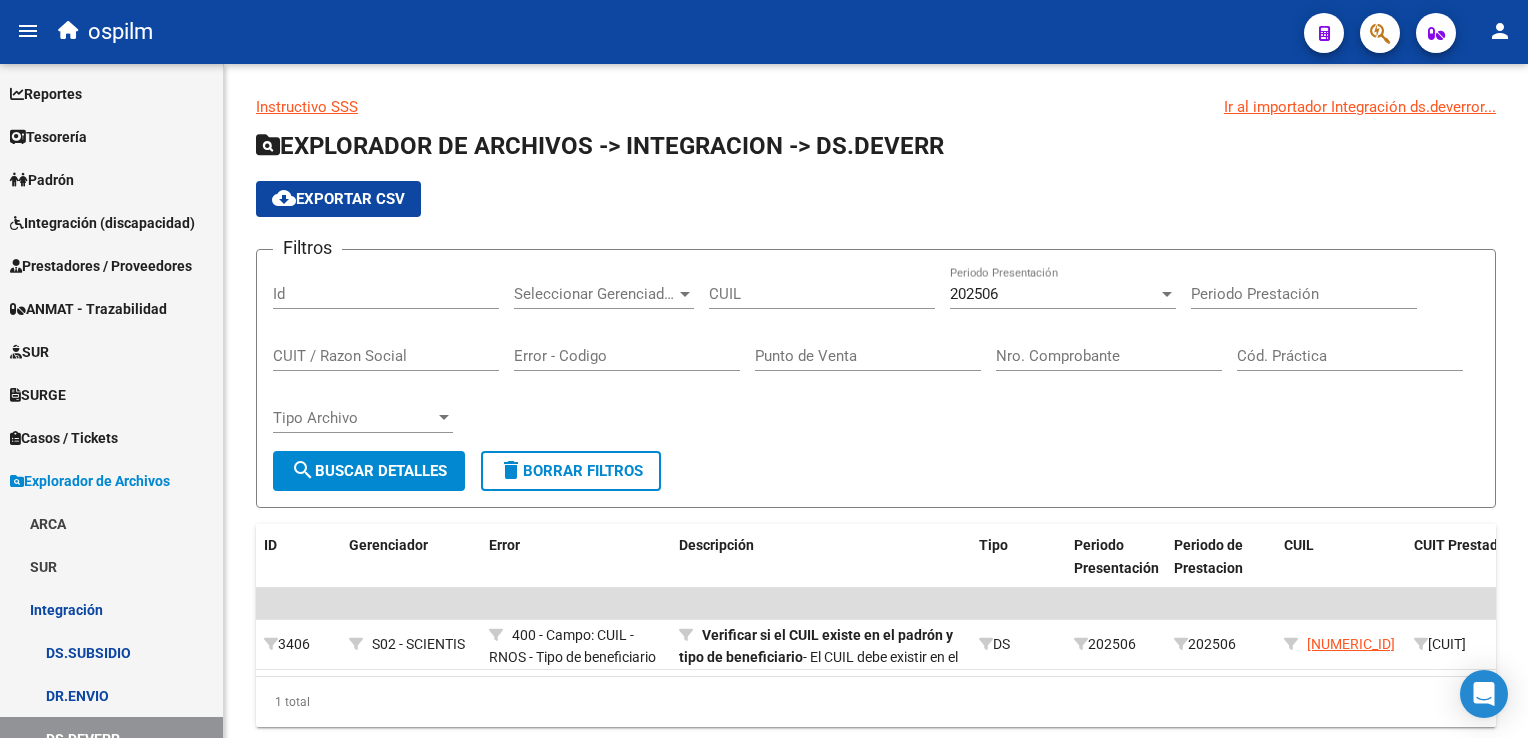 scroll, scrollTop: 0, scrollLeft: 0, axis: both 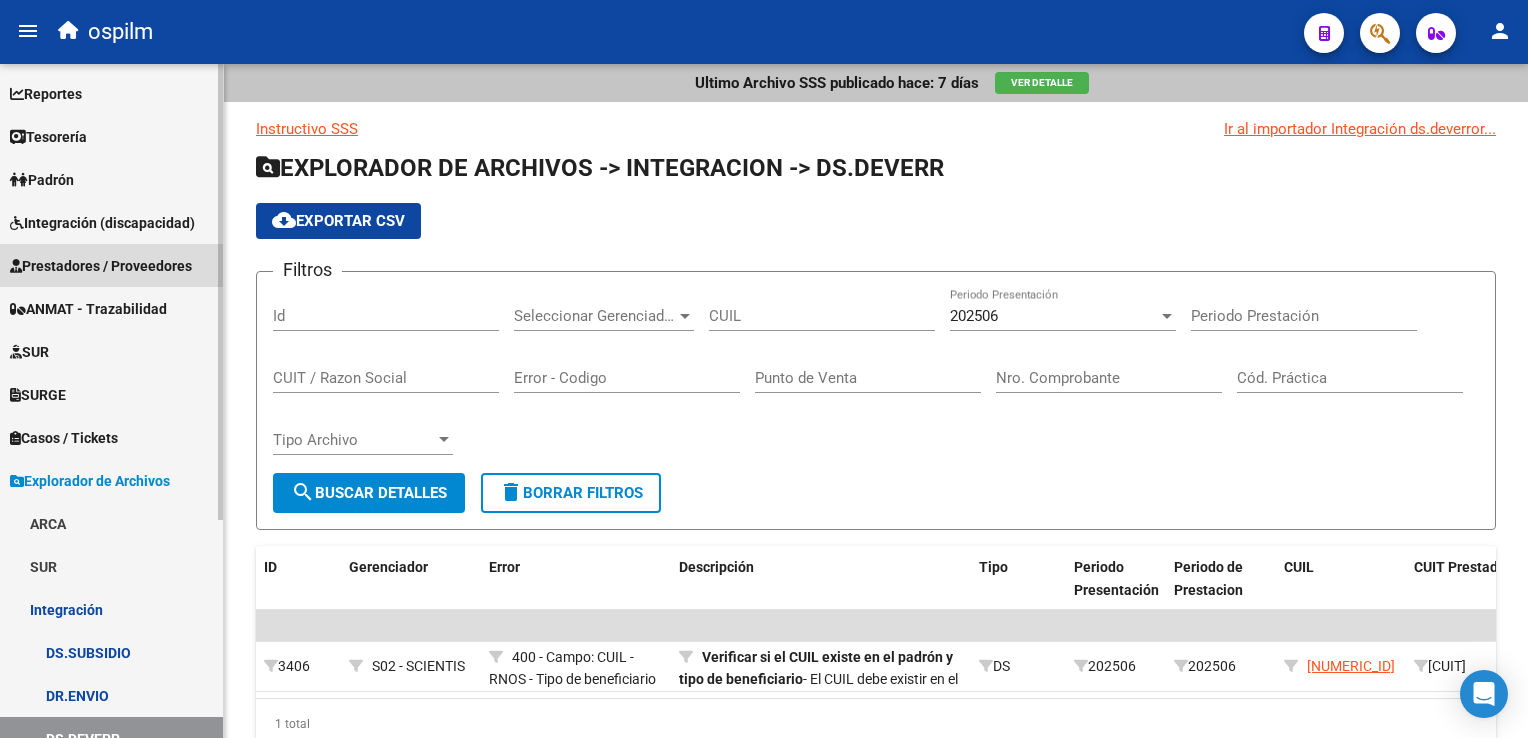 click on "Prestadores / Proveedores" at bounding box center (101, 266) 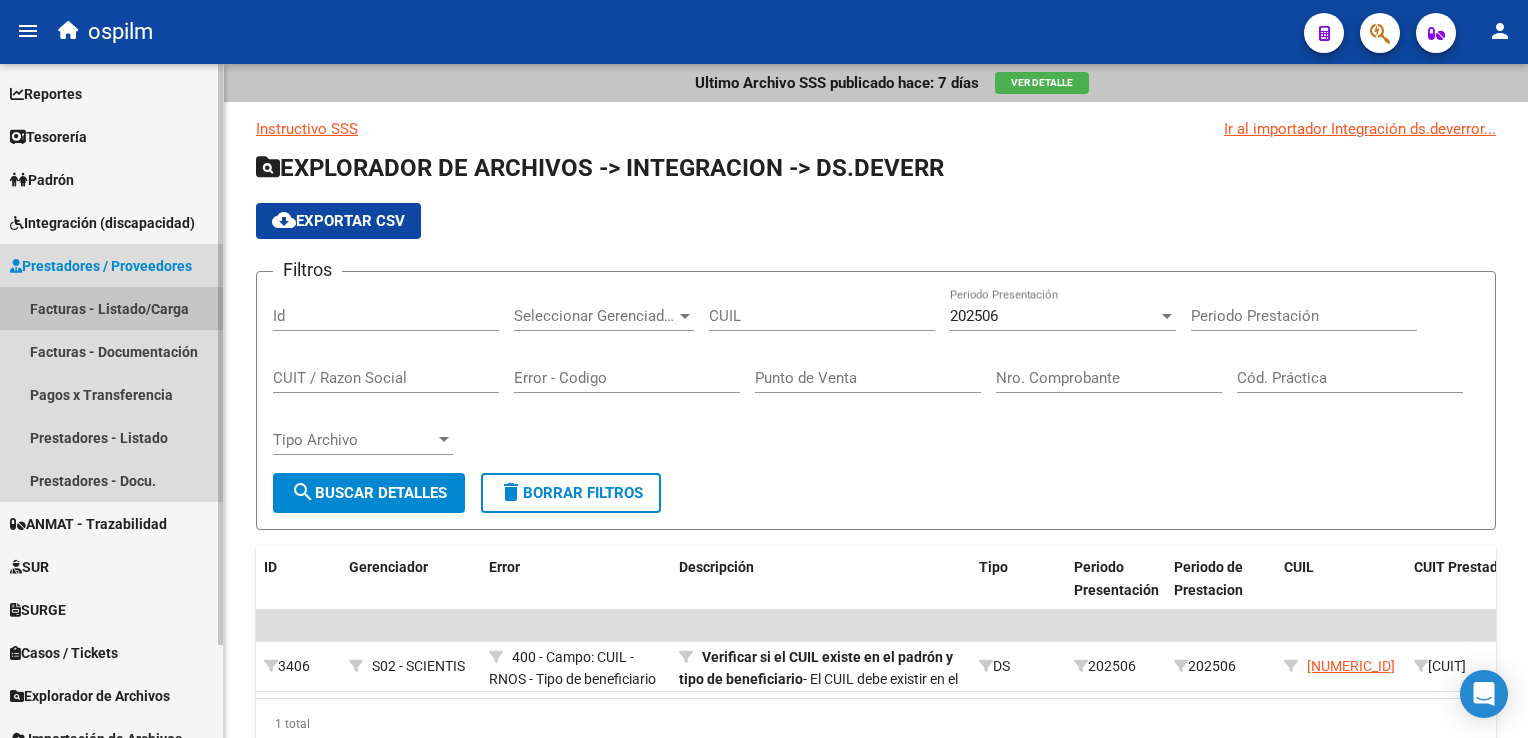 click on "Facturas - Listado/Carga" at bounding box center (111, 308) 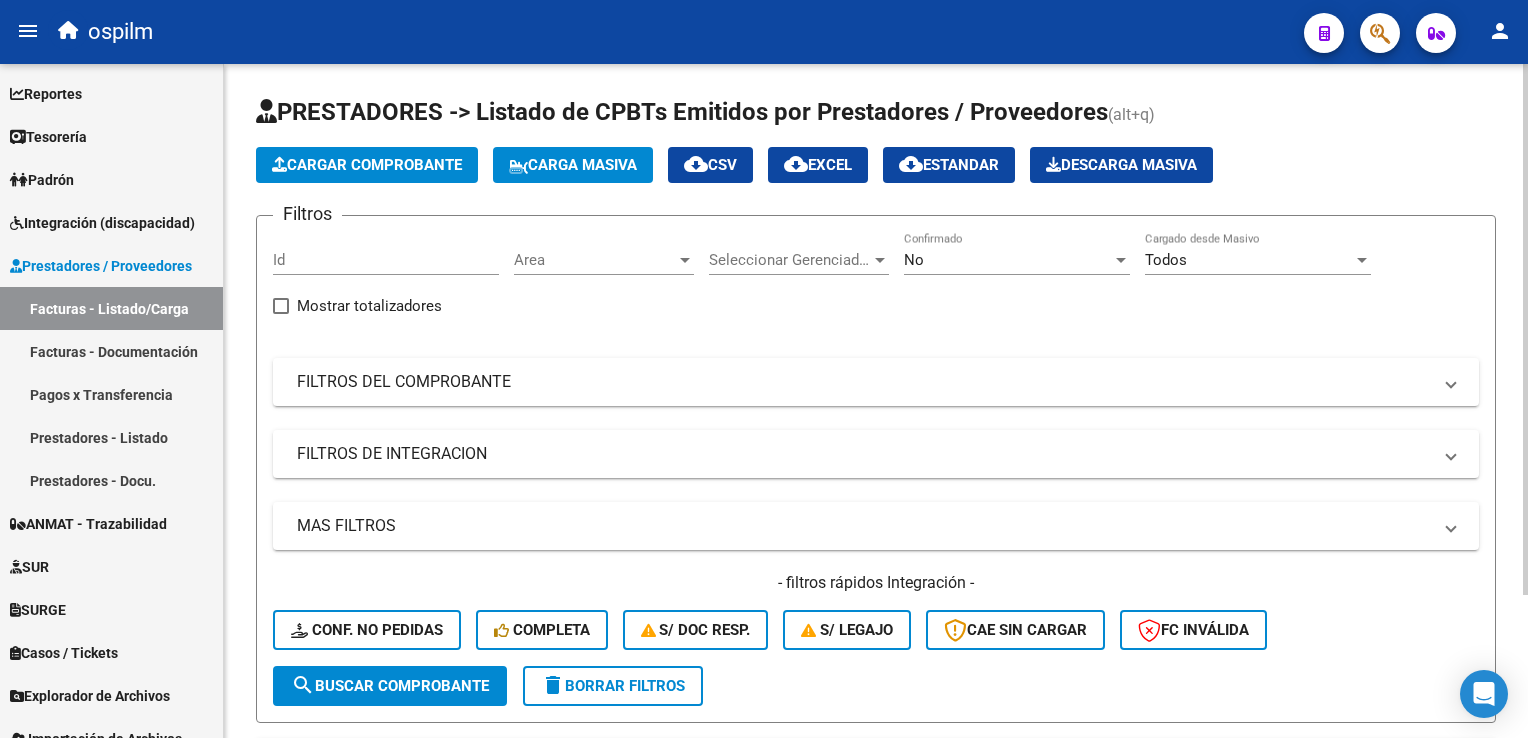 click on "Cargar Comprobante" 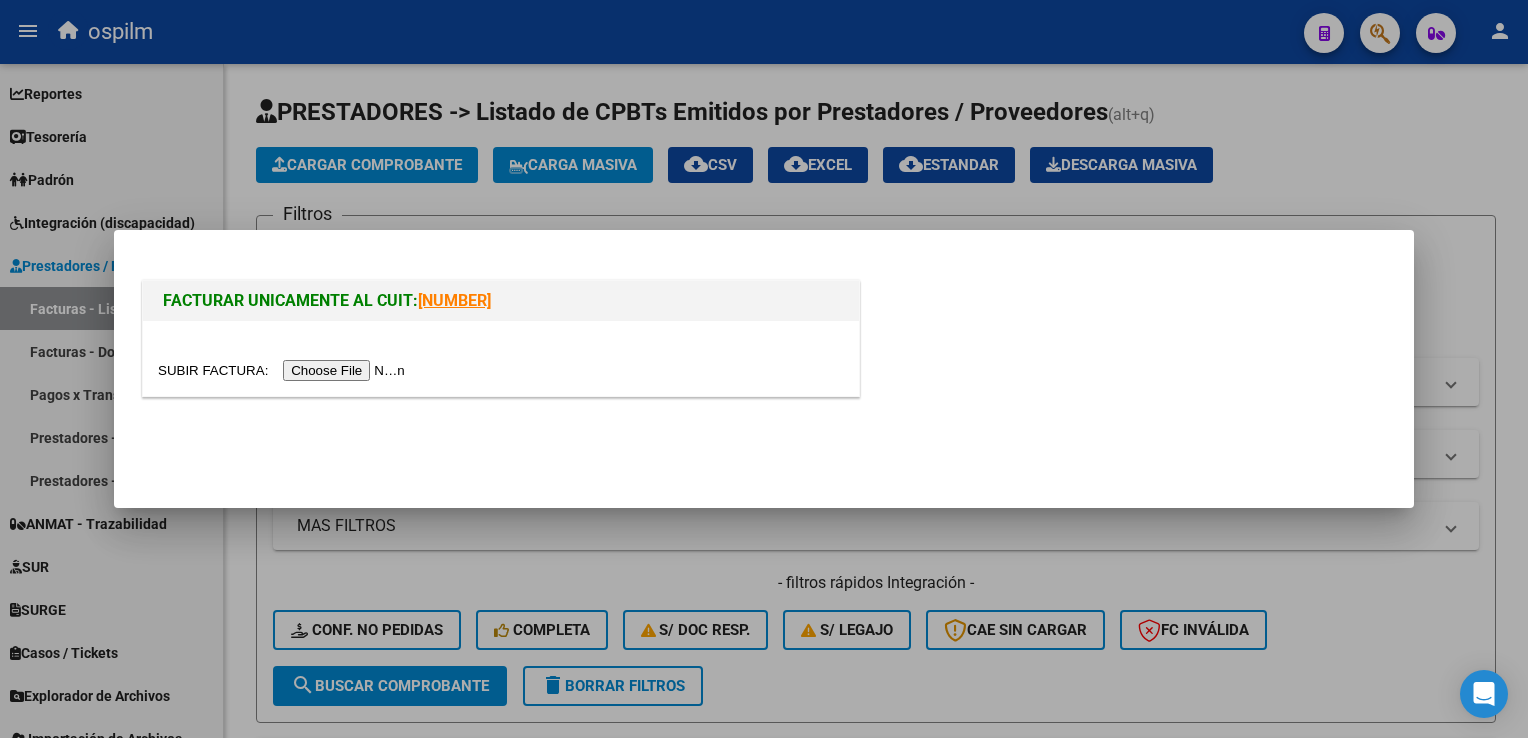 click at bounding box center (284, 370) 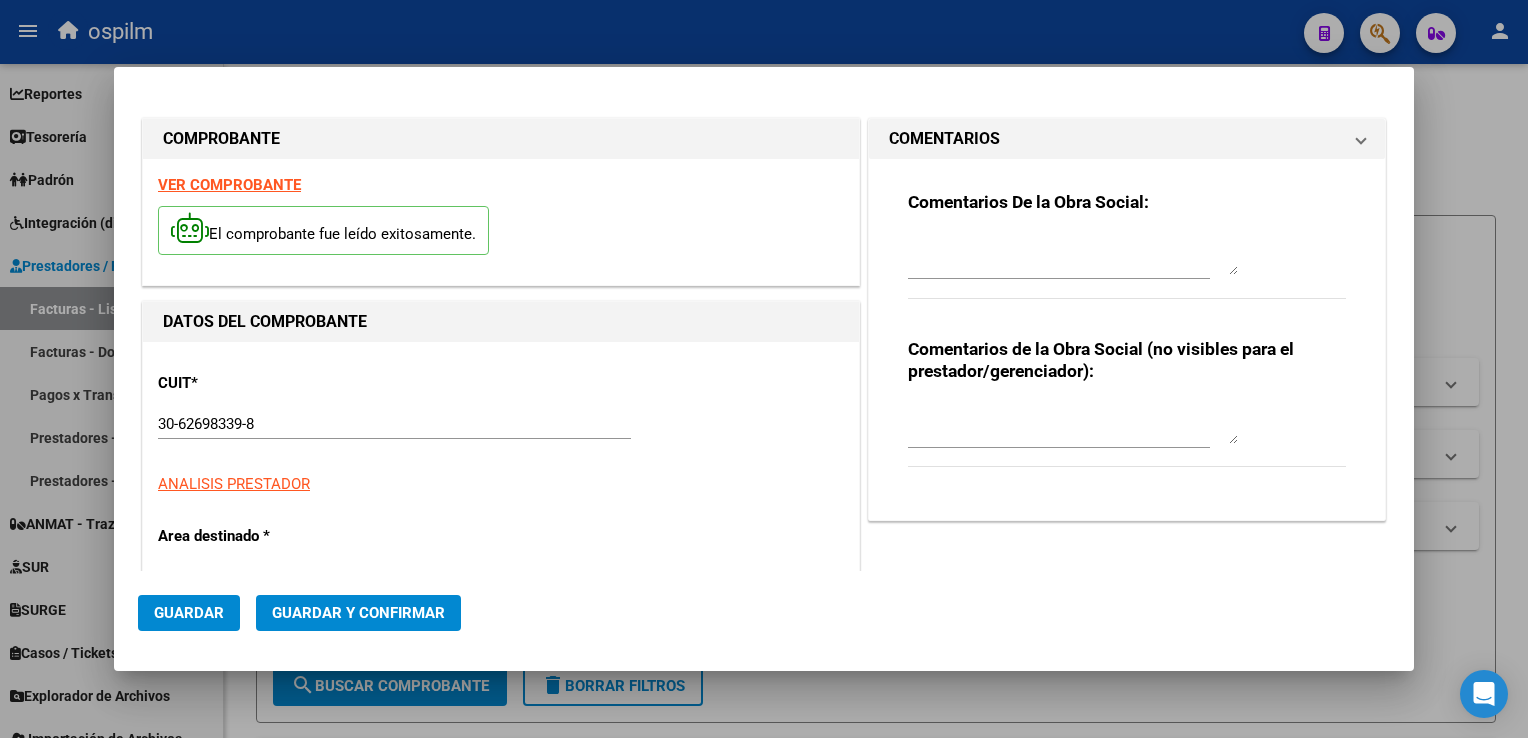 type on "7924" 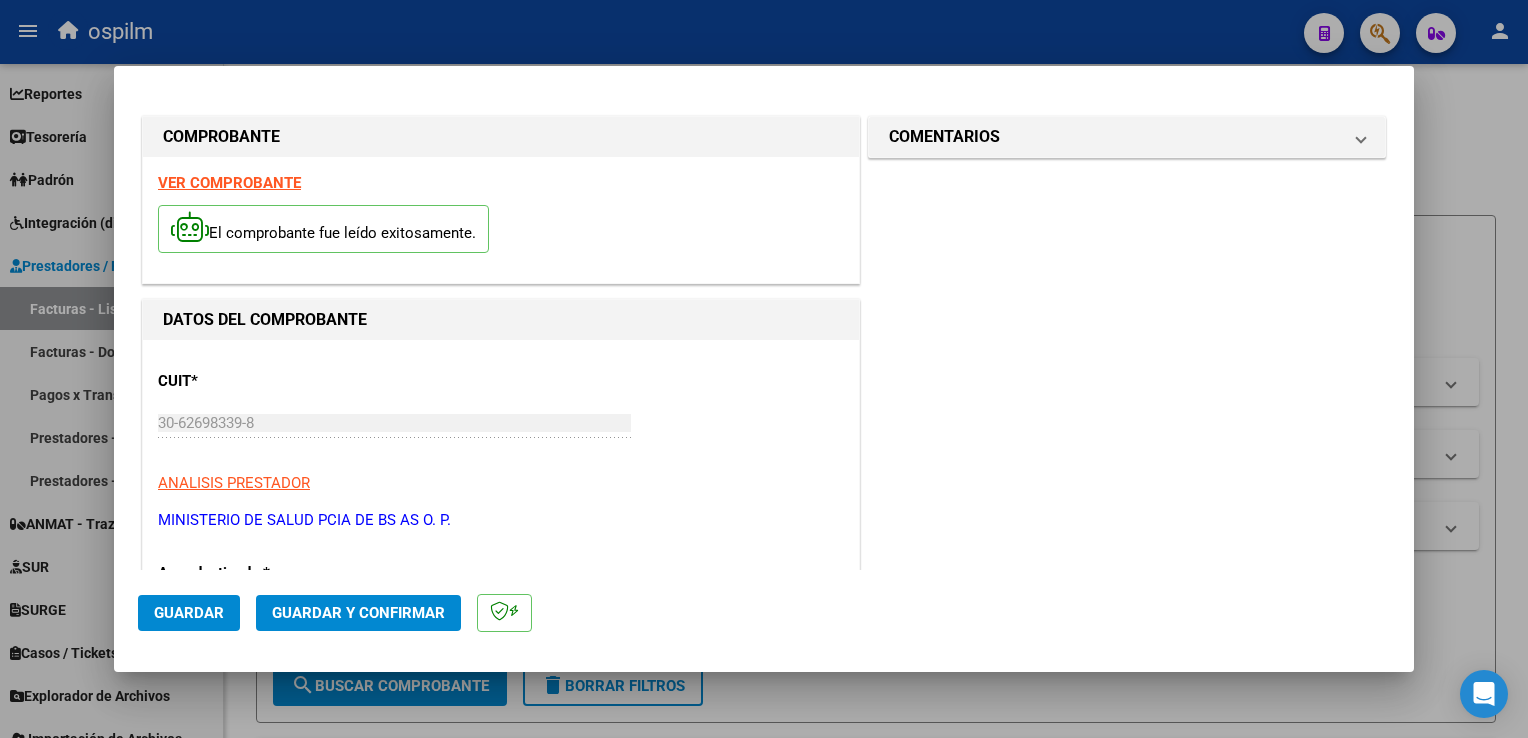 click on "VER COMPROBANTE" at bounding box center [229, 183] 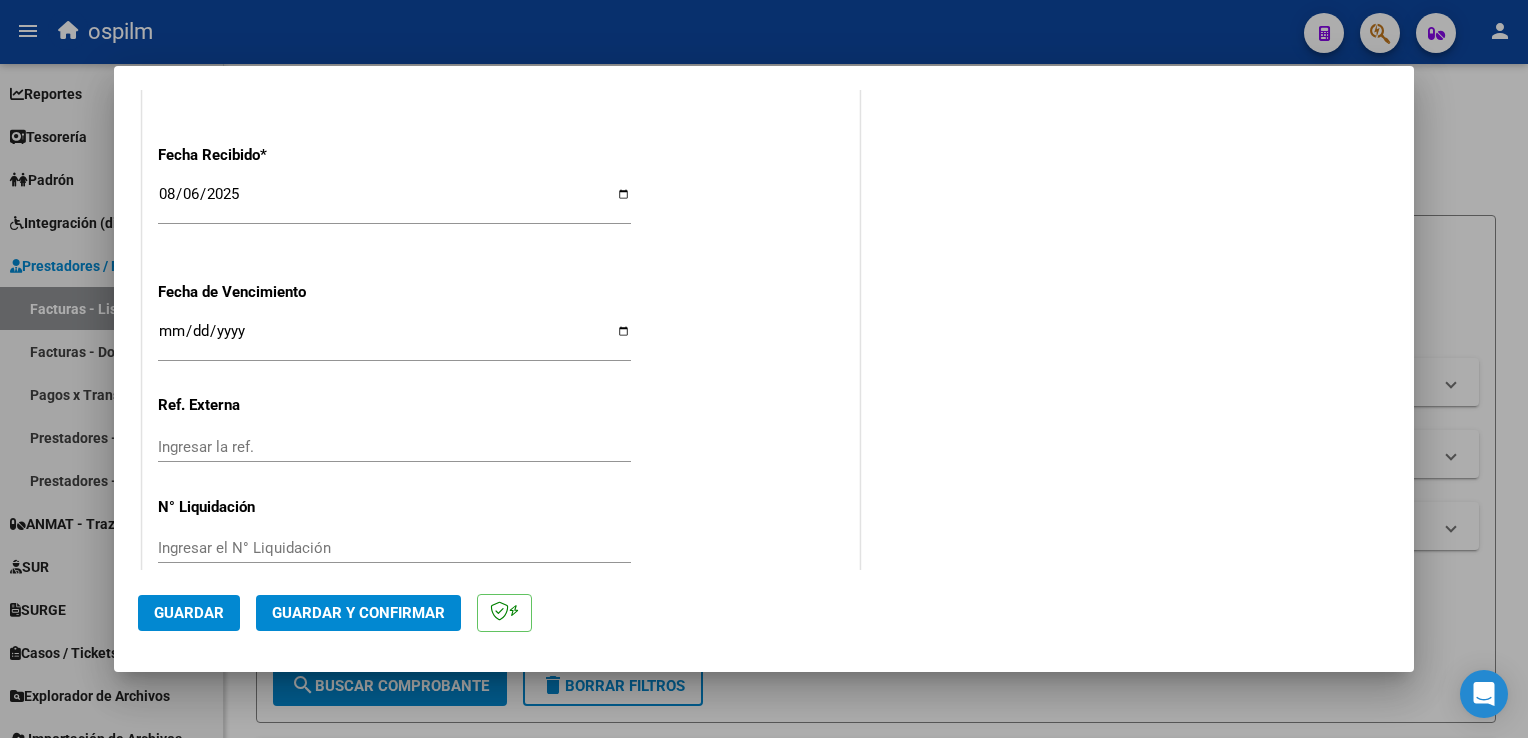 scroll, scrollTop: 1192, scrollLeft: 0, axis: vertical 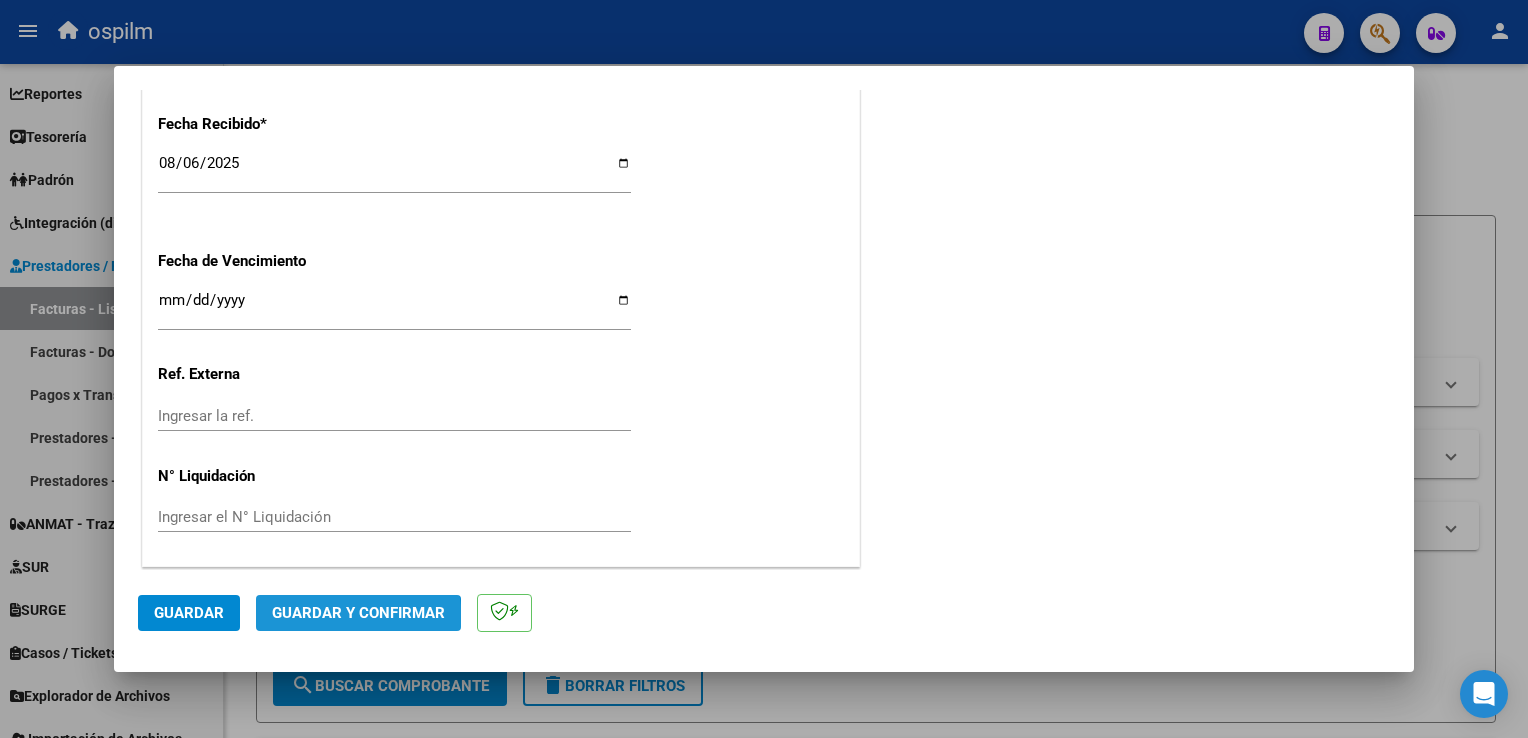 click on "Guardar y Confirmar" 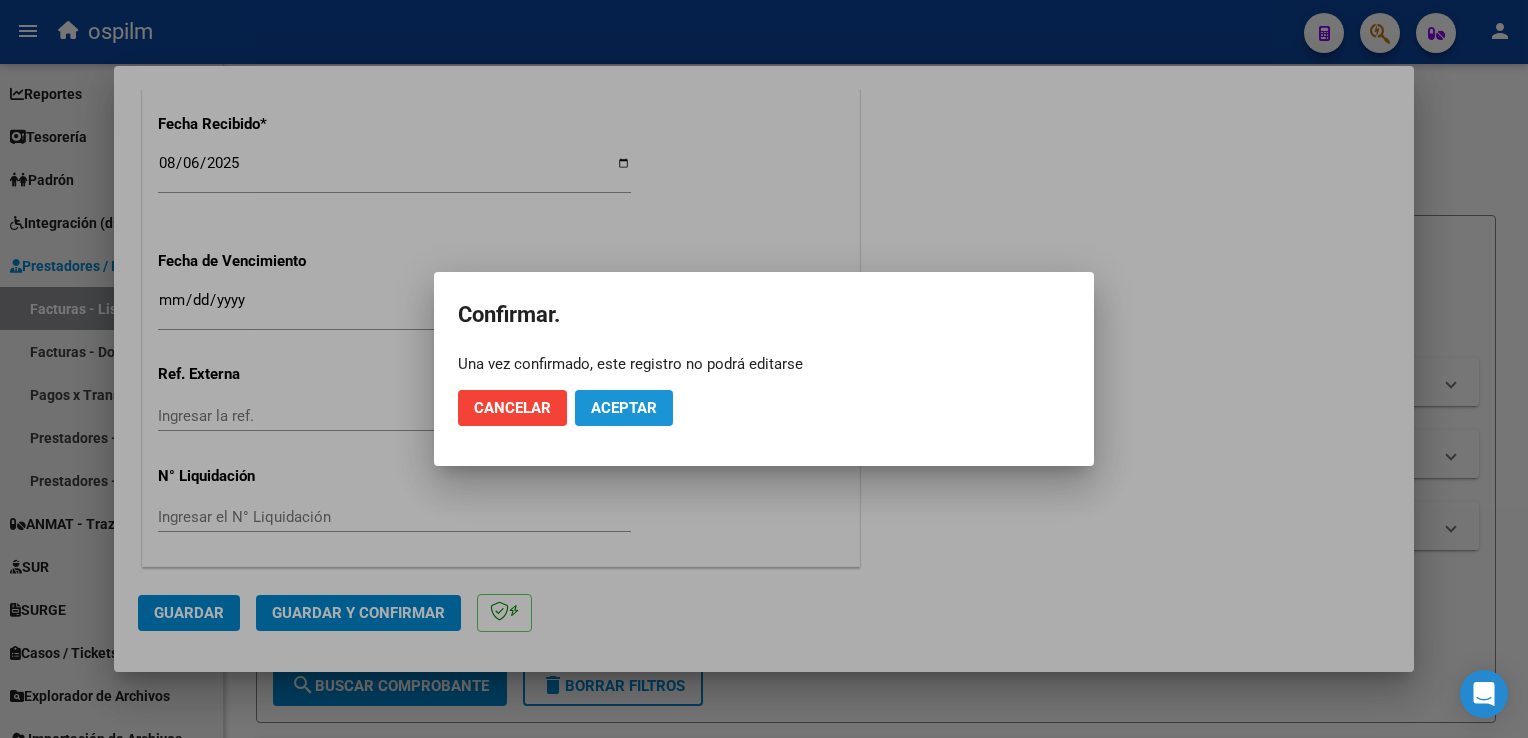 click on "Aceptar" 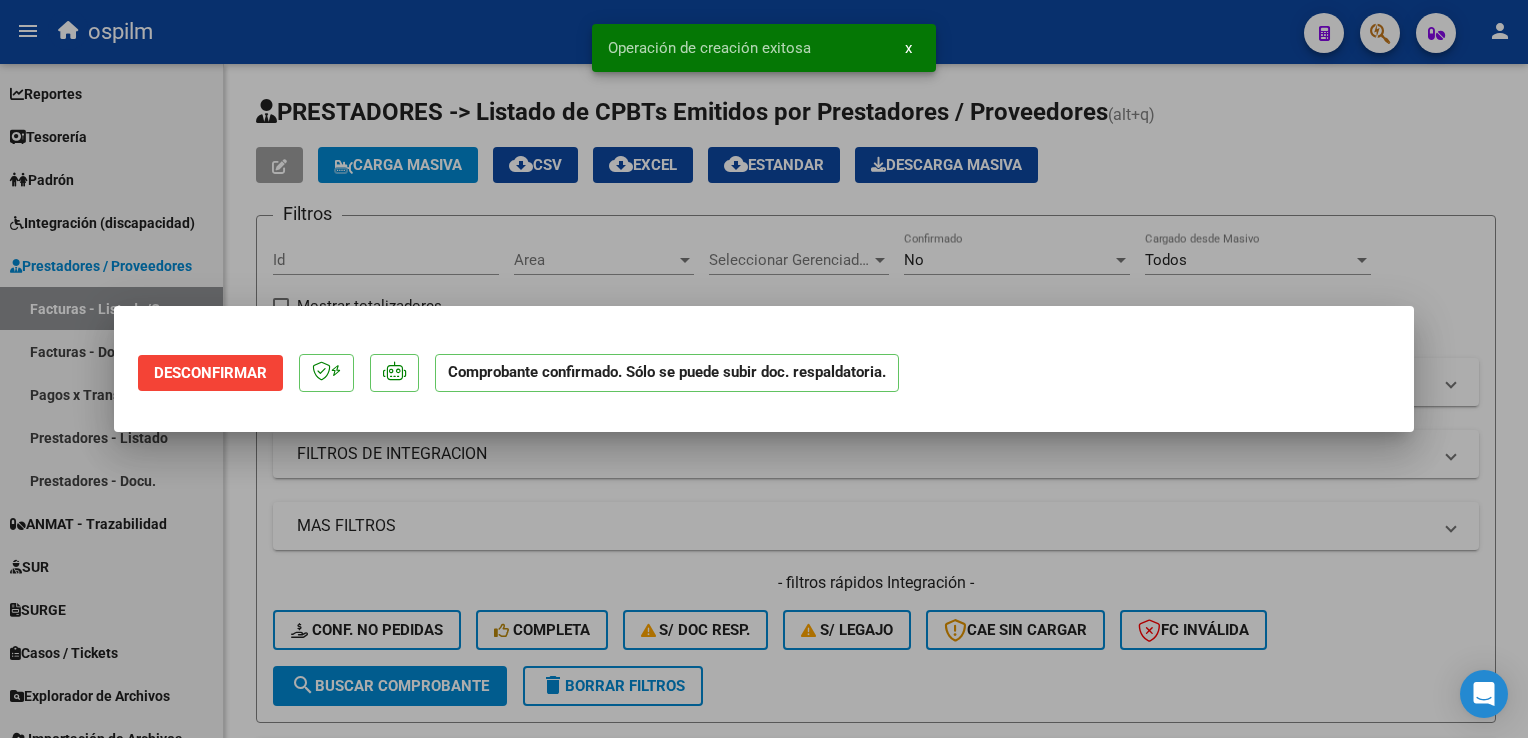 scroll, scrollTop: 0, scrollLeft: 0, axis: both 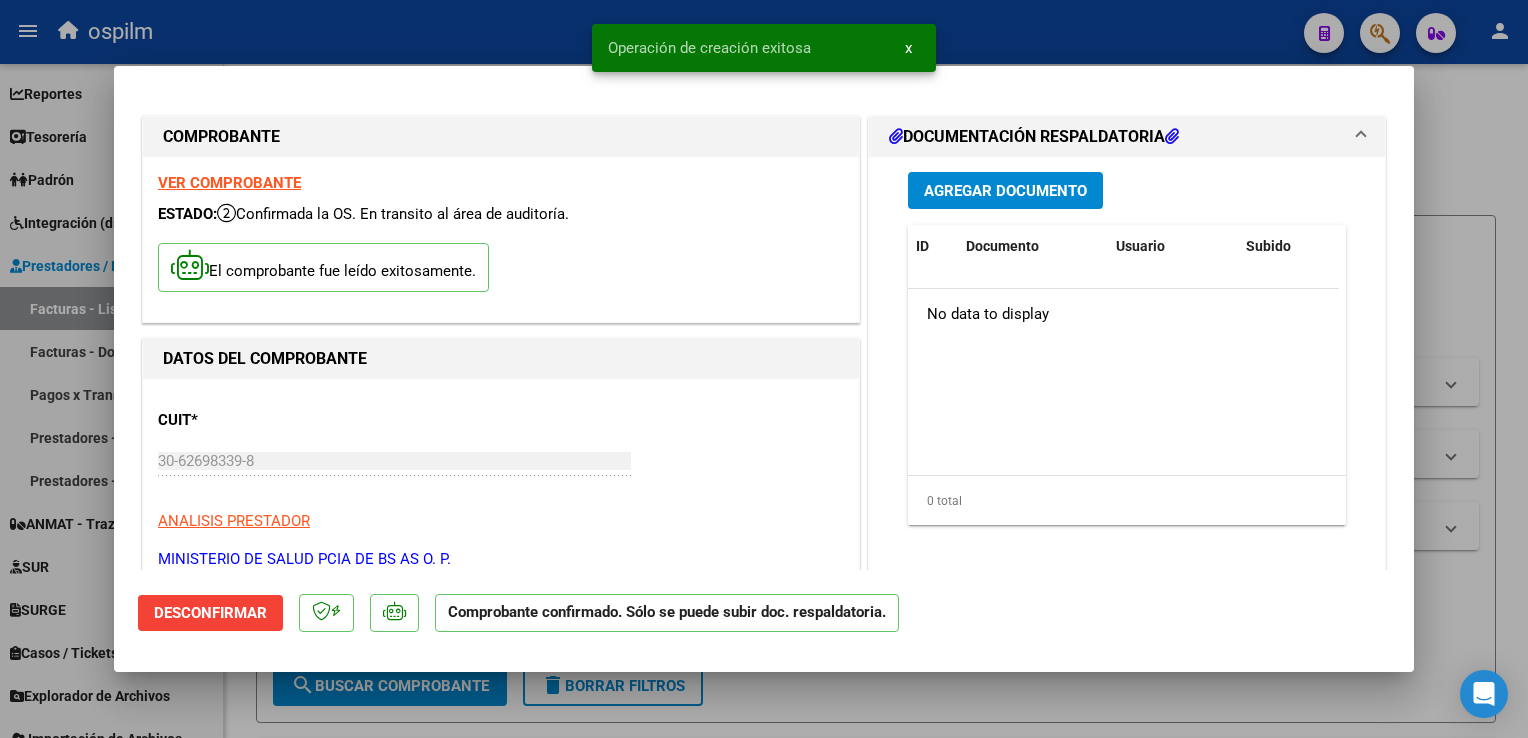 click at bounding box center (764, 369) 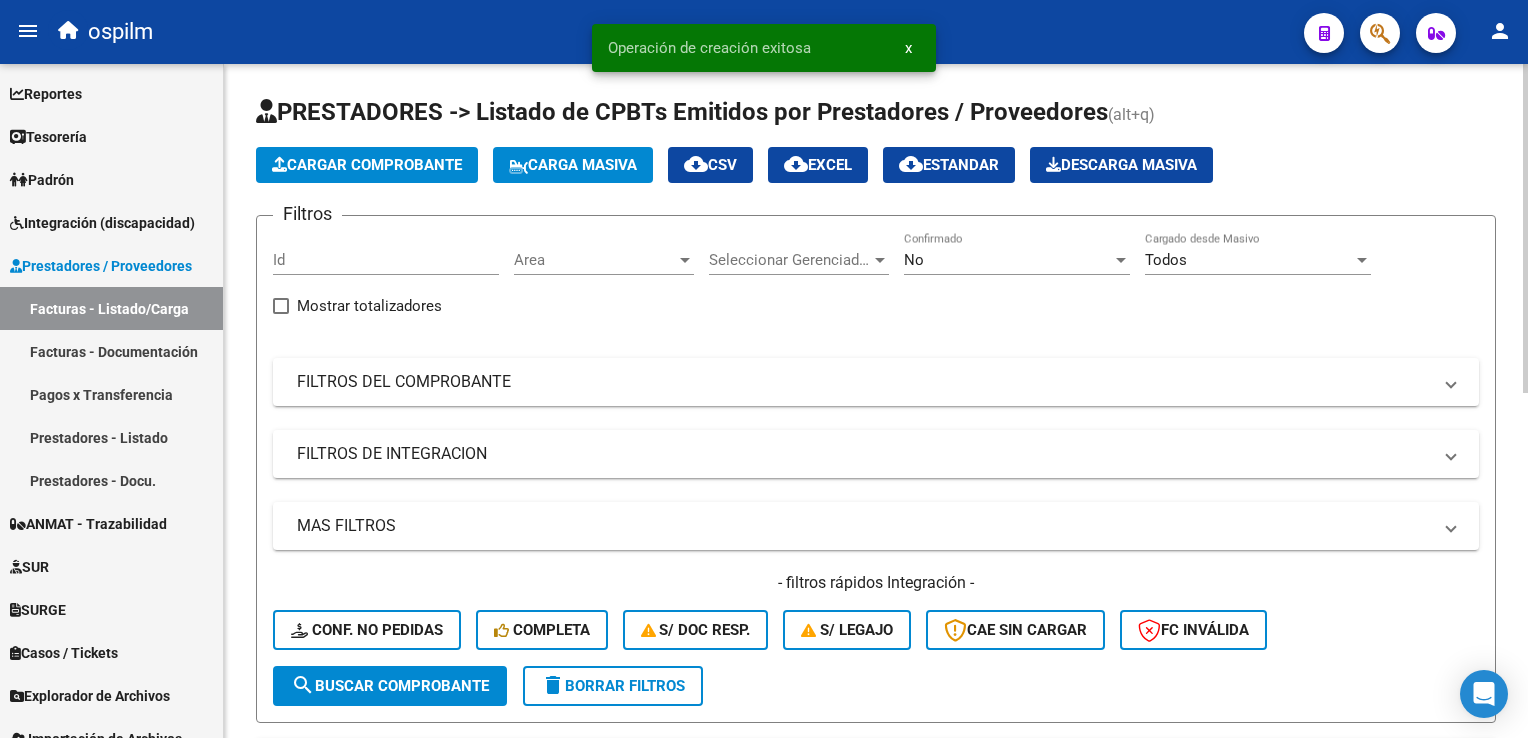 click on "Cargar Comprobante" 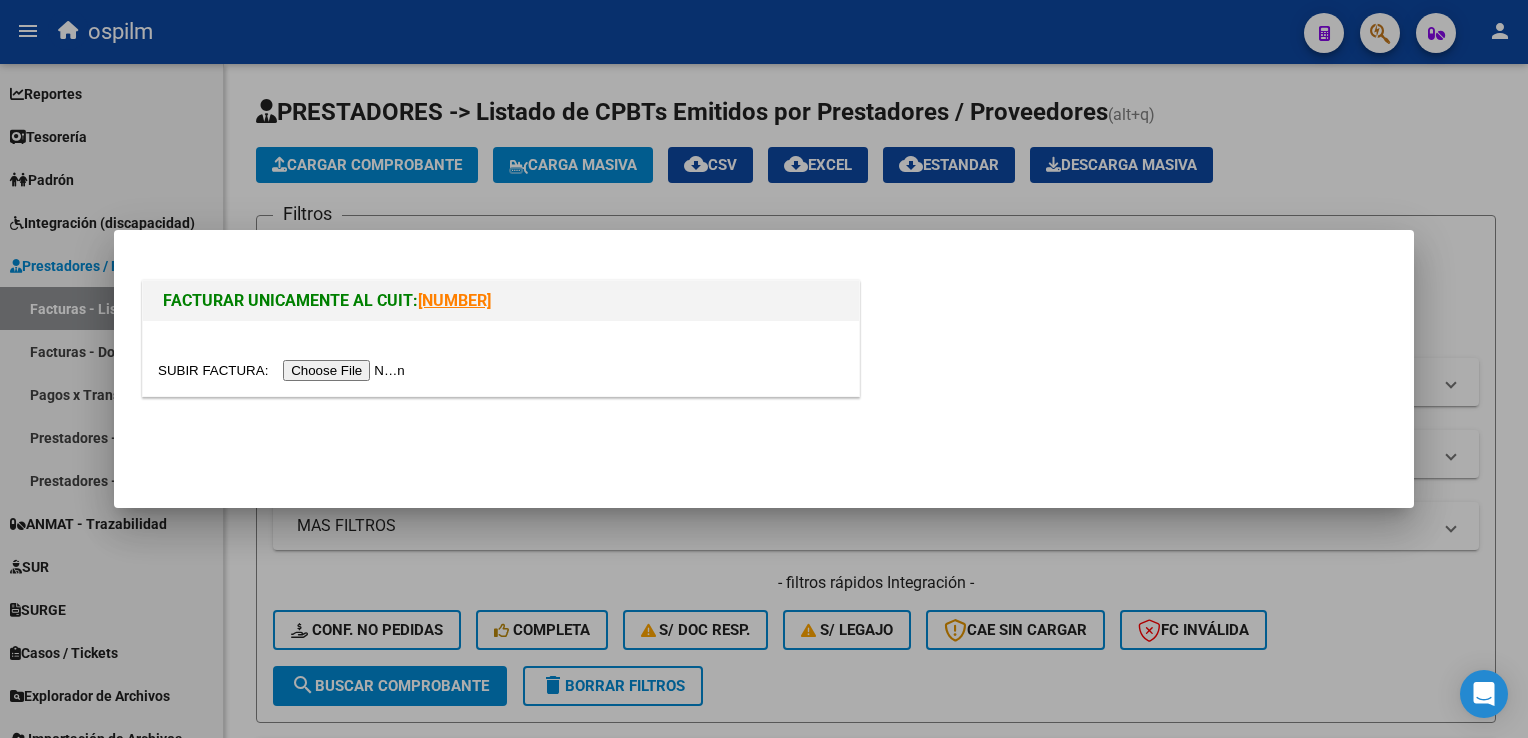 click at bounding box center (284, 370) 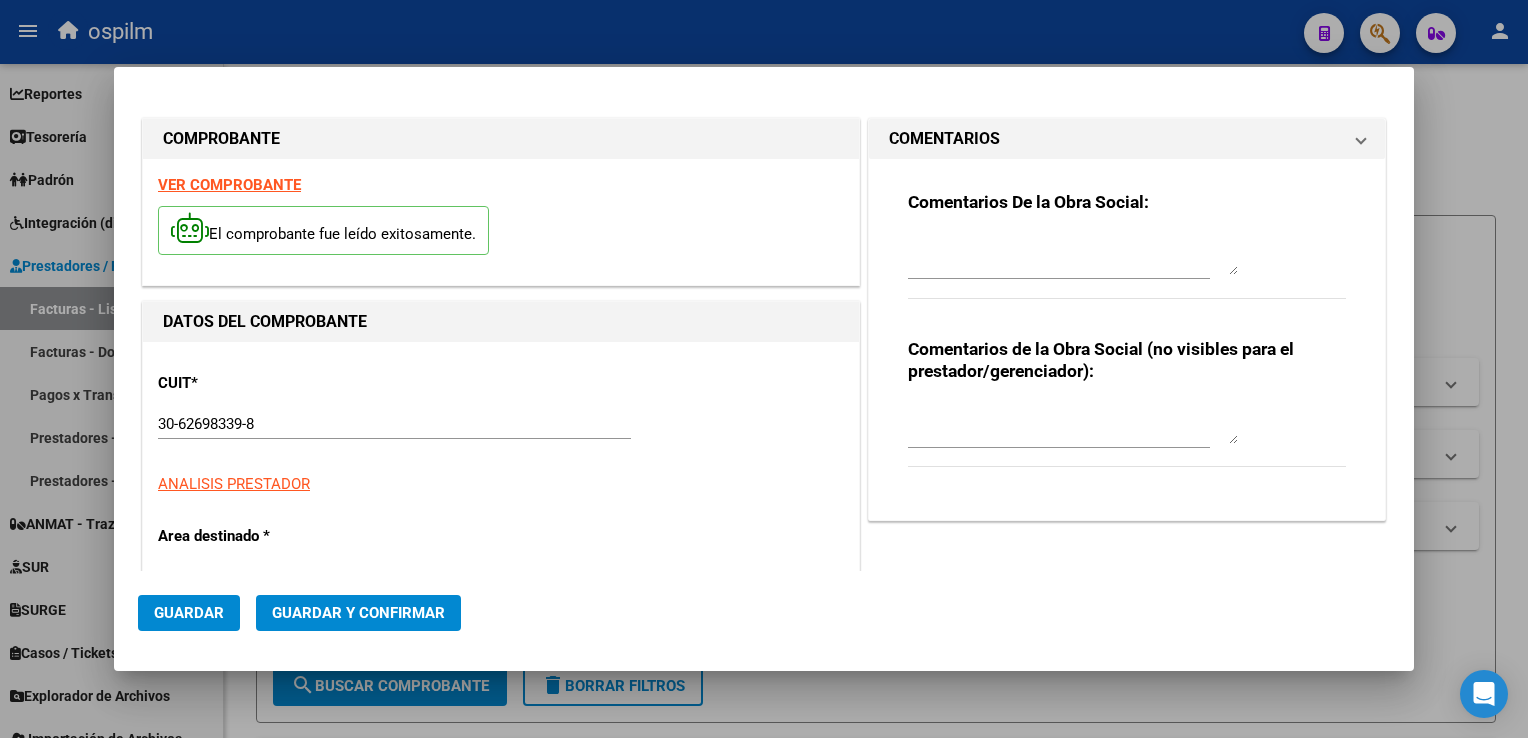 type on "7928" 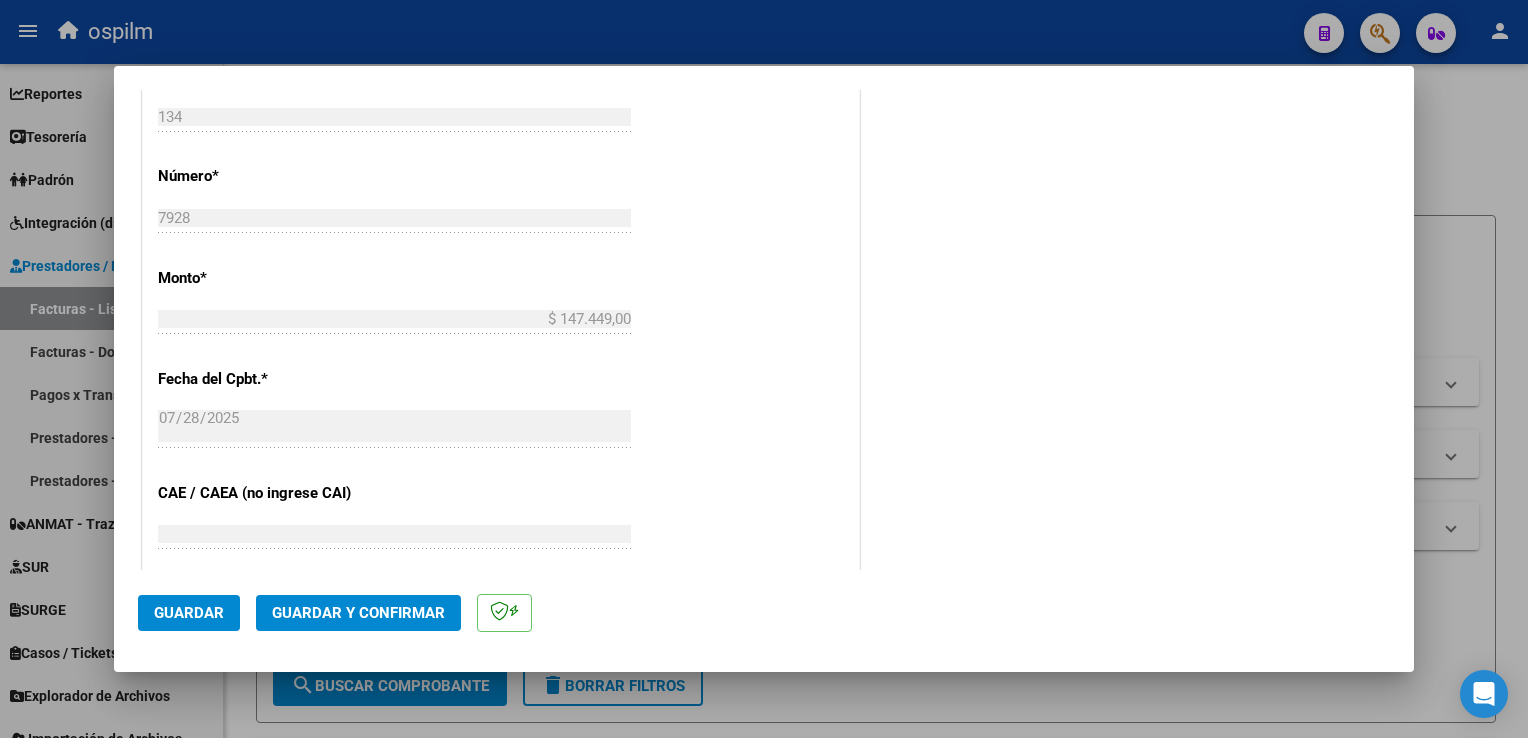 scroll, scrollTop: 1000, scrollLeft: 0, axis: vertical 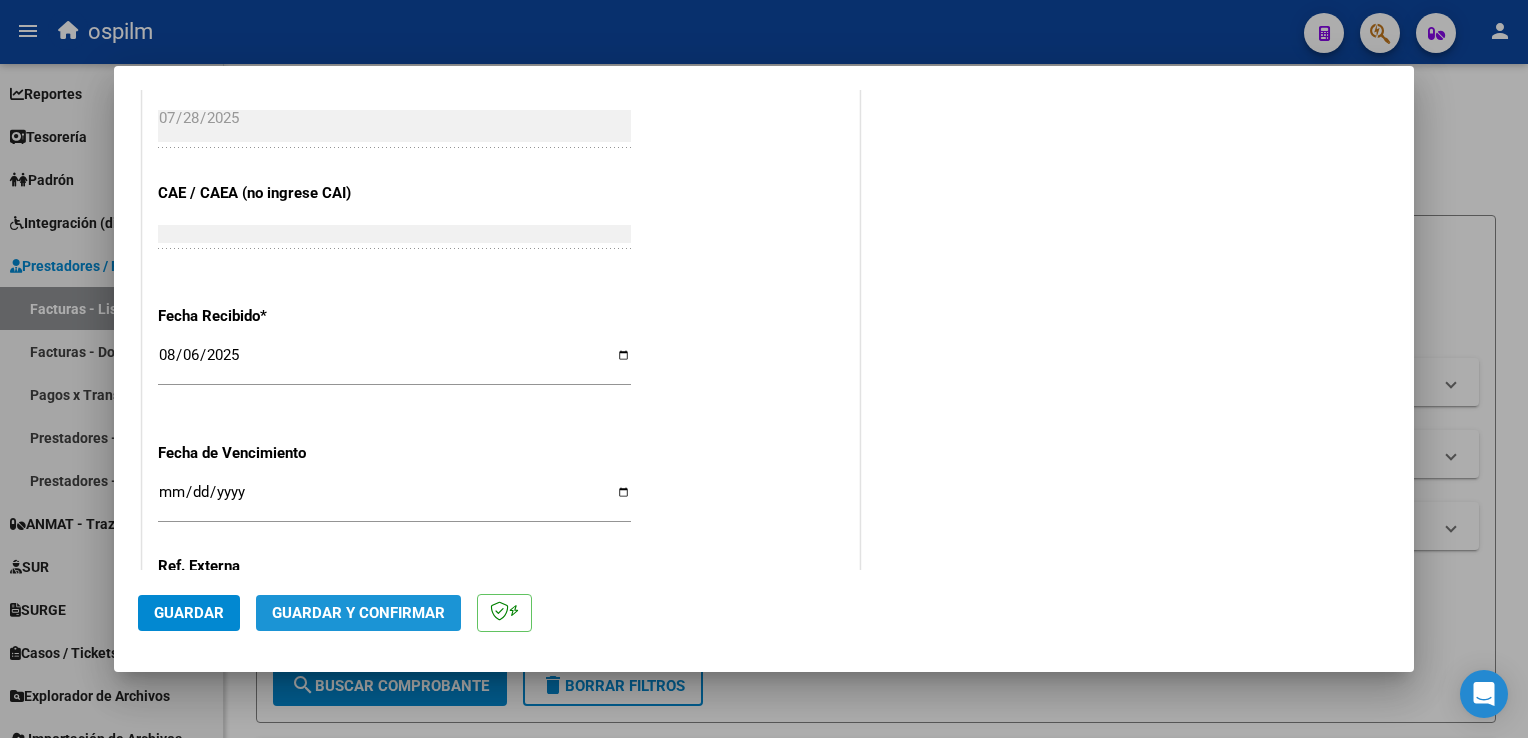 click on "Guardar y Confirmar" 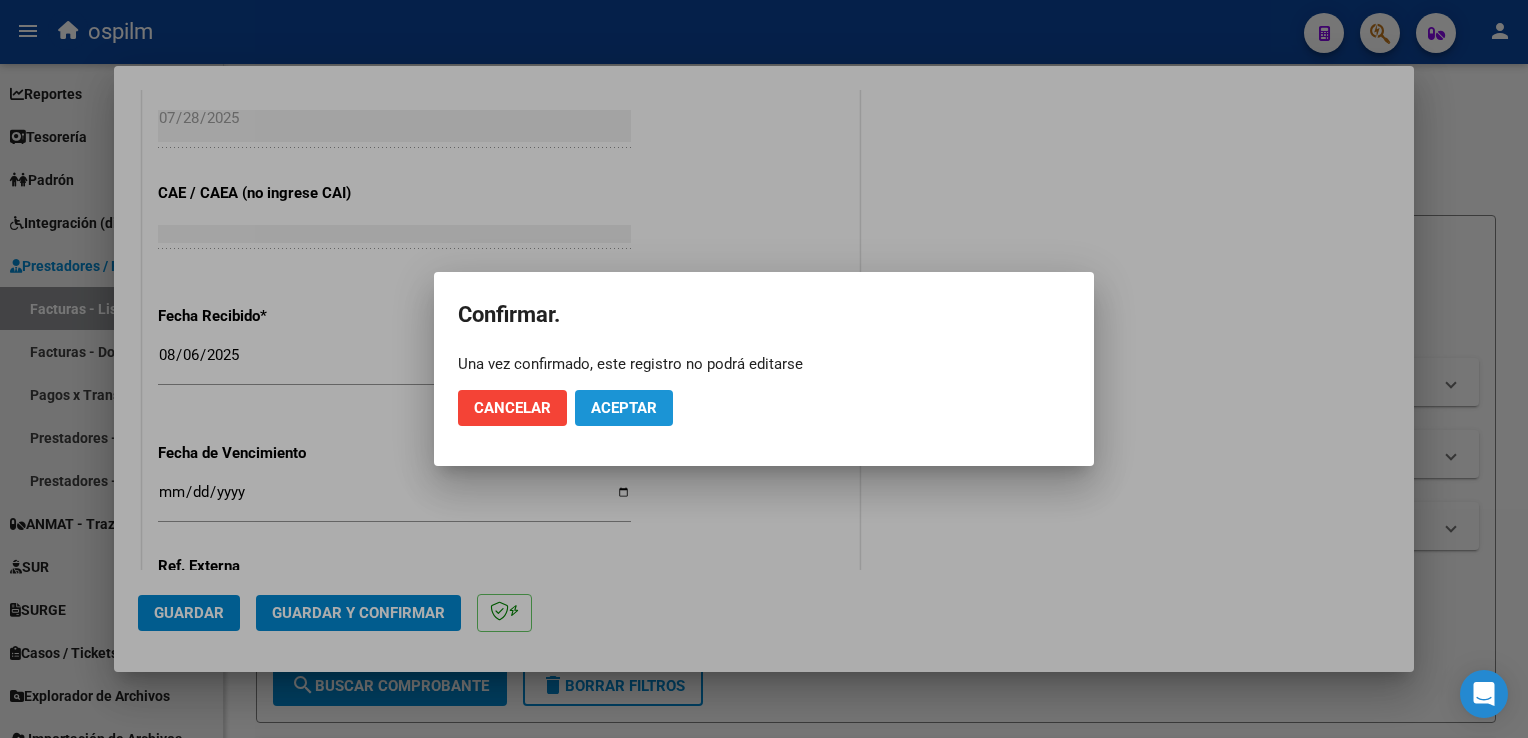 click on "Aceptar" 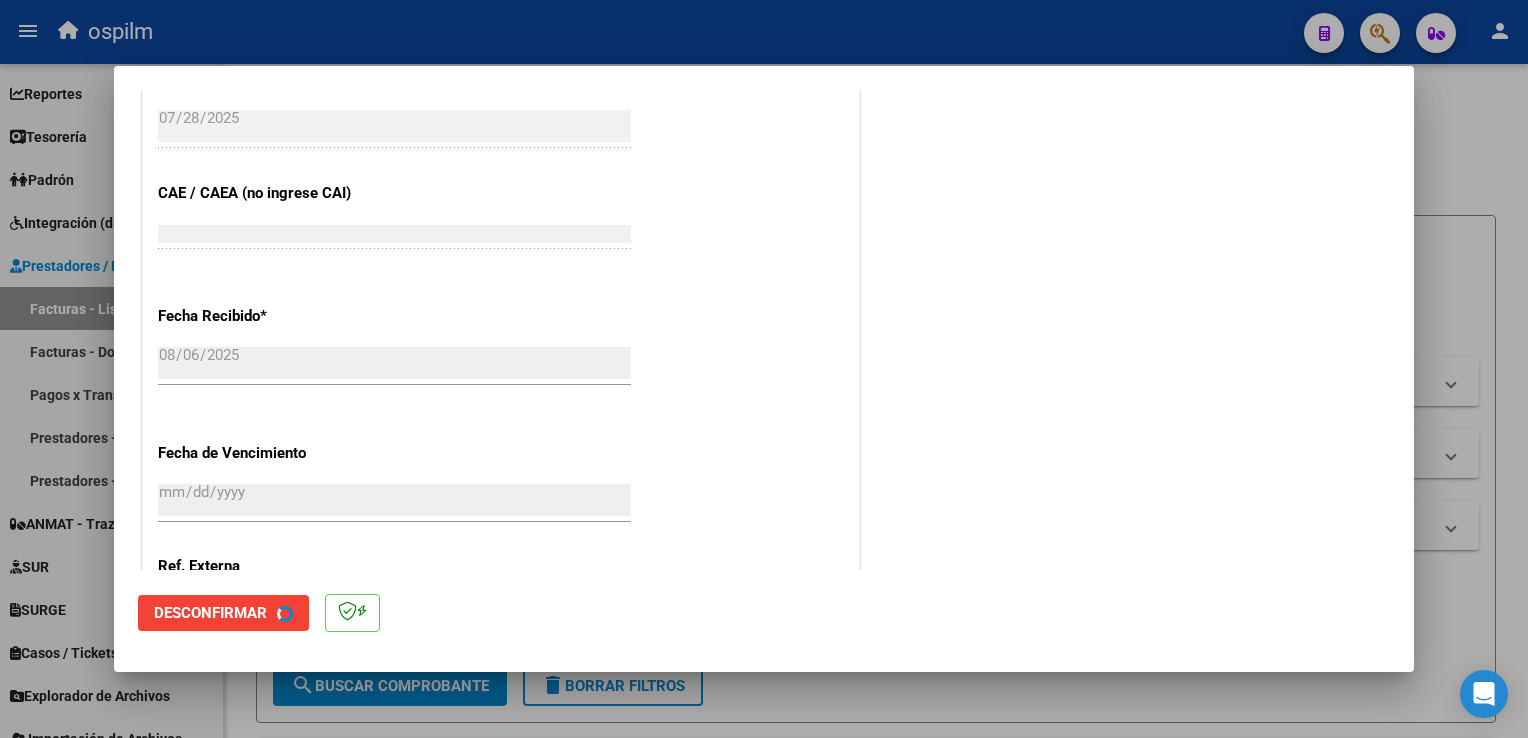 scroll, scrollTop: 0, scrollLeft: 0, axis: both 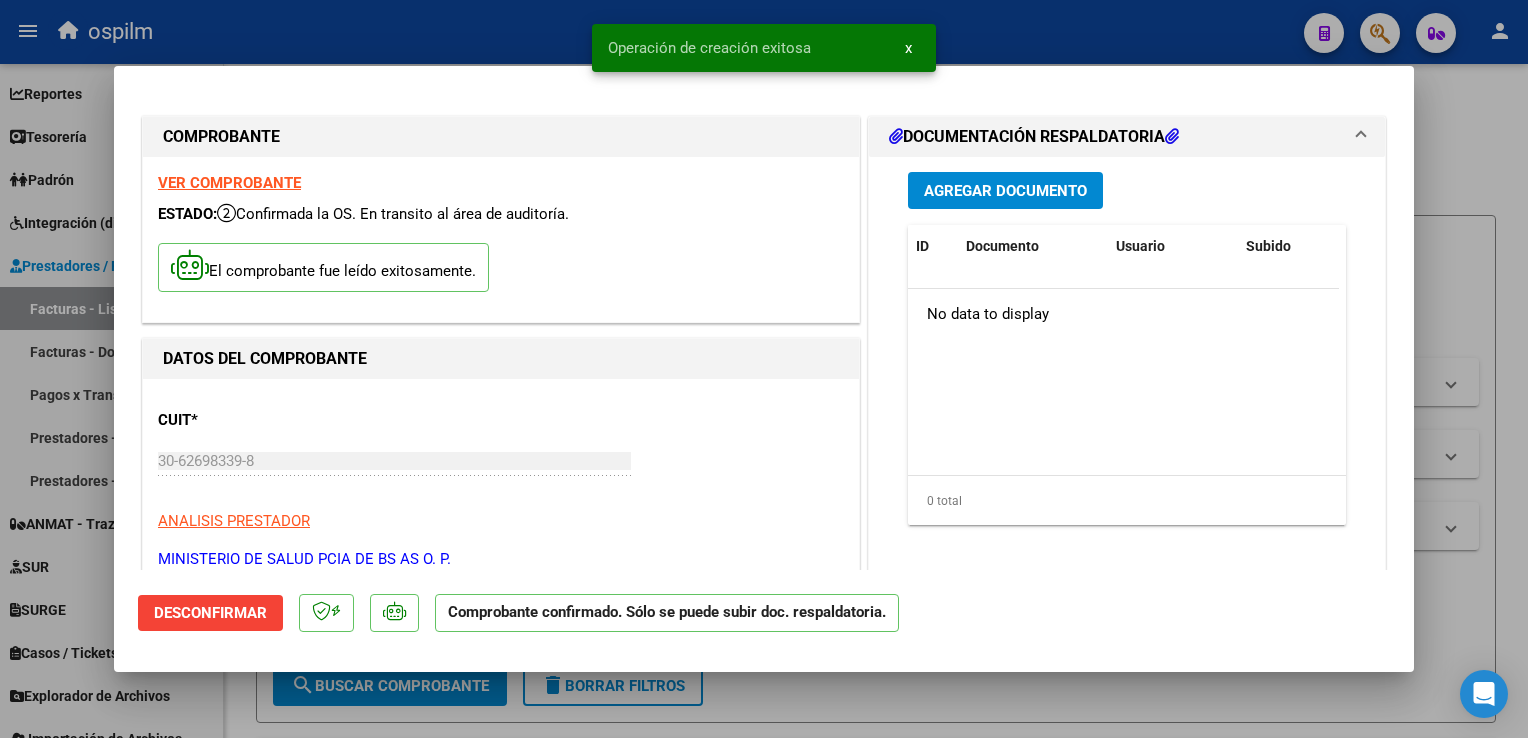 click at bounding box center (764, 369) 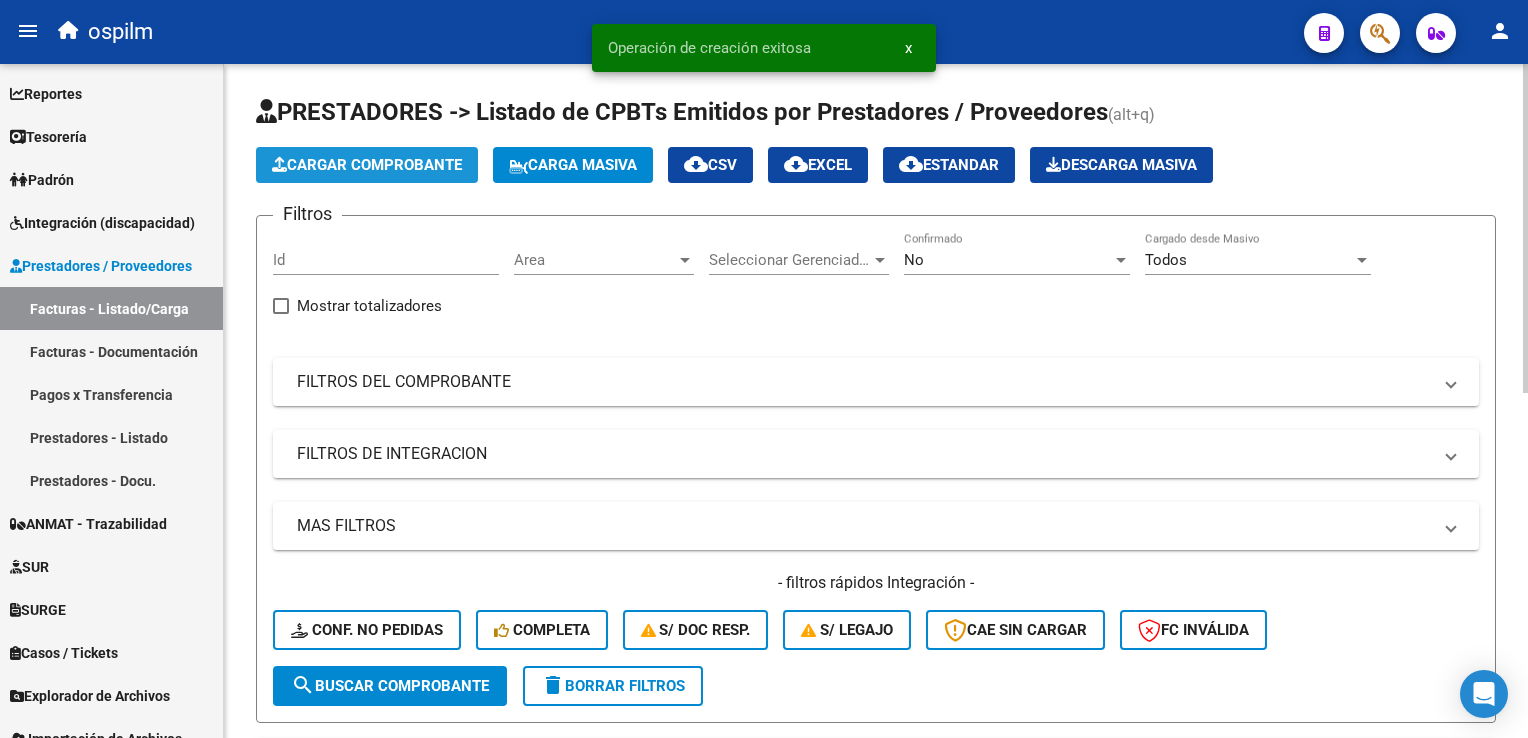 click on "Cargar Comprobante" 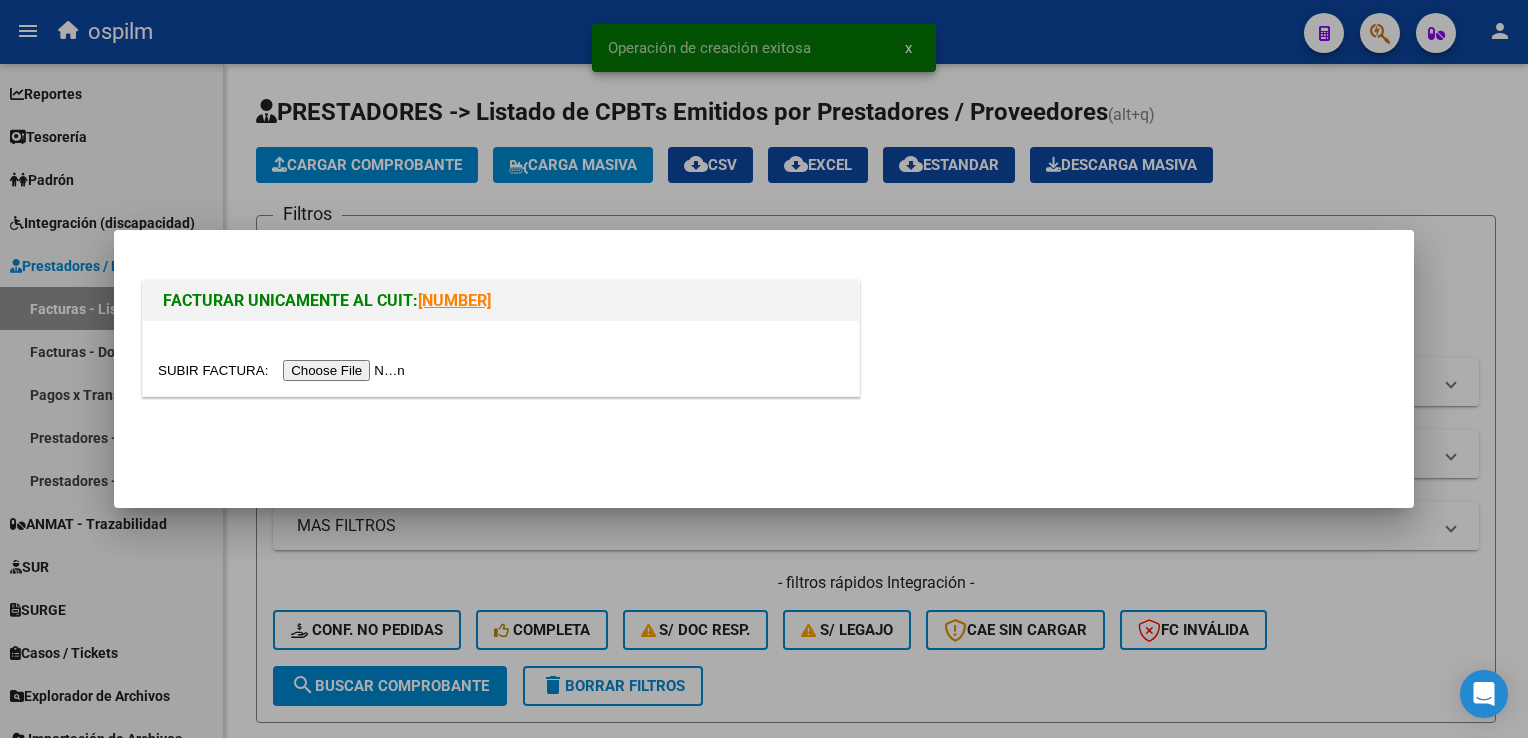 click at bounding box center (284, 370) 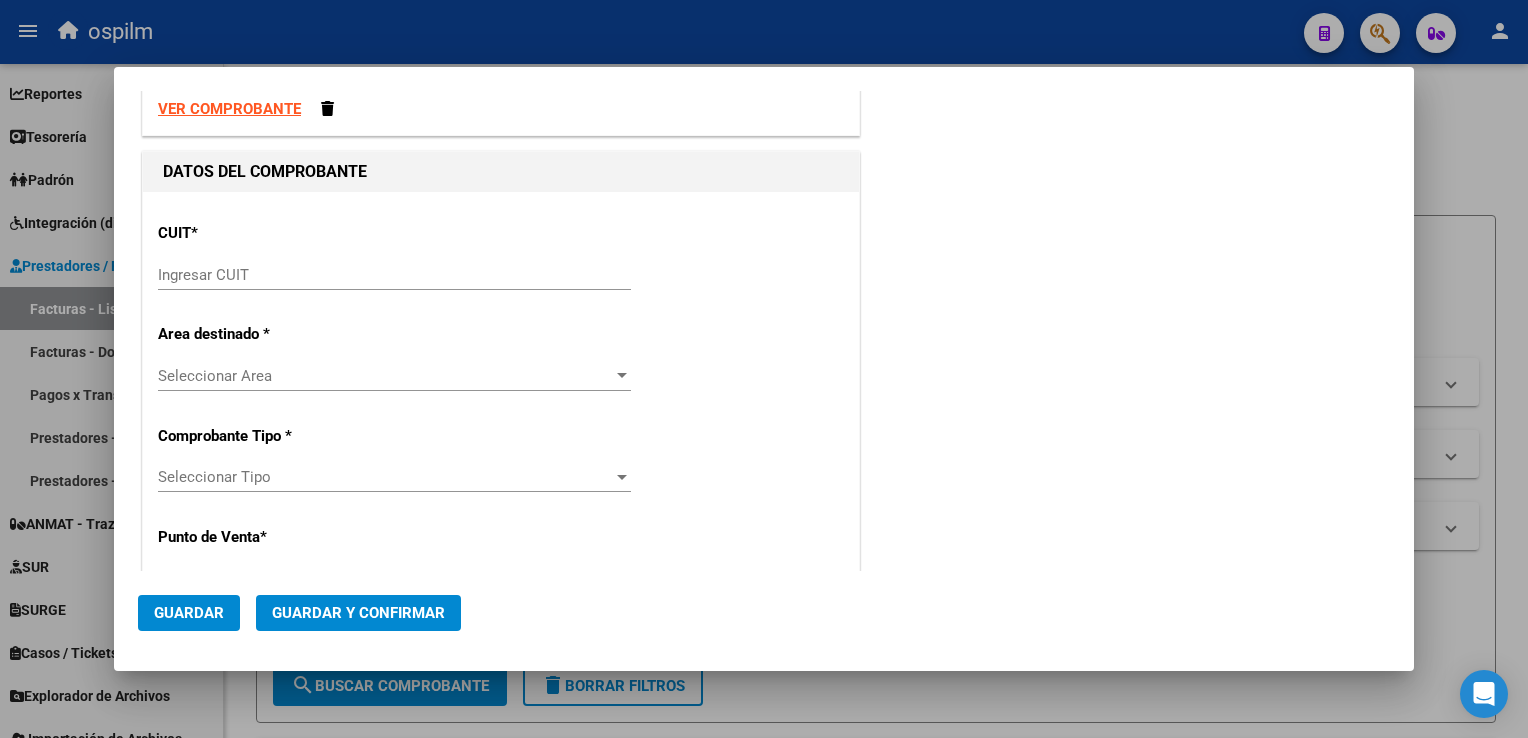scroll, scrollTop: 0, scrollLeft: 0, axis: both 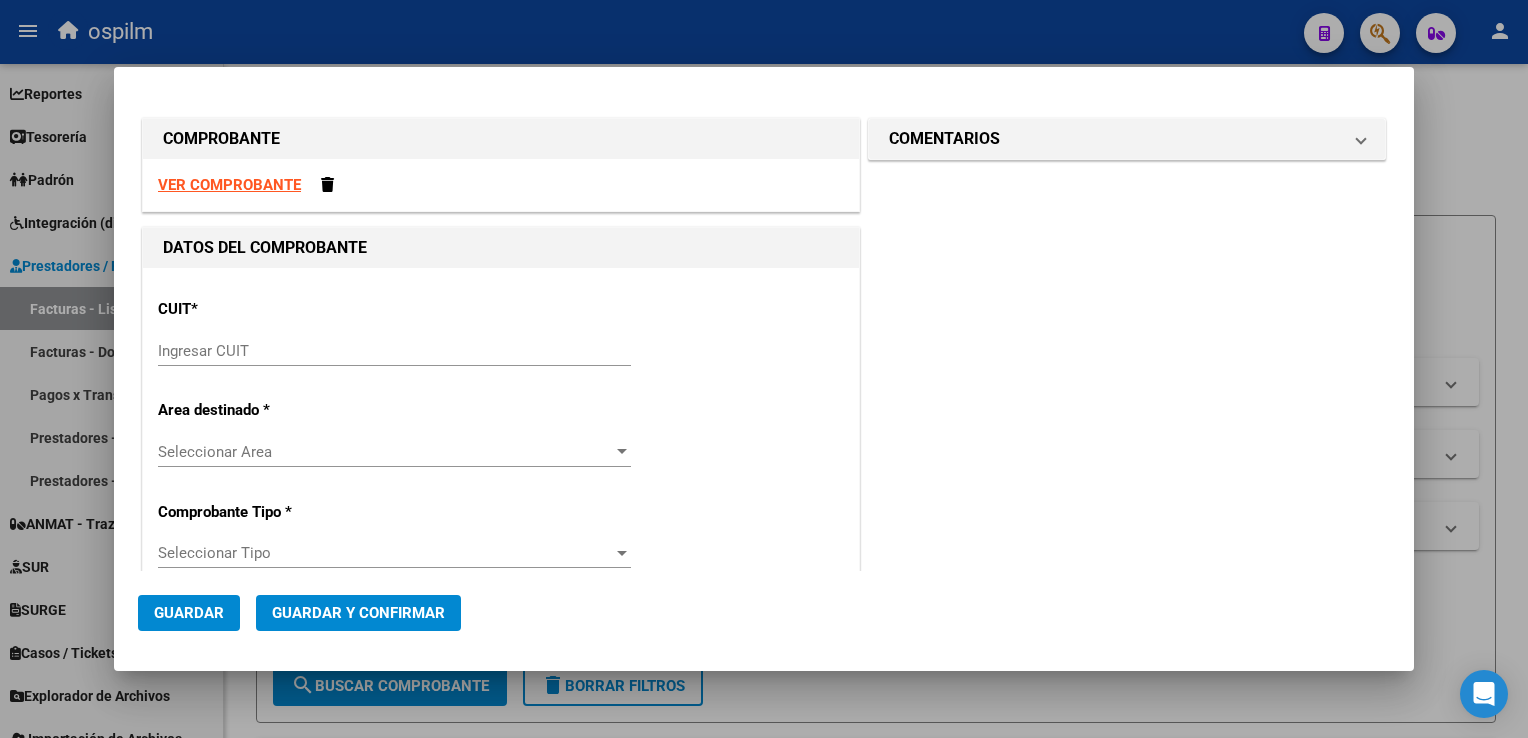 click on "VER COMPROBANTE" at bounding box center (229, 185) 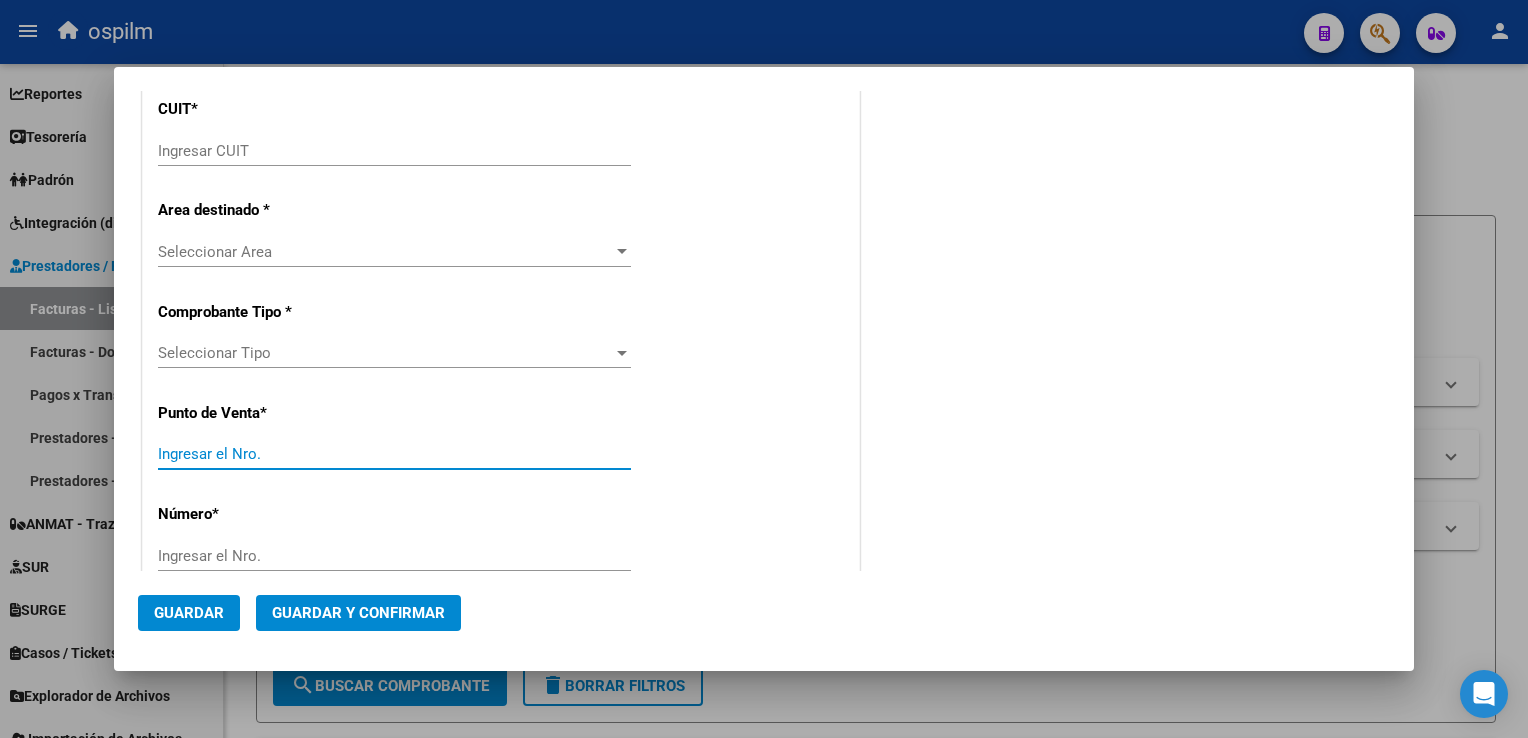 click on "Ingresar el Nro." at bounding box center [394, 454] 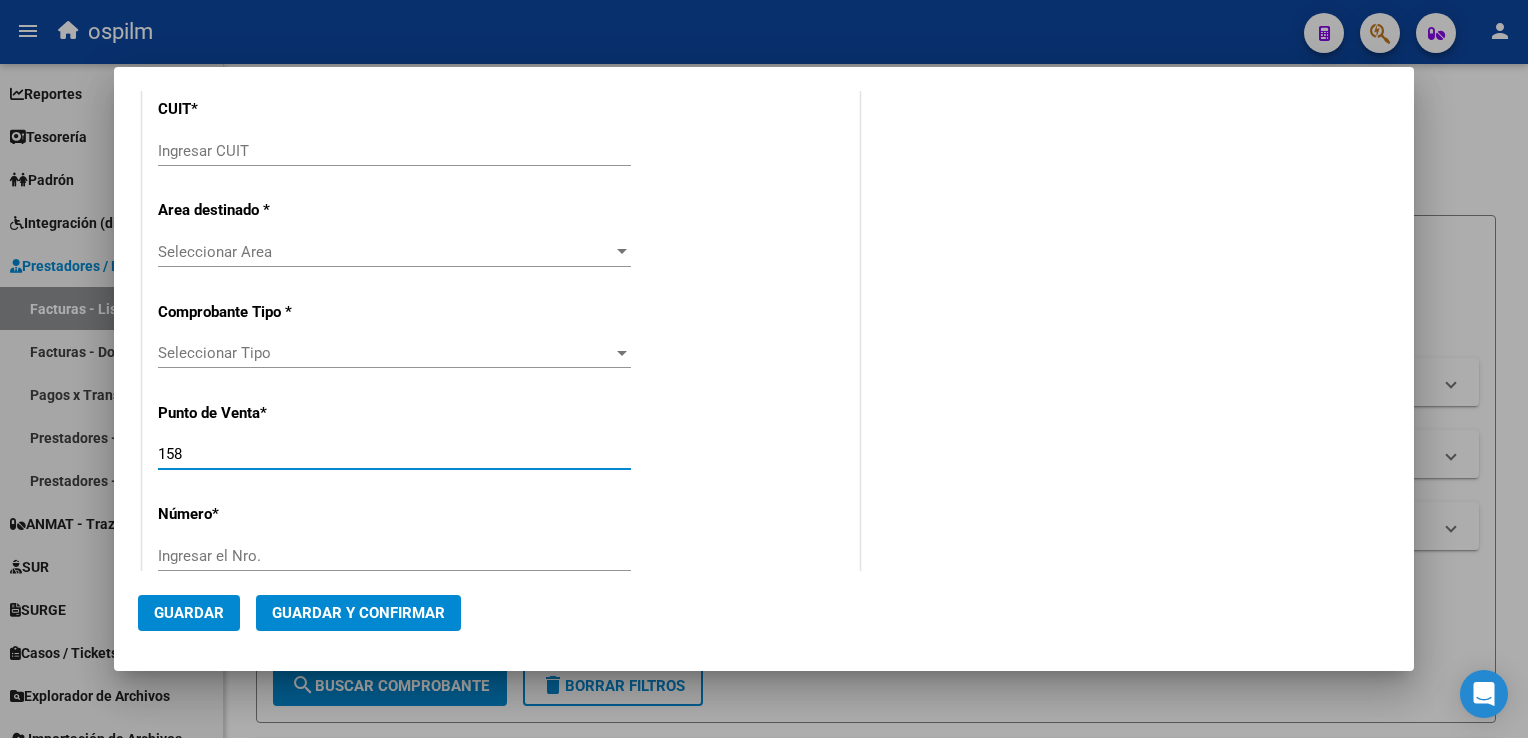 type on "158" 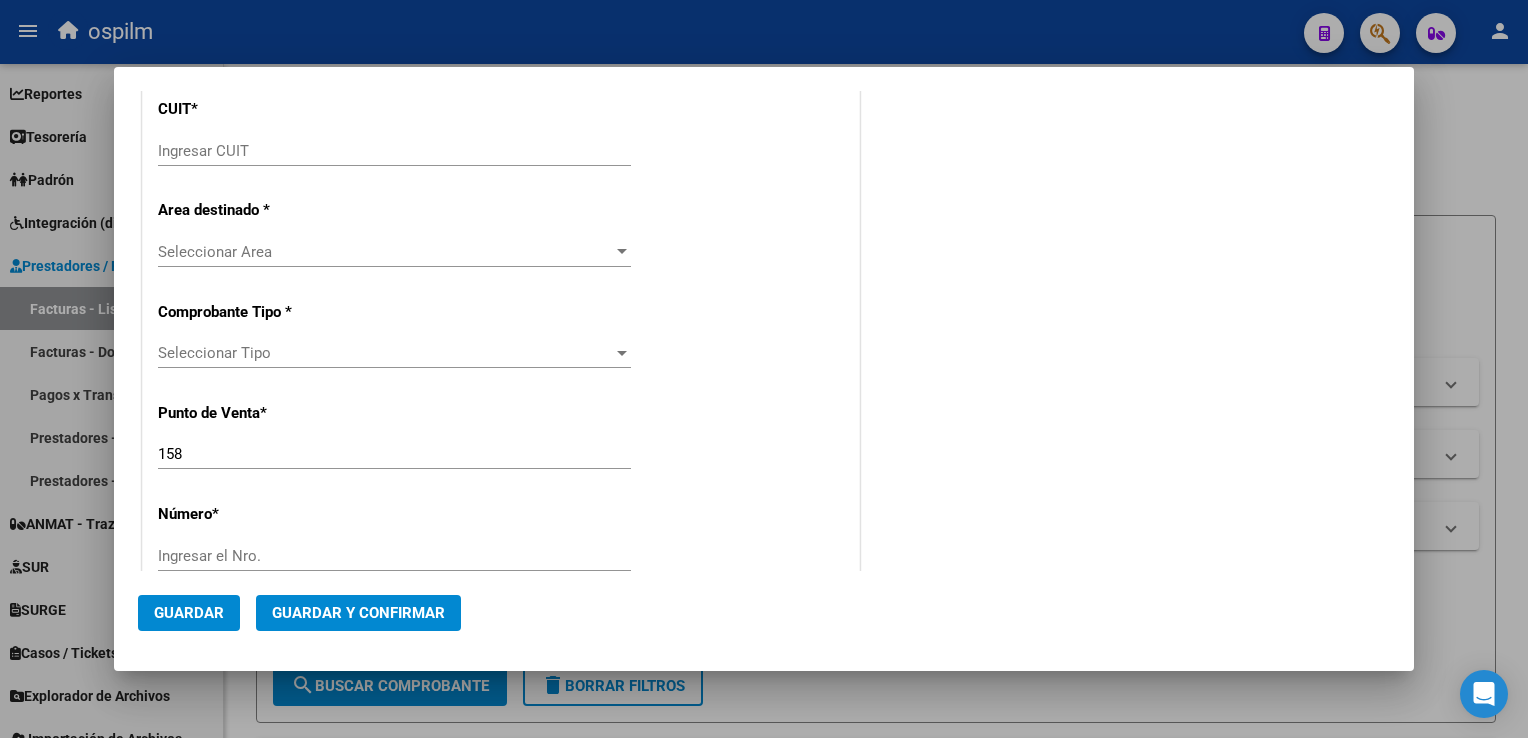 click on "Ingresar el Nro." 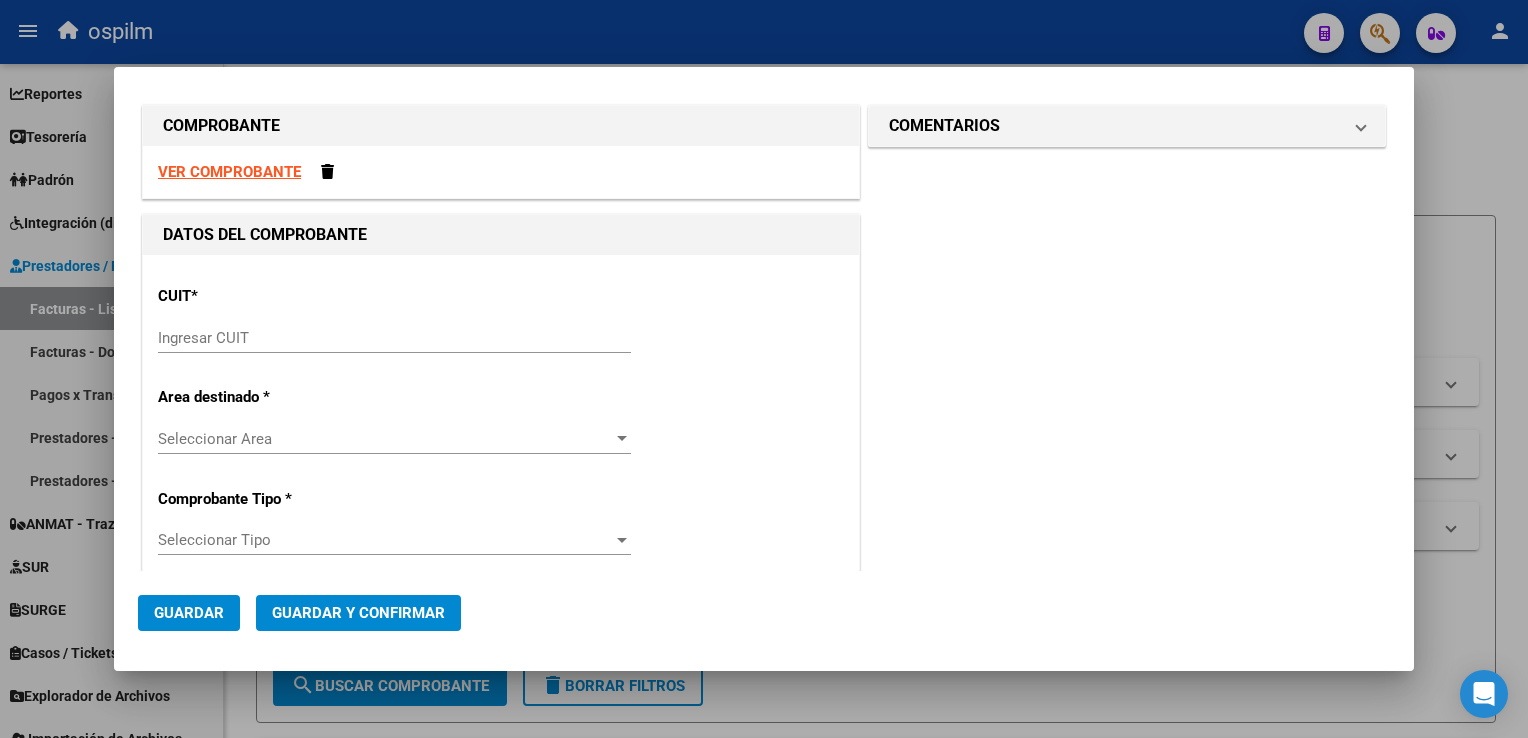 scroll, scrollTop: 0, scrollLeft: 0, axis: both 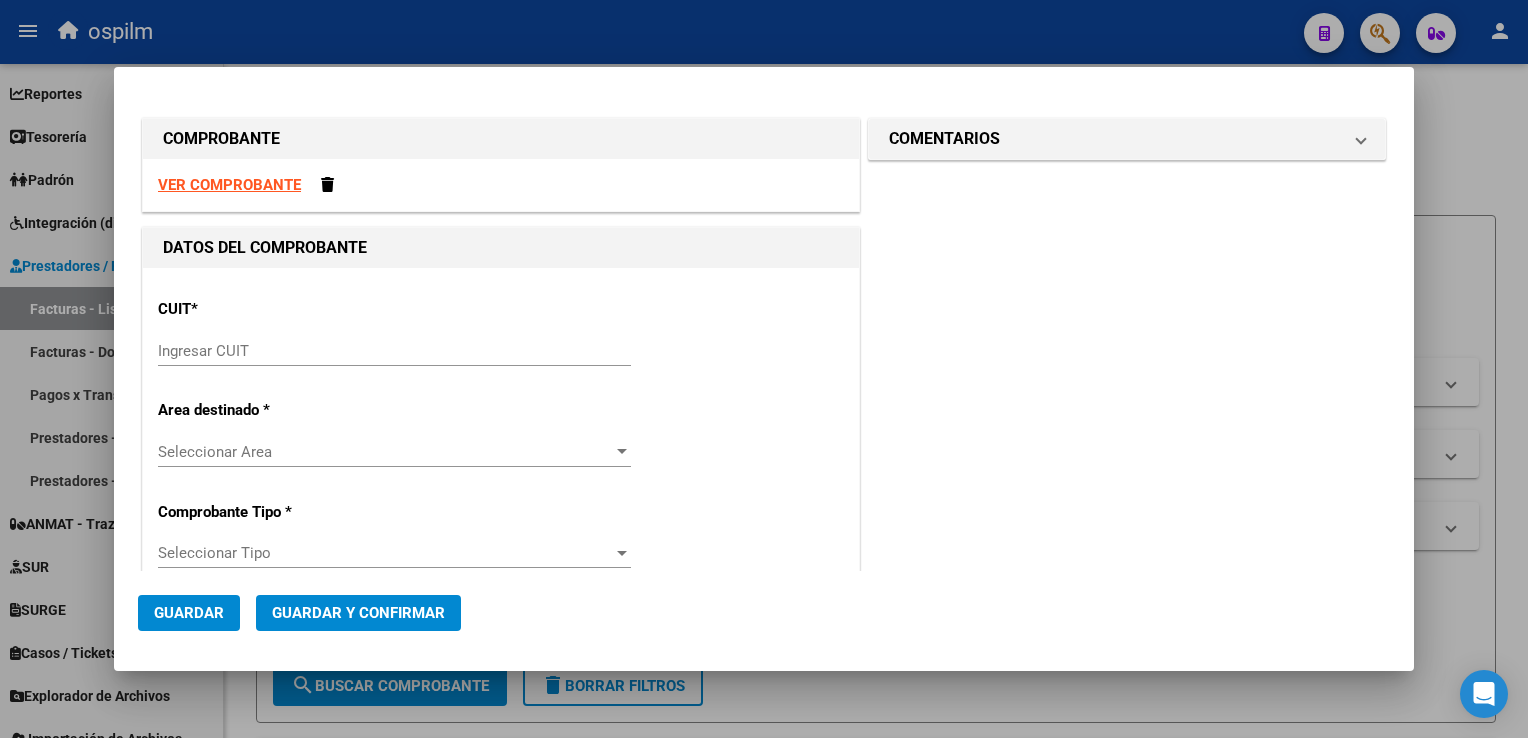 type on "15597" 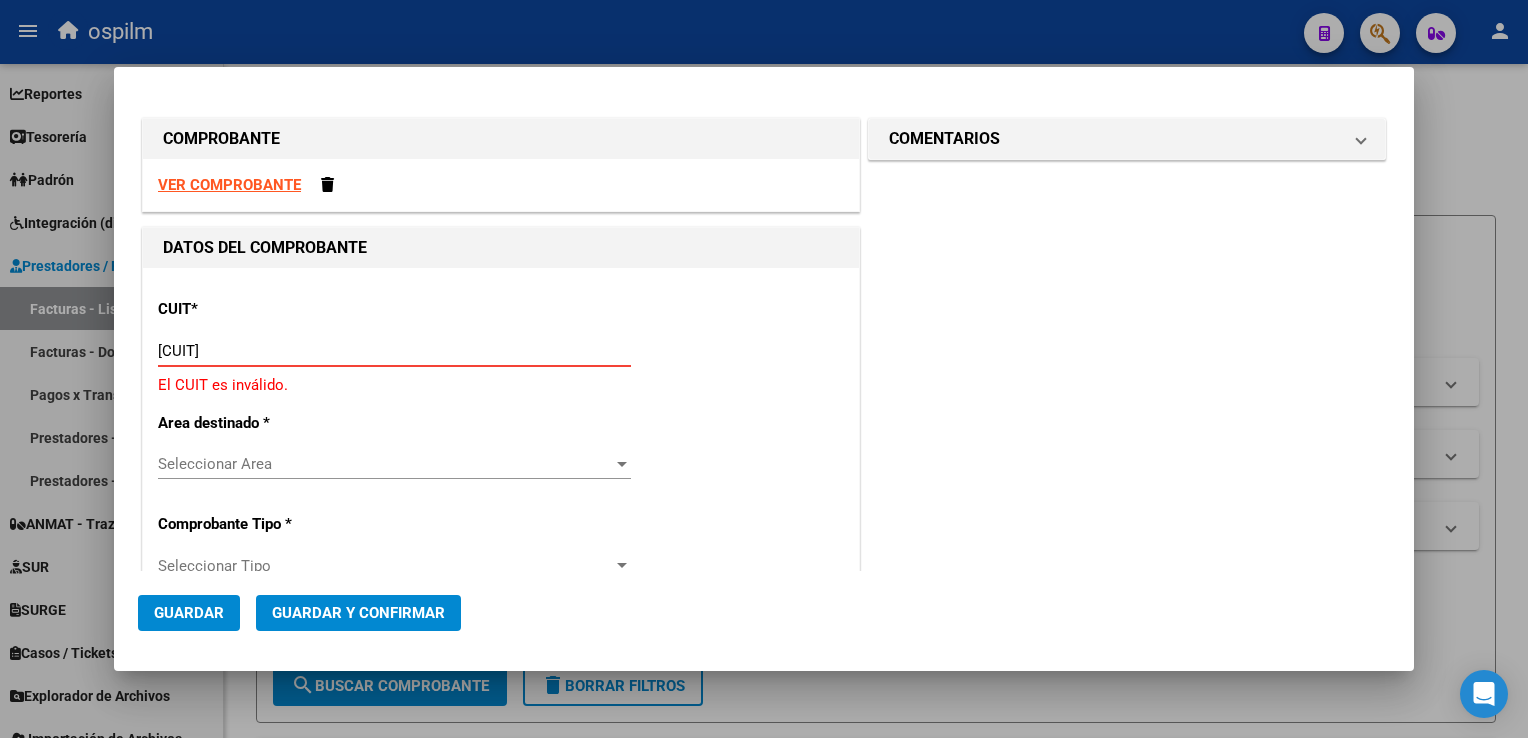 type on "30-62698339-8" 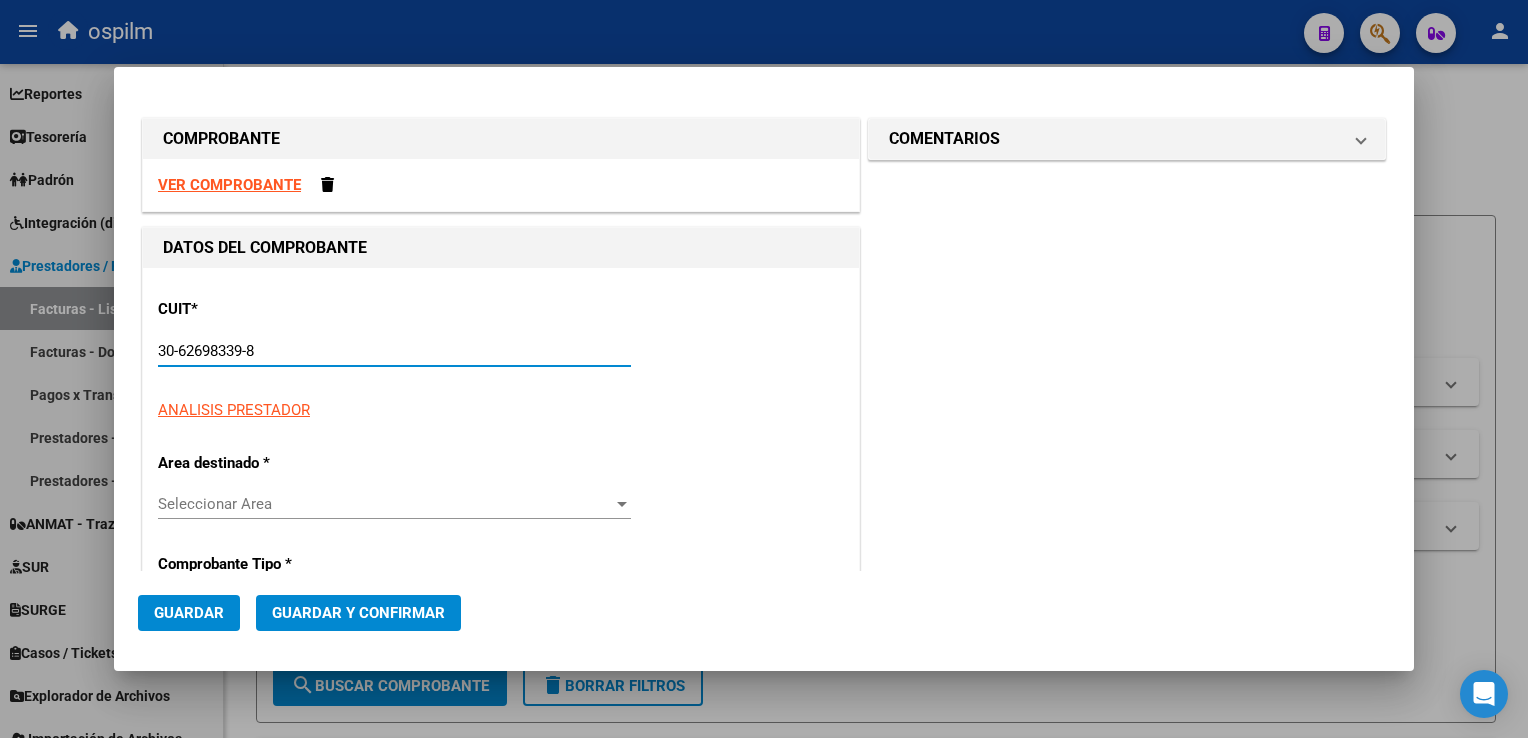 type on "134" 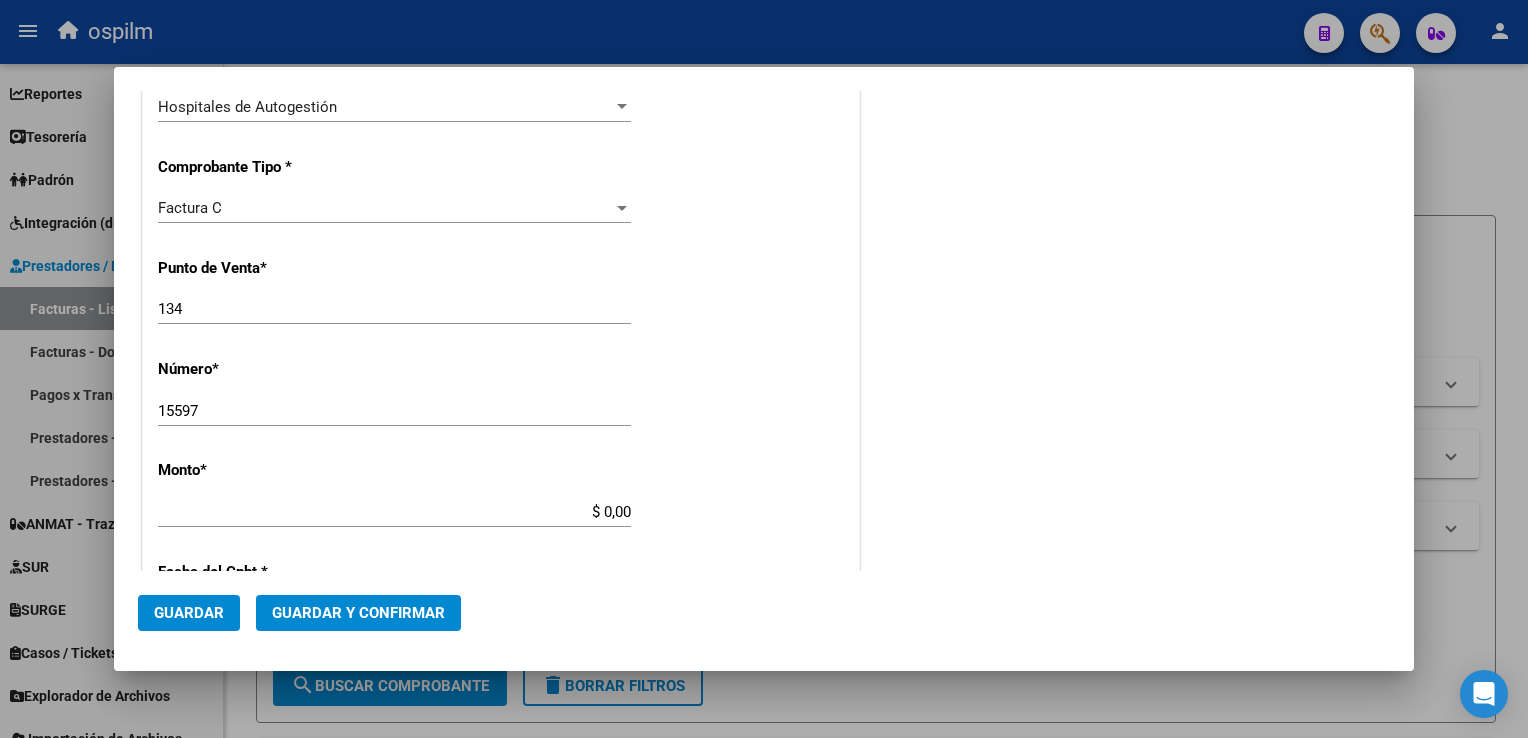 scroll, scrollTop: 500, scrollLeft: 0, axis: vertical 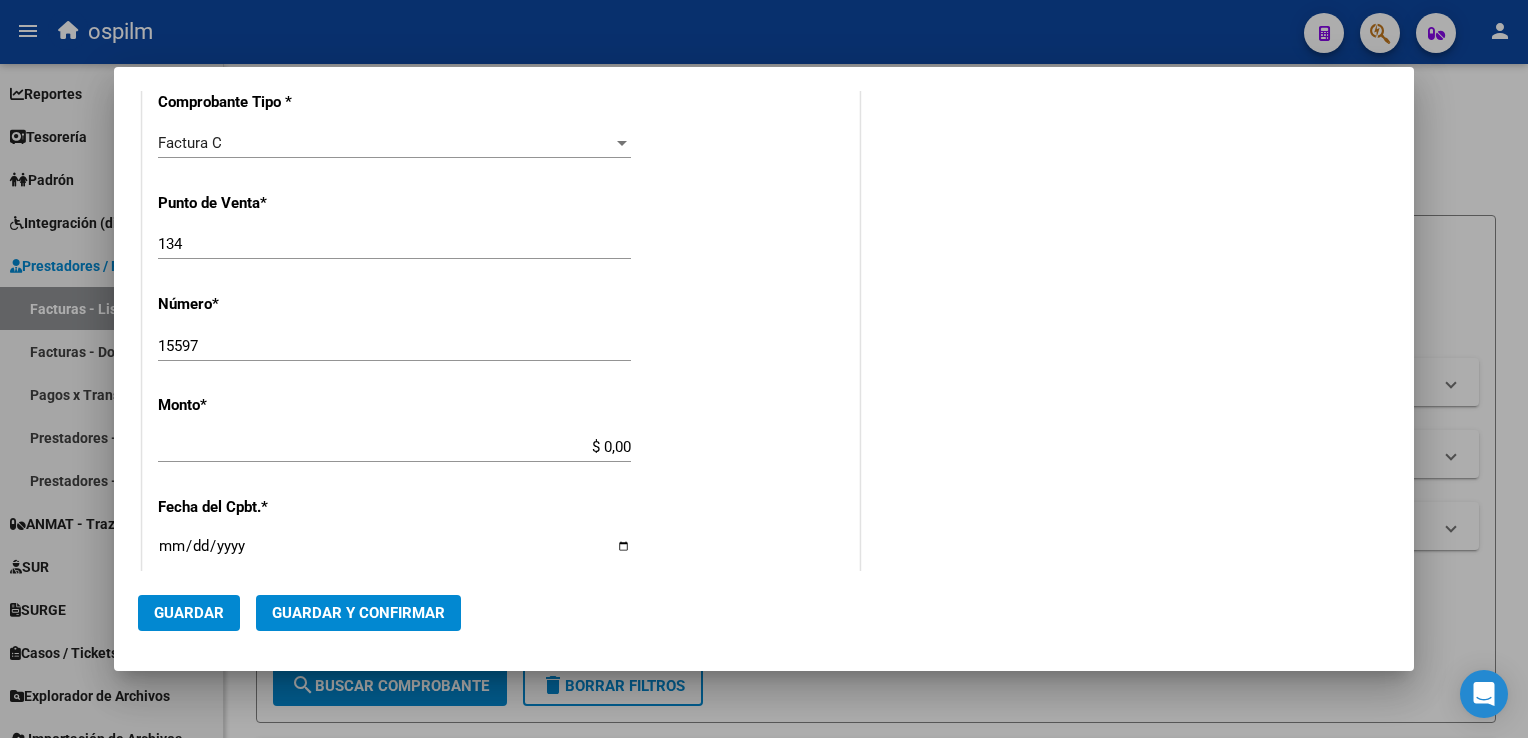 type on "30-62698339-8" 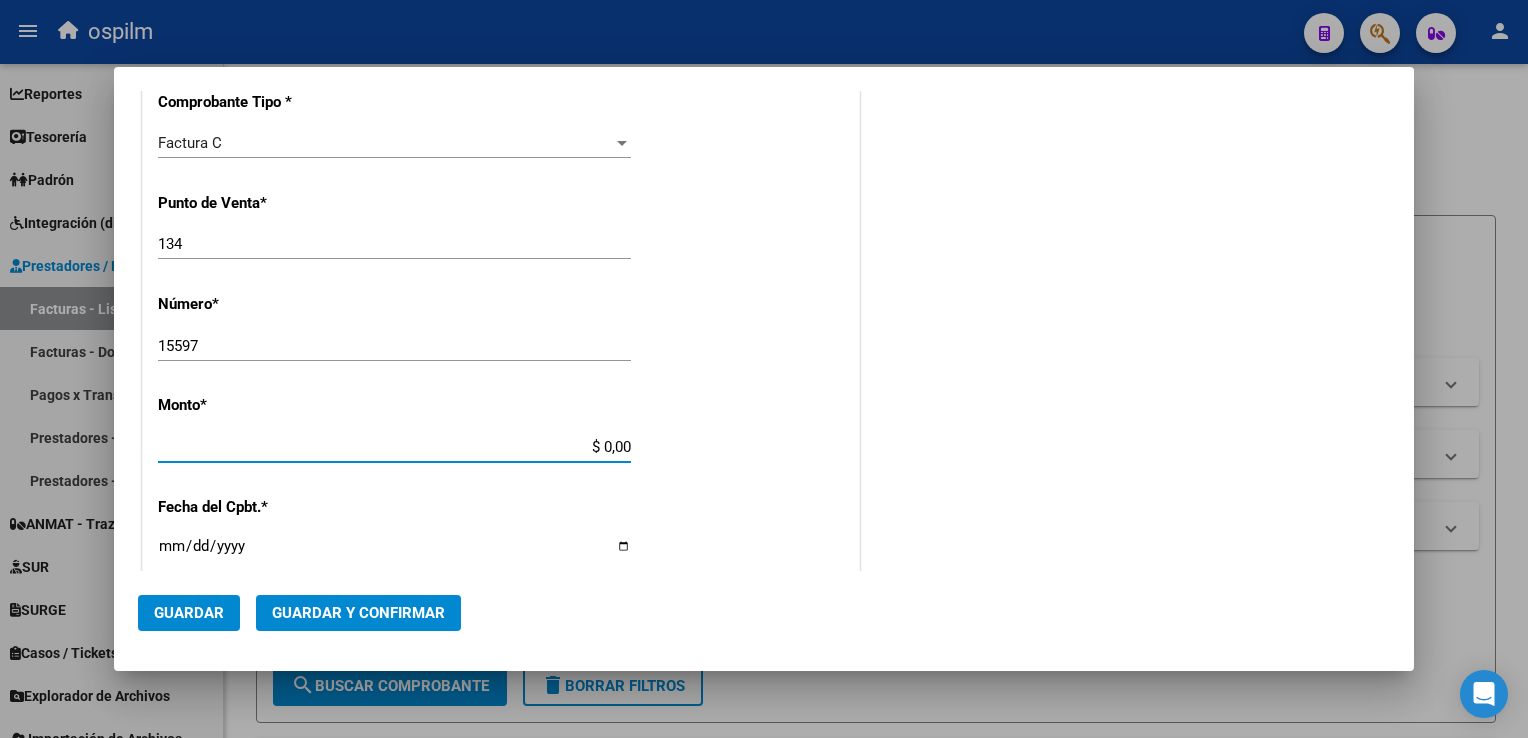 click on "$ 0,00" at bounding box center (394, 447) 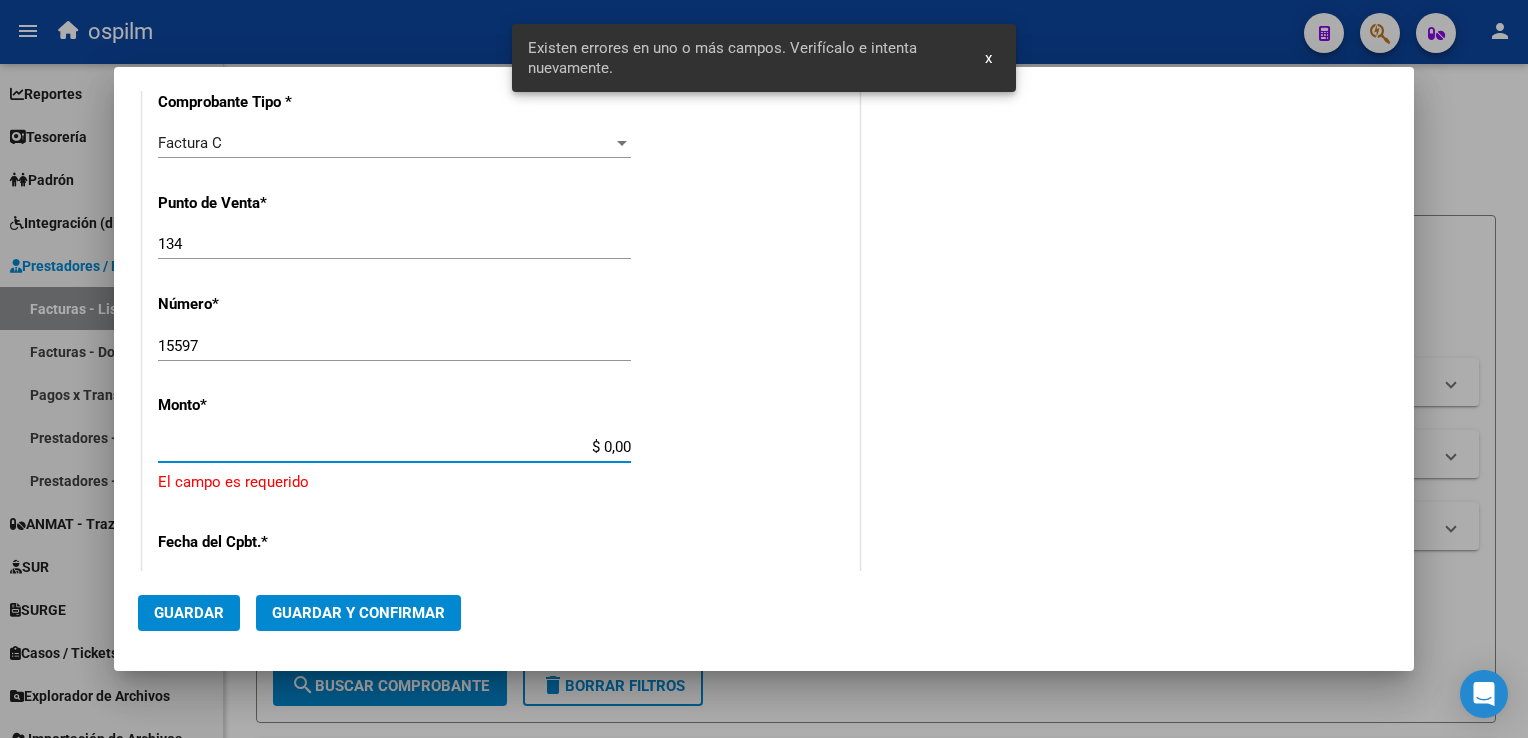 scroll, scrollTop: 605, scrollLeft: 0, axis: vertical 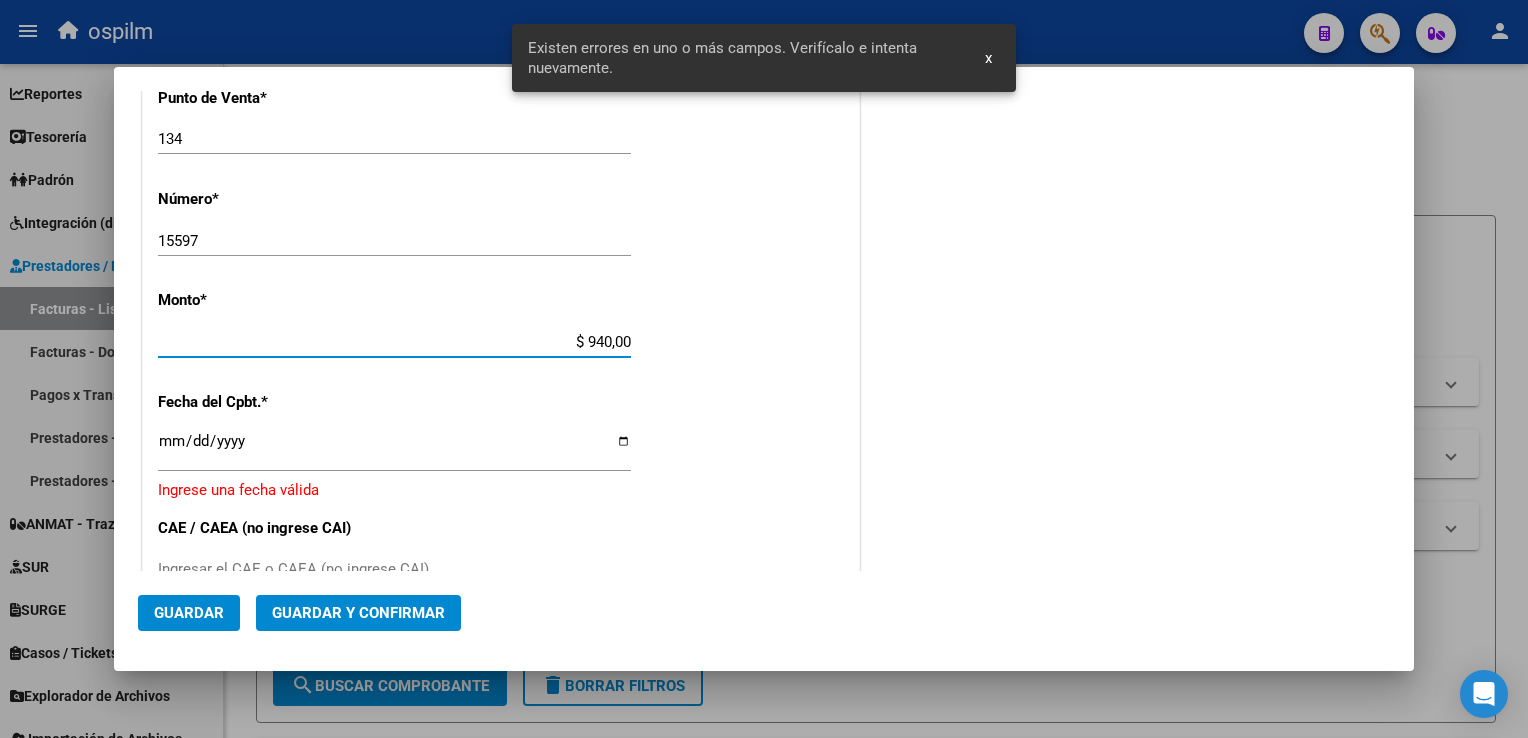 type on "$ 40,00" 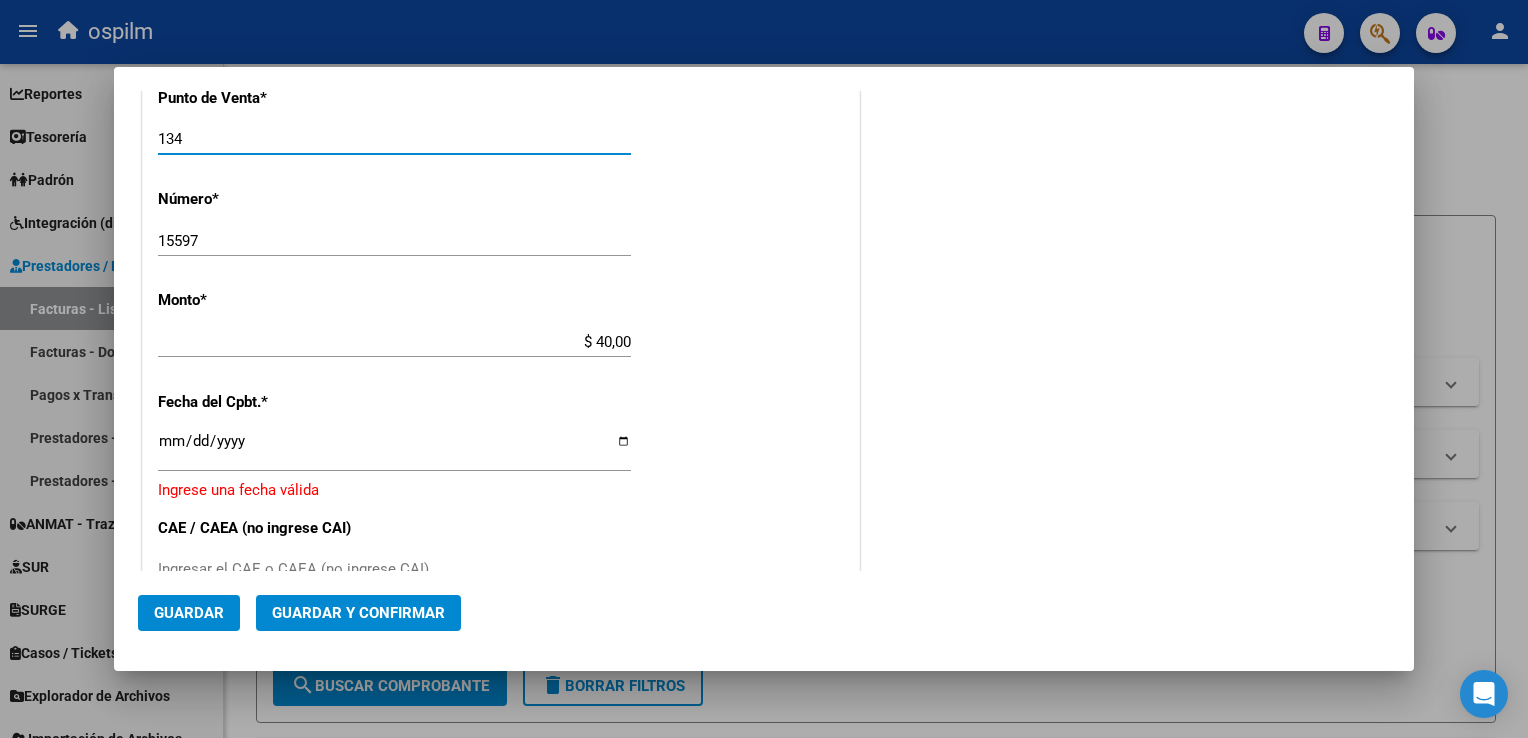 drag, startPoint x: 260, startPoint y: 140, endPoint x: 99, endPoint y: 121, distance: 162.11725 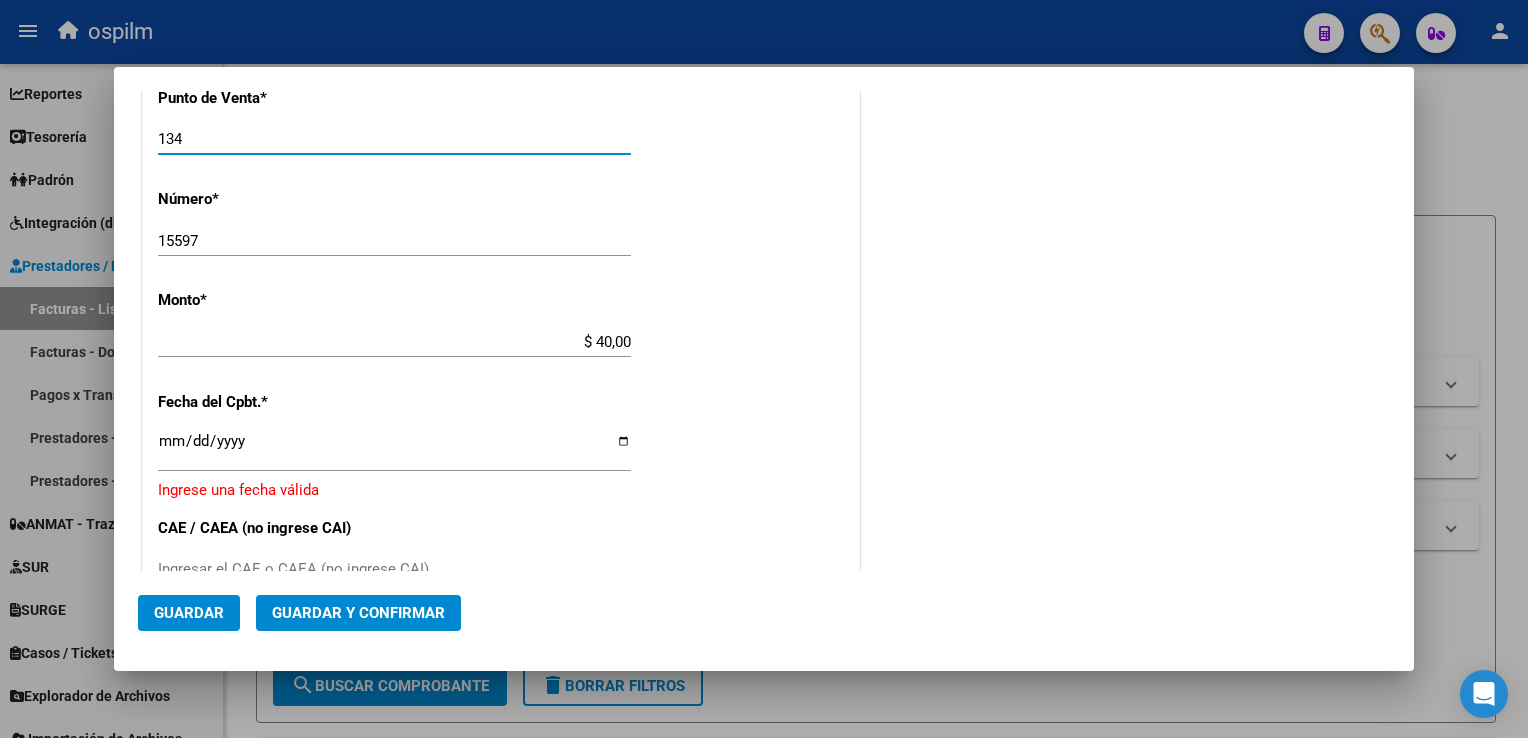 click on "COMPROBANTE VER COMPROBANTE       DATOS DEL COMPROBANTE CUIT  *   [CUIT] Ingresar CUIT  ANALISIS PRESTADOR  MINISTERIO DE SALUD PCIA DE BS AS O. P.  ARCA Padrón  Area destinado * Hospitales de Autogestión Seleccionar Area  Comprobante Tipo * Factura C Seleccionar Tipo Punto de Venta  *   134 Ingresar el Nro.  Número  *   15597 Ingresar el Nro.  Monto  *   $ 40,00 Ingresar el monto  Fecha del Cpbt.  *   Ingresar la fecha   Ingrese una fecha válida CAE / CAEA (no ingrese CAI)    Ingresar el CAE o CAEA (no ingrese CAI)  Fecha Recibido  *   2025-08-06 Ingresar la fecha  Fecha de Vencimiento    Ingresar la fecha  Ref. Externa    Ingresar la ref.  N° Liquidación    Ingresar el N° Liquidación  COMENTARIOS Comentarios De la Obra Social: Comentarios de la Obra Social (no visibles para el prestador/gerenciador): Guardar Guardar y Confirmar" at bounding box center [764, 369] 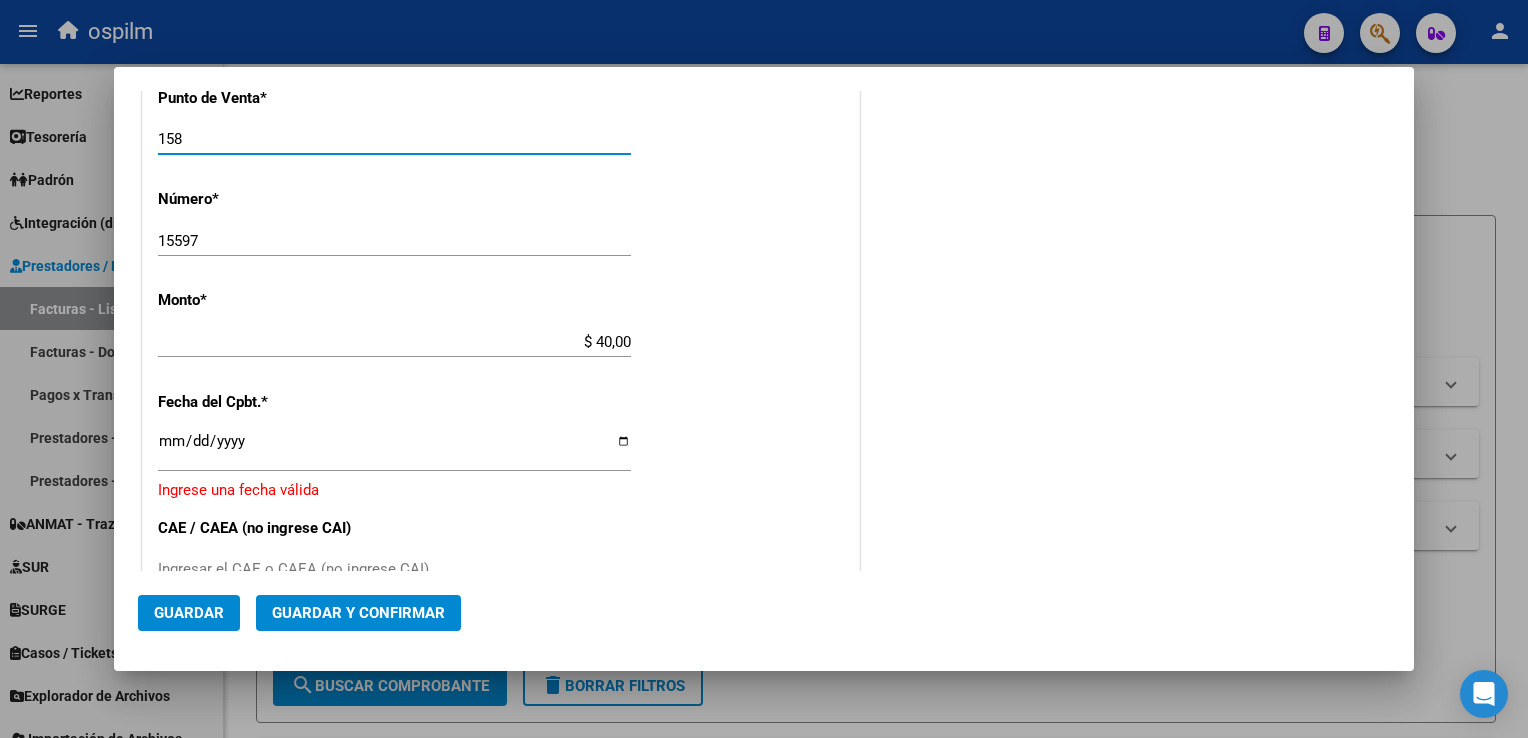 type on "158" 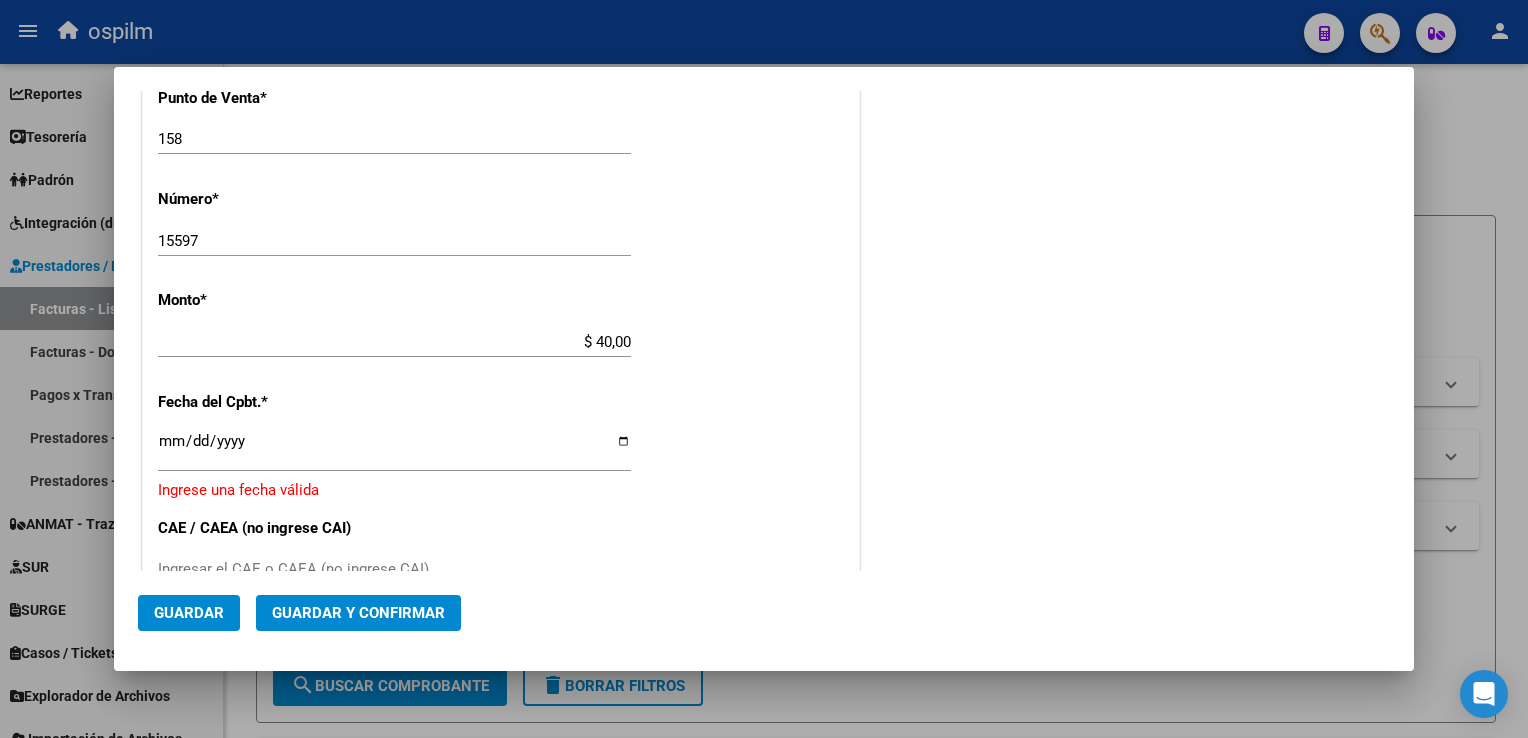 click on "CUIT  *   [NUMBER] Ingresar CUIT  ANALISIS PRESTADOR  [COMPANY] O. P.  ARCA Padrón  Area destinado * Hospitales de Autogestión Seleccionar Area  Comprobante Tipo * Factura C Seleccionar Tipo Punto de Venta  *   158 Ingresar el Nro.  Número  *   15597 Ingresar el Nro.  Monto  *   $ 40,00 Ingresar el monto  Fecha del Cpbt.  *   Ingresar la fecha   Ingrese una fecha válida CAE / CAEA (no ingrese CAI)    Ingresar el CAE o CAEA (no ingrese CAI)  Fecha Recibido  *   2025-08-06 Ingresar la fecha  Fecha de Vencimiento    Ingresar la fecha  Ref. Externa    Ingresar la ref.  N° Liquidación    Ingresar el N° Liquidación" at bounding box center [501, 378] 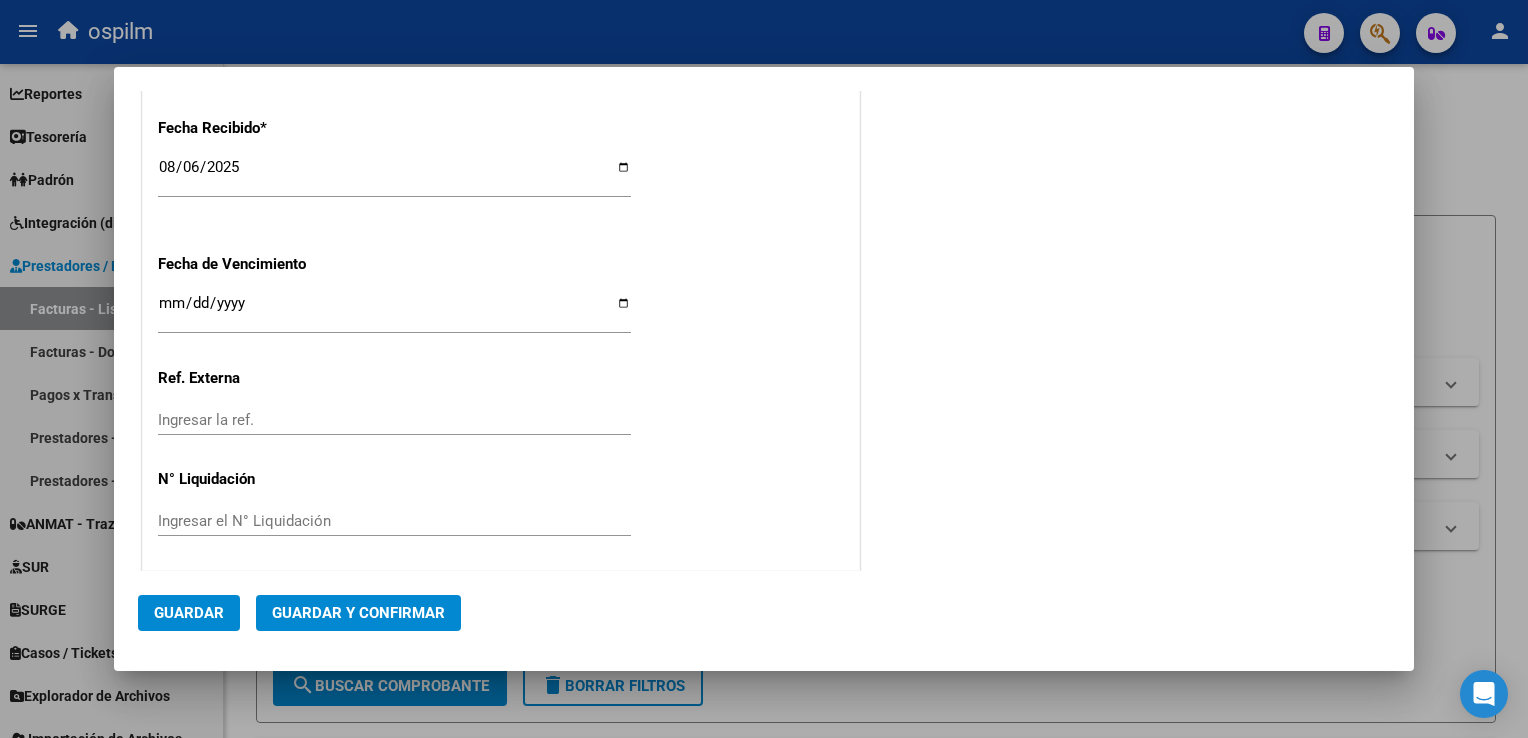 scroll, scrollTop: 1118, scrollLeft: 0, axis: vertical 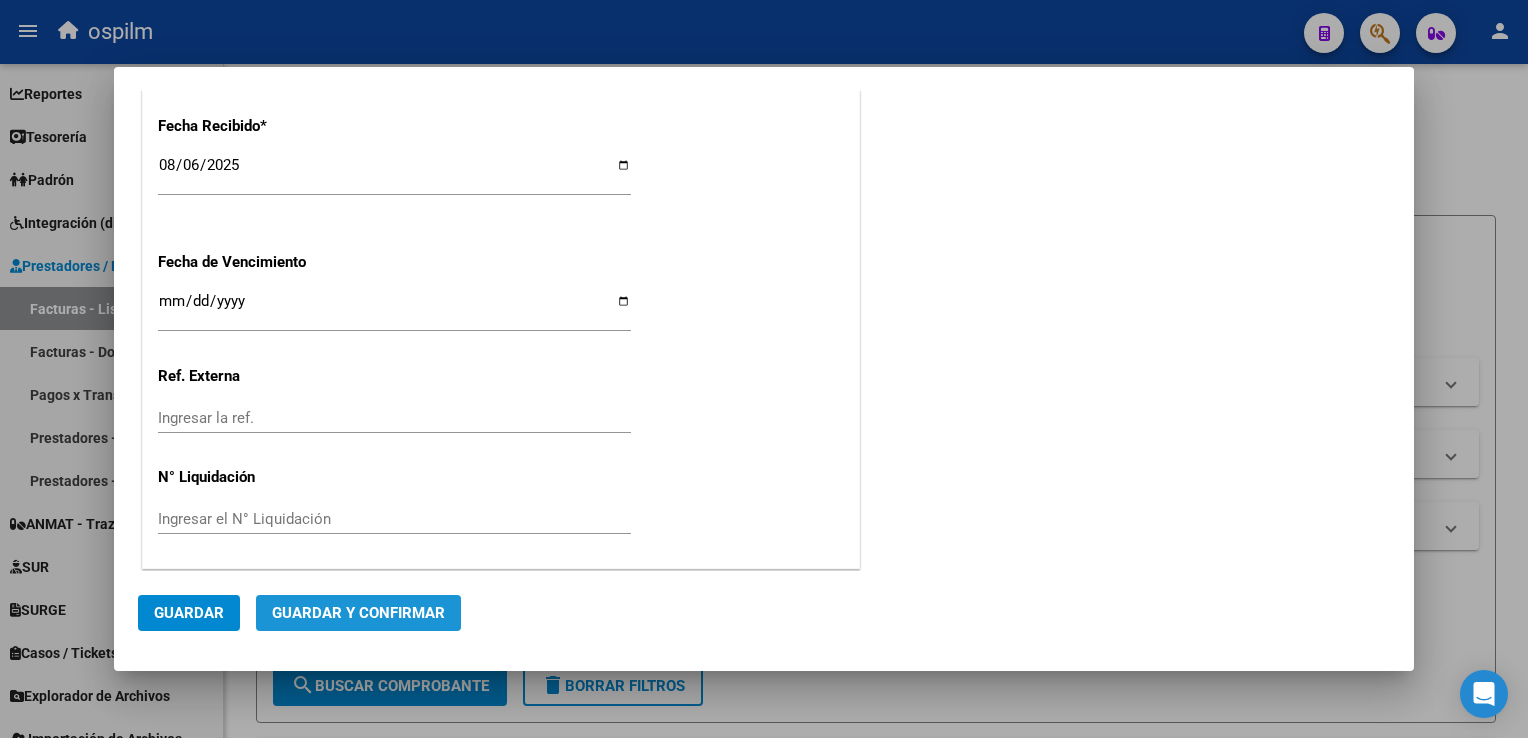 click on "Guardar y Confirmar" 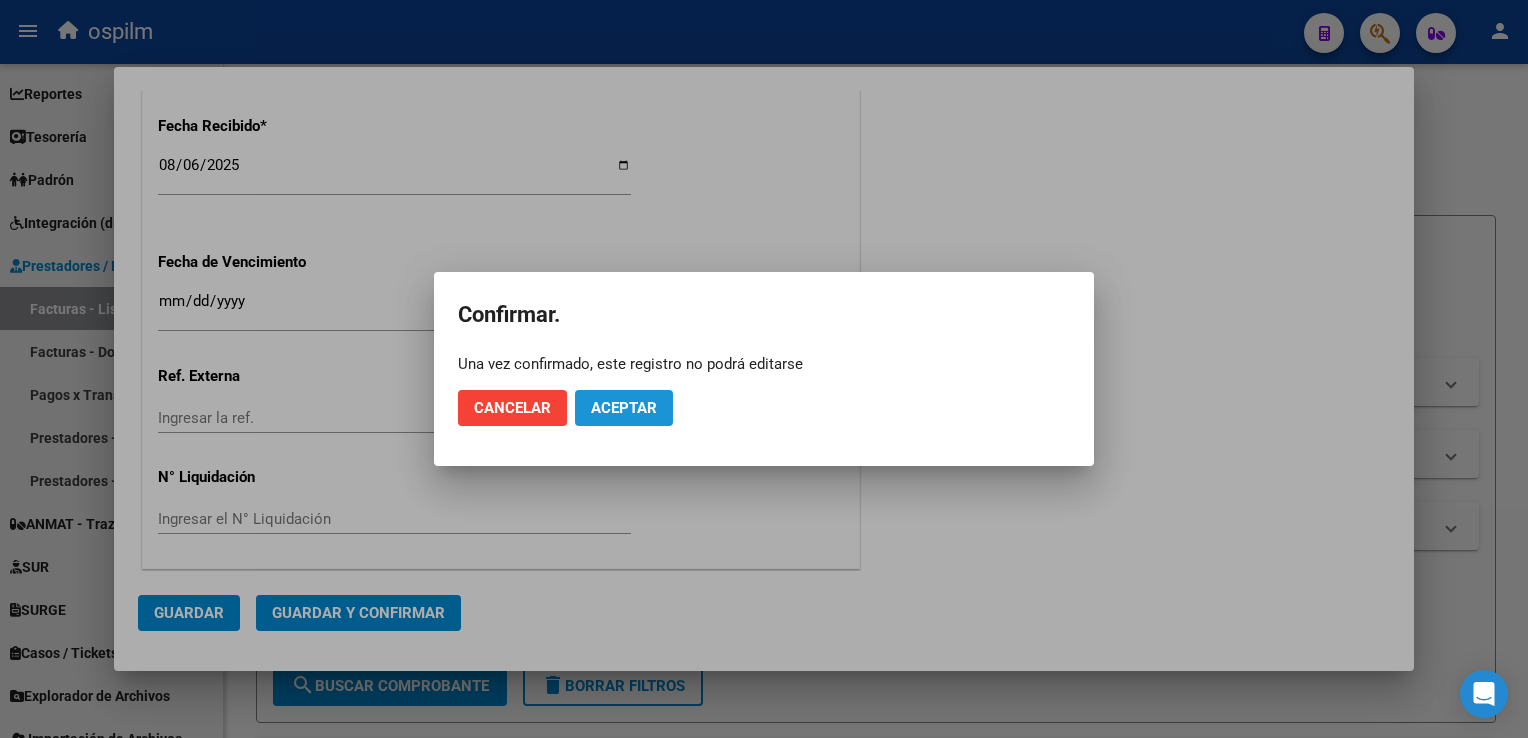 click on "Aceptar" 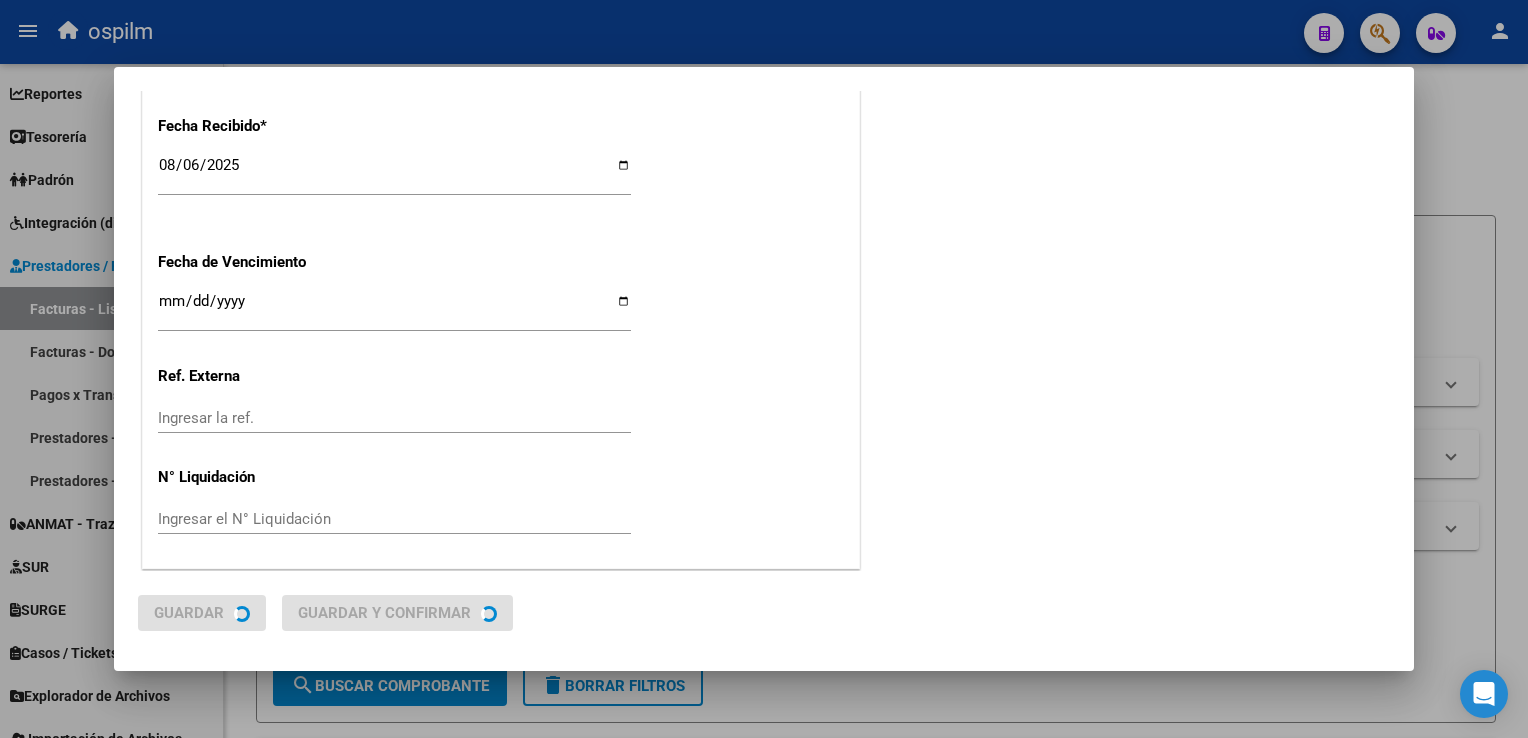 scroll, scrollTop: 0, scrollLeft: 0, axis: both 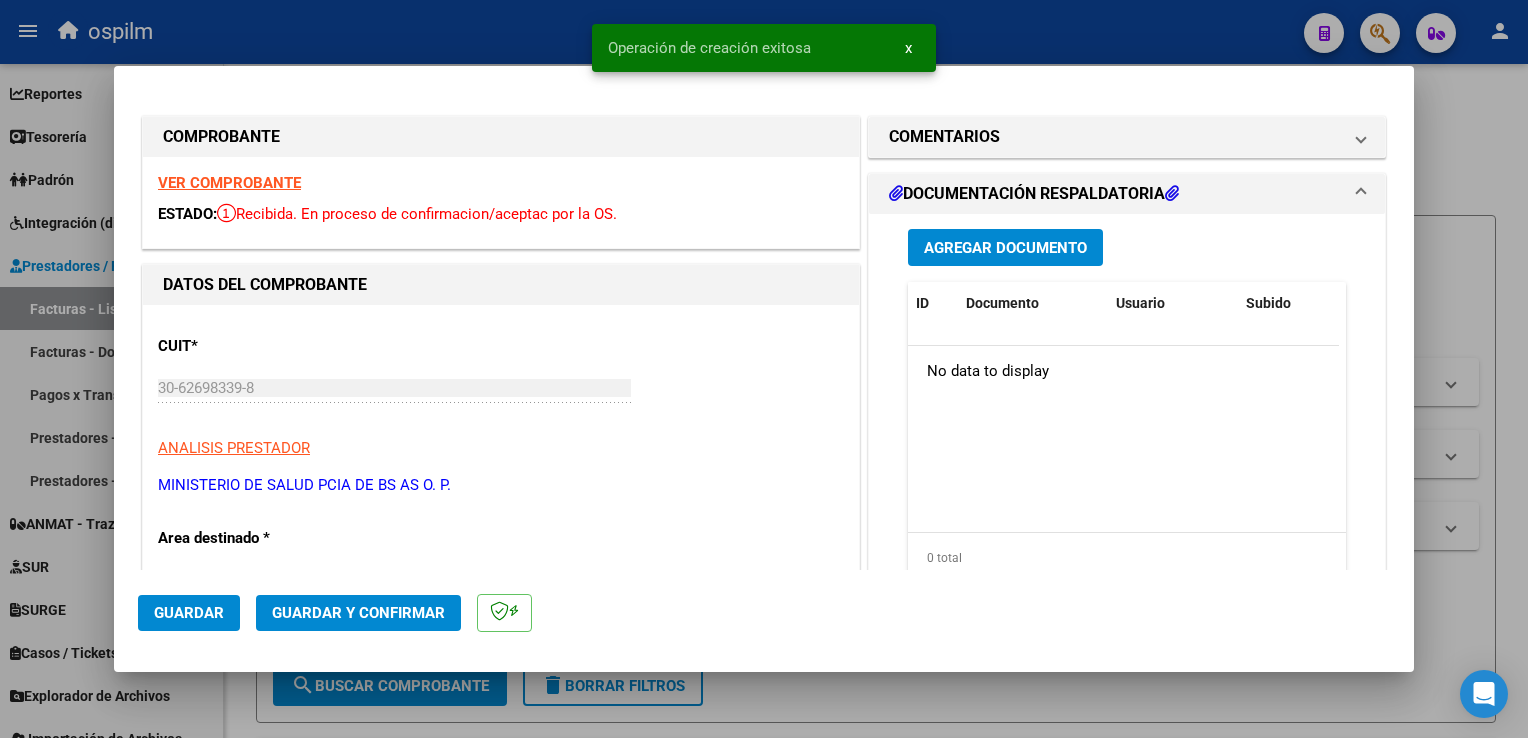 click on "x" at bounding box center [908, 48] 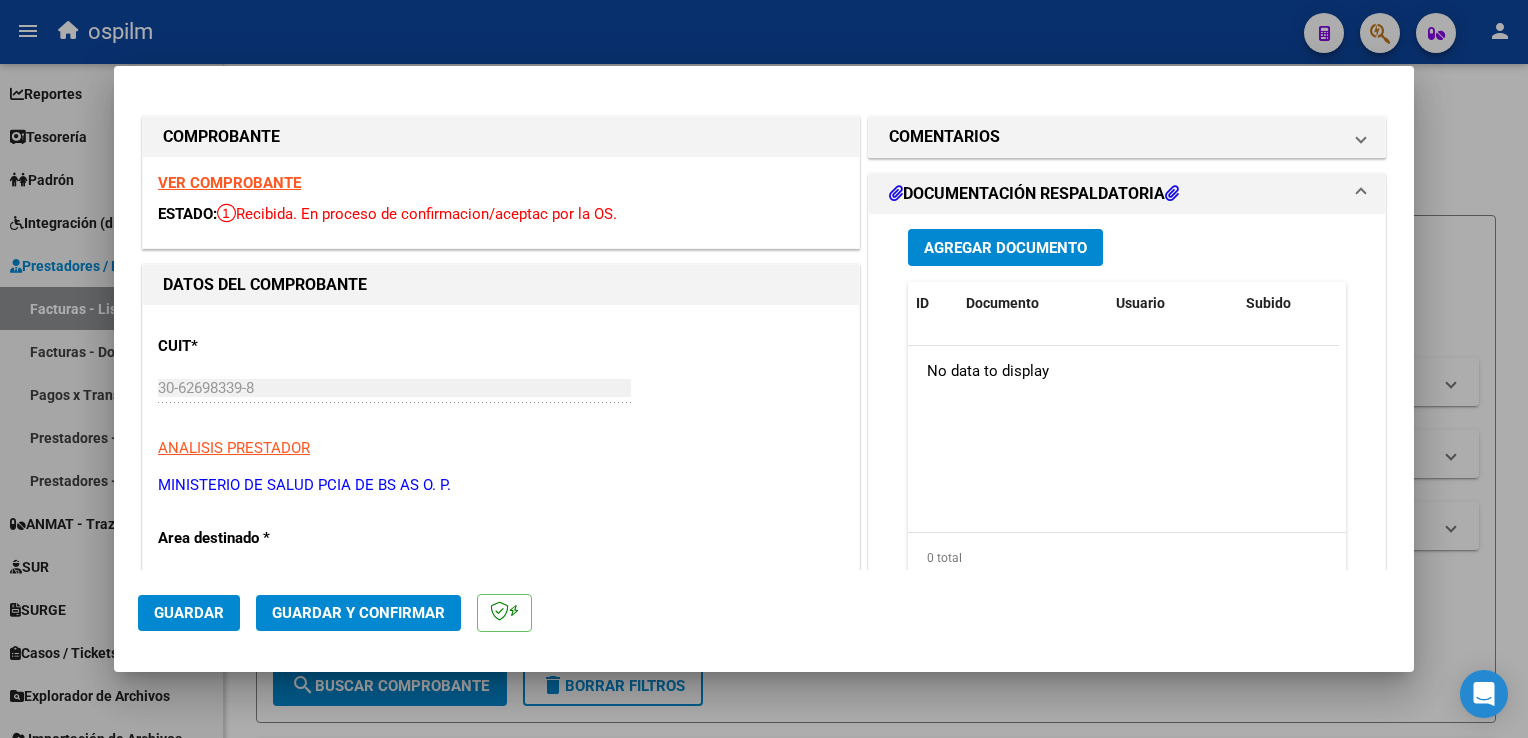 click at bounding box center [764, 369] 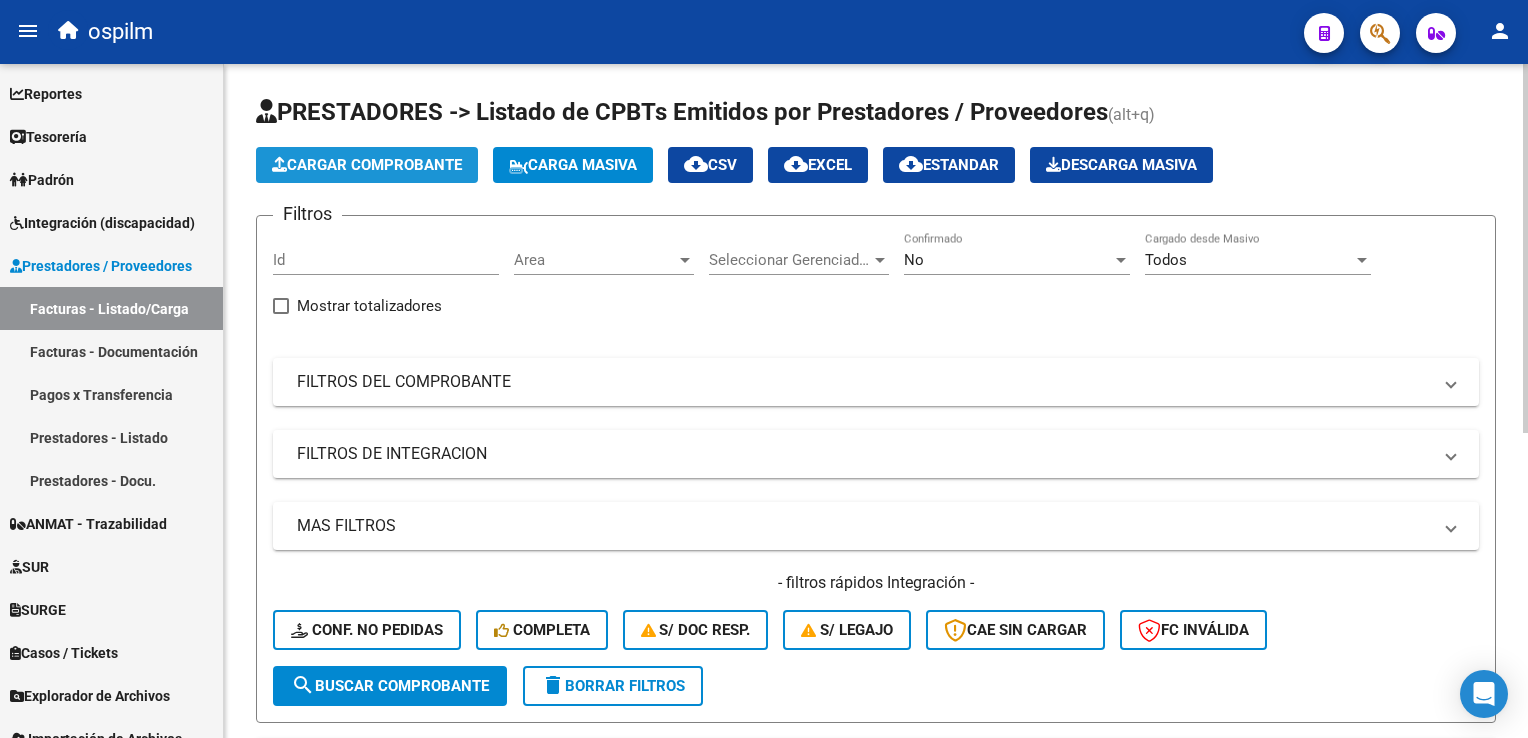 click on "Cargar Comprobante" 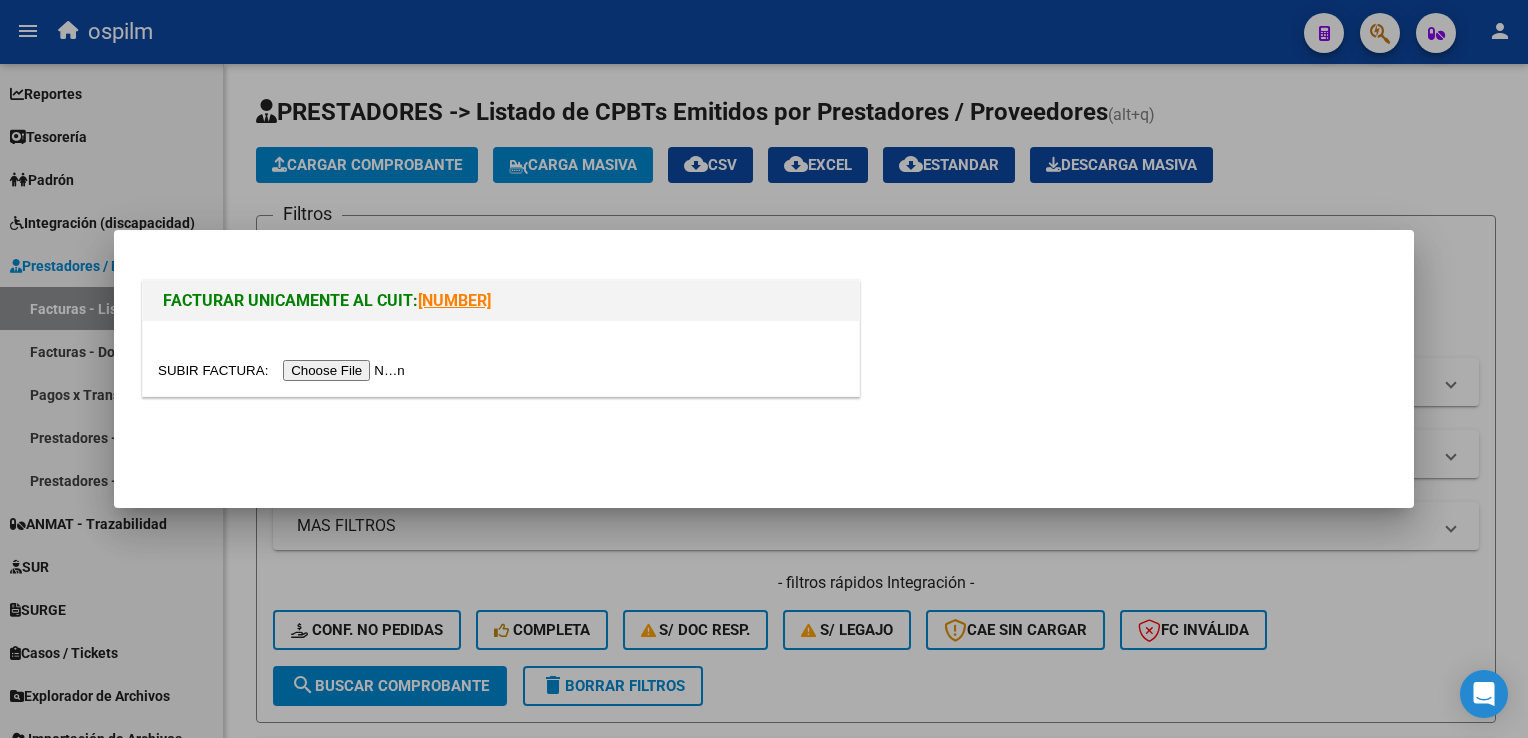 click at bounding box center [284, 370] 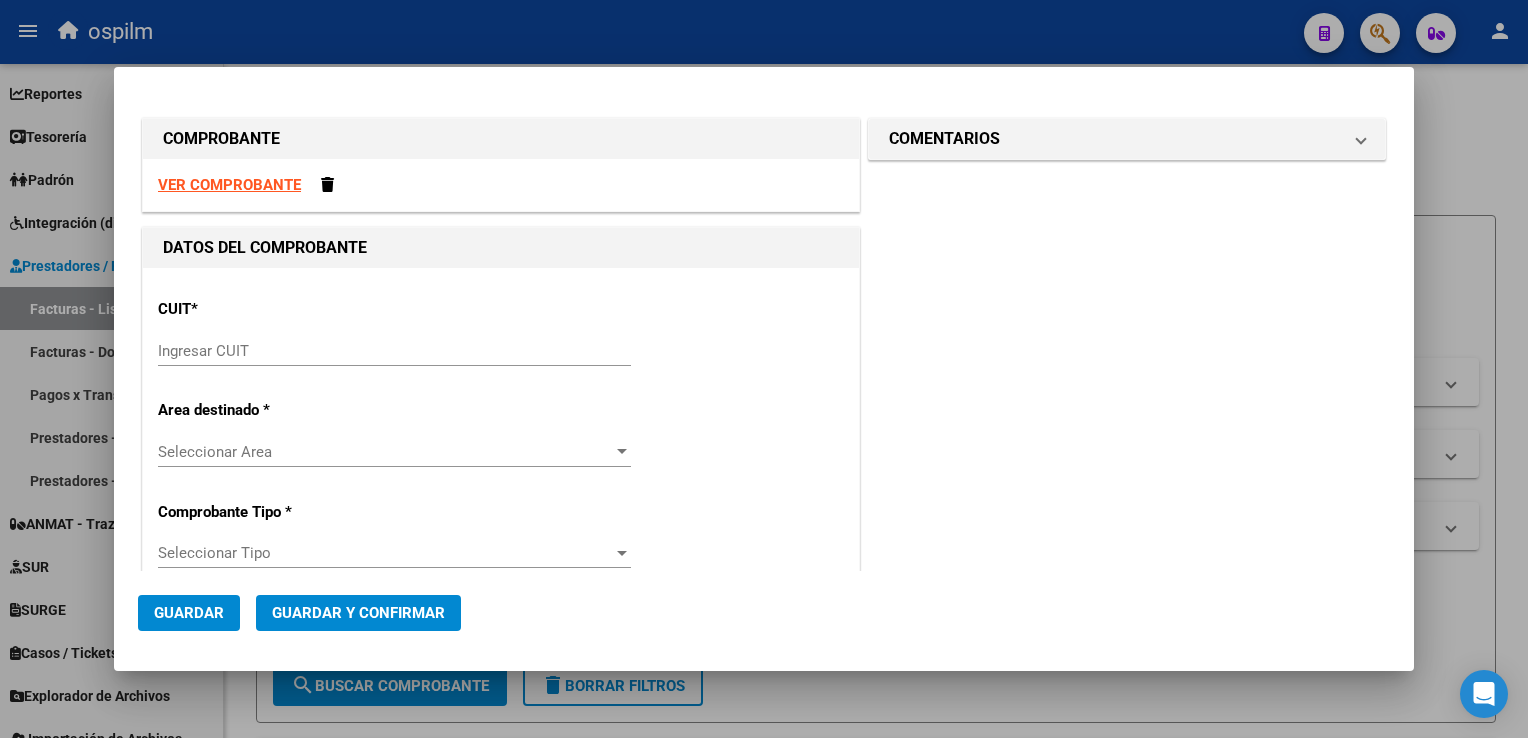 click on "Ingresar CUIT" at bounding box center [394, 351] 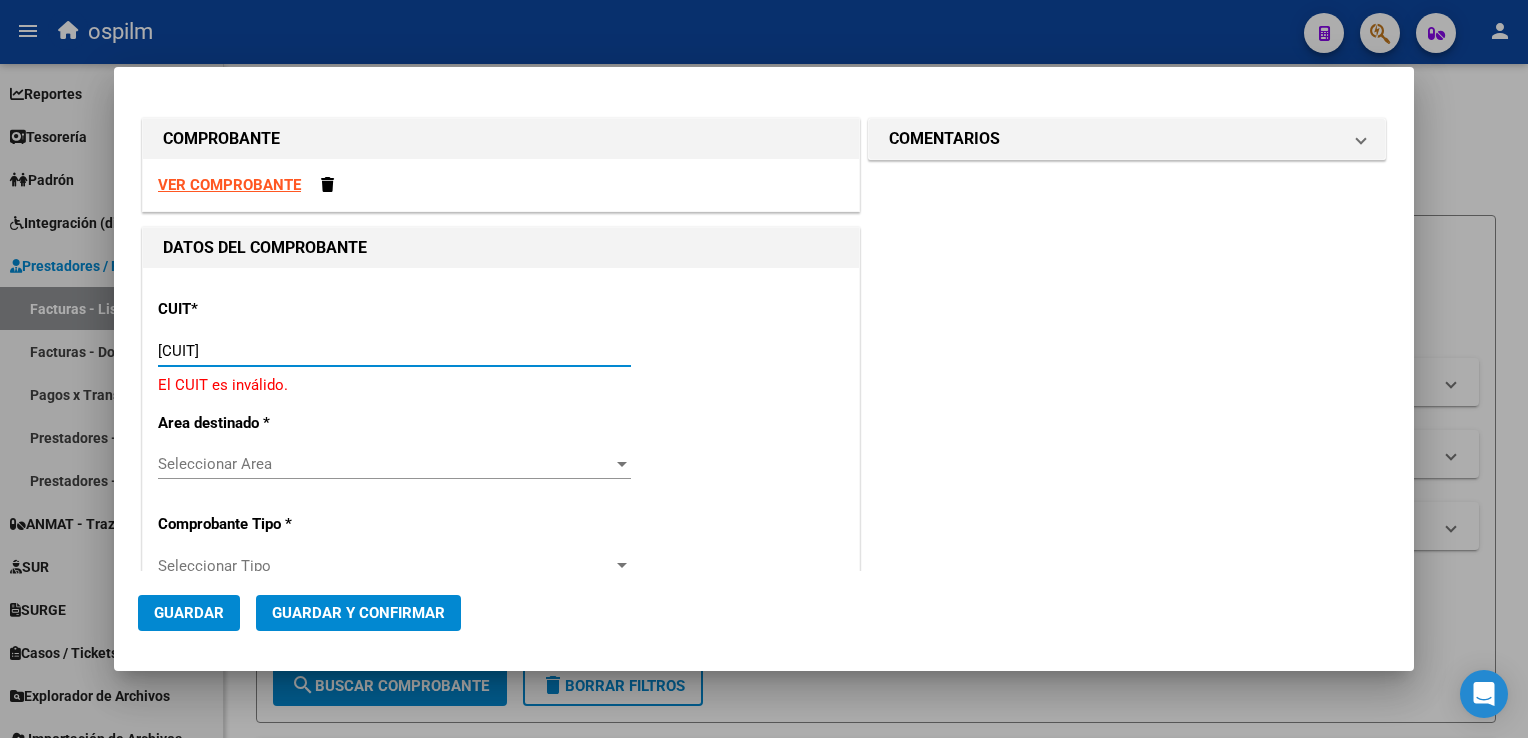 type on "30-62698339-8" 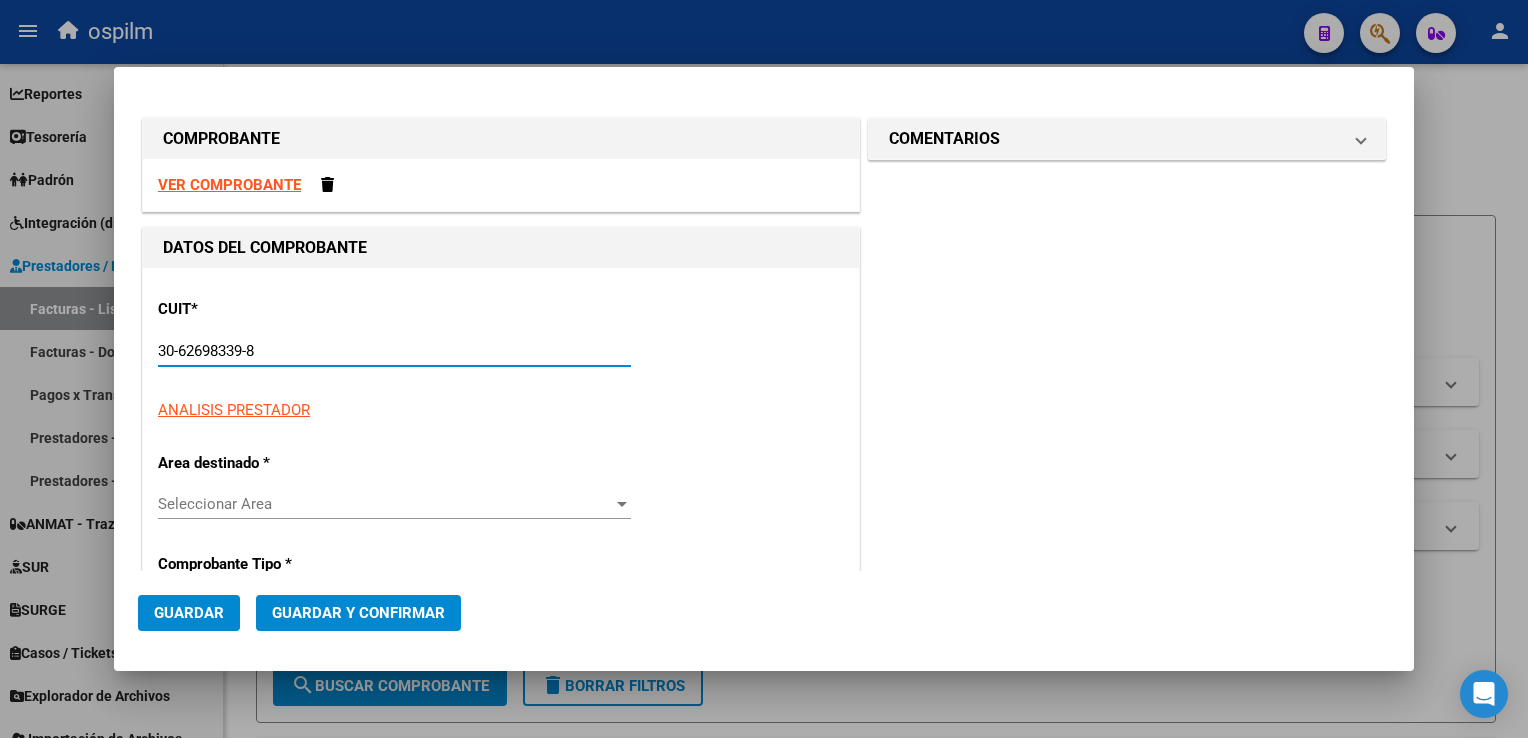 type on "134" 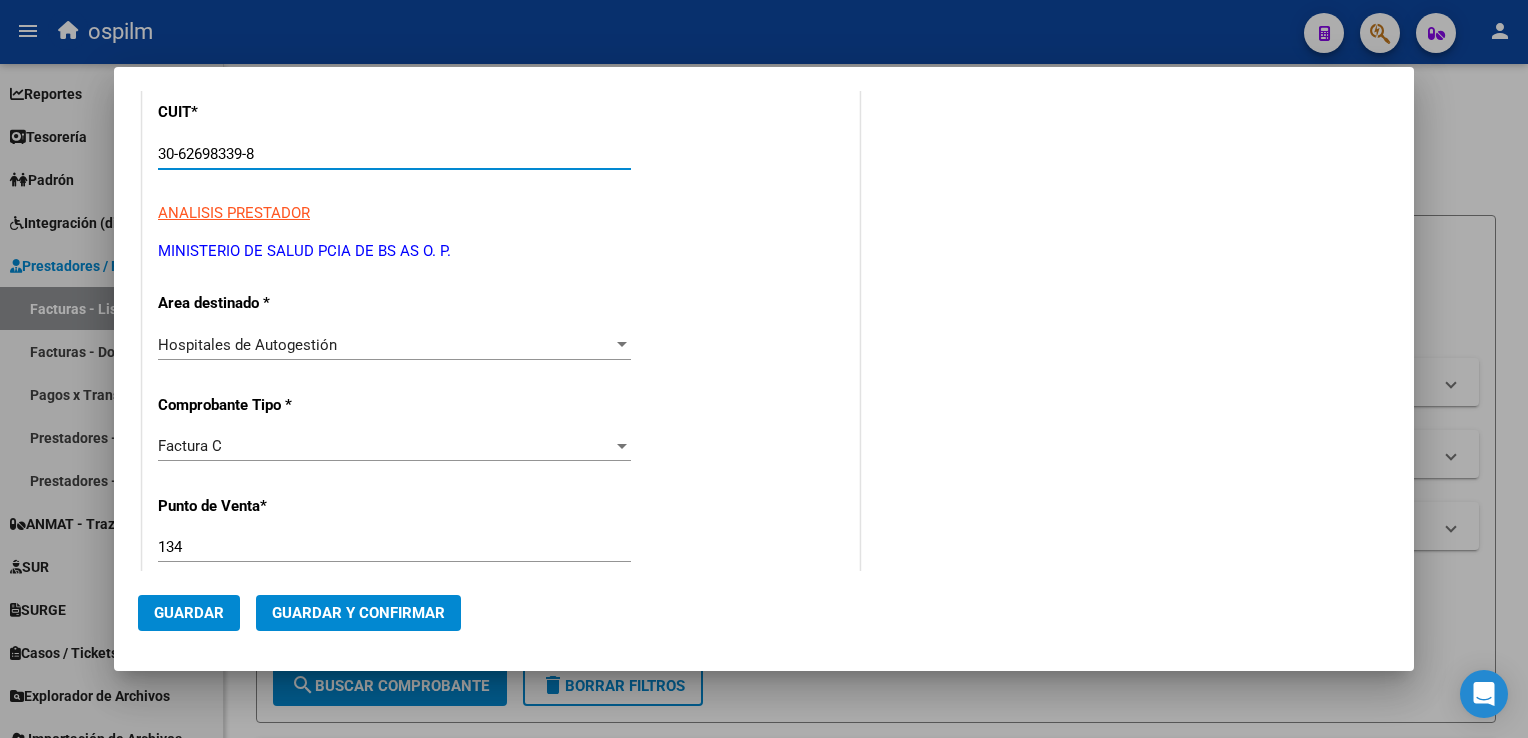 scroll, scrollTop: 200, scrollLeft: 0, axis: vertical 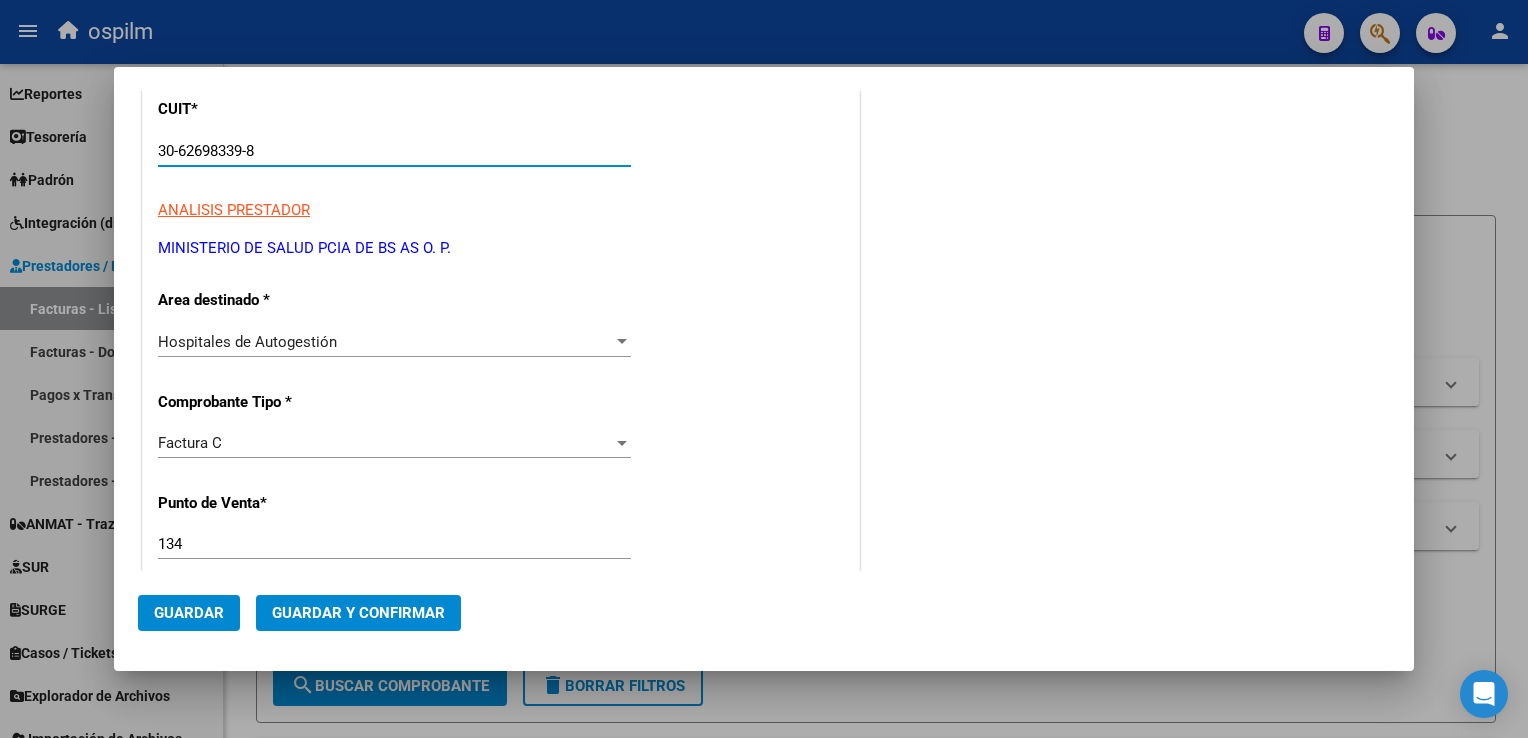 type on "30-62698339-8" 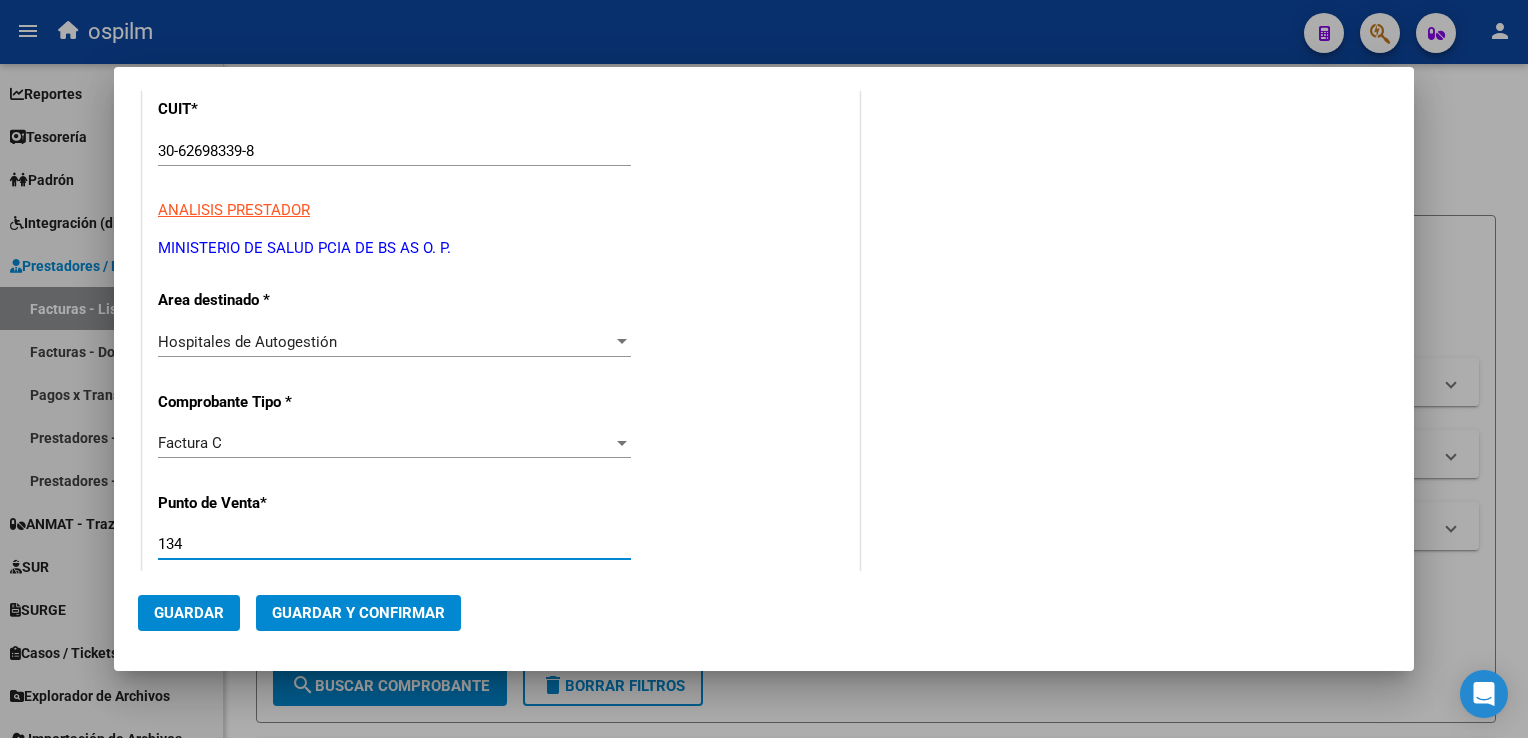 click on "134" at bounding box center [394, 544] 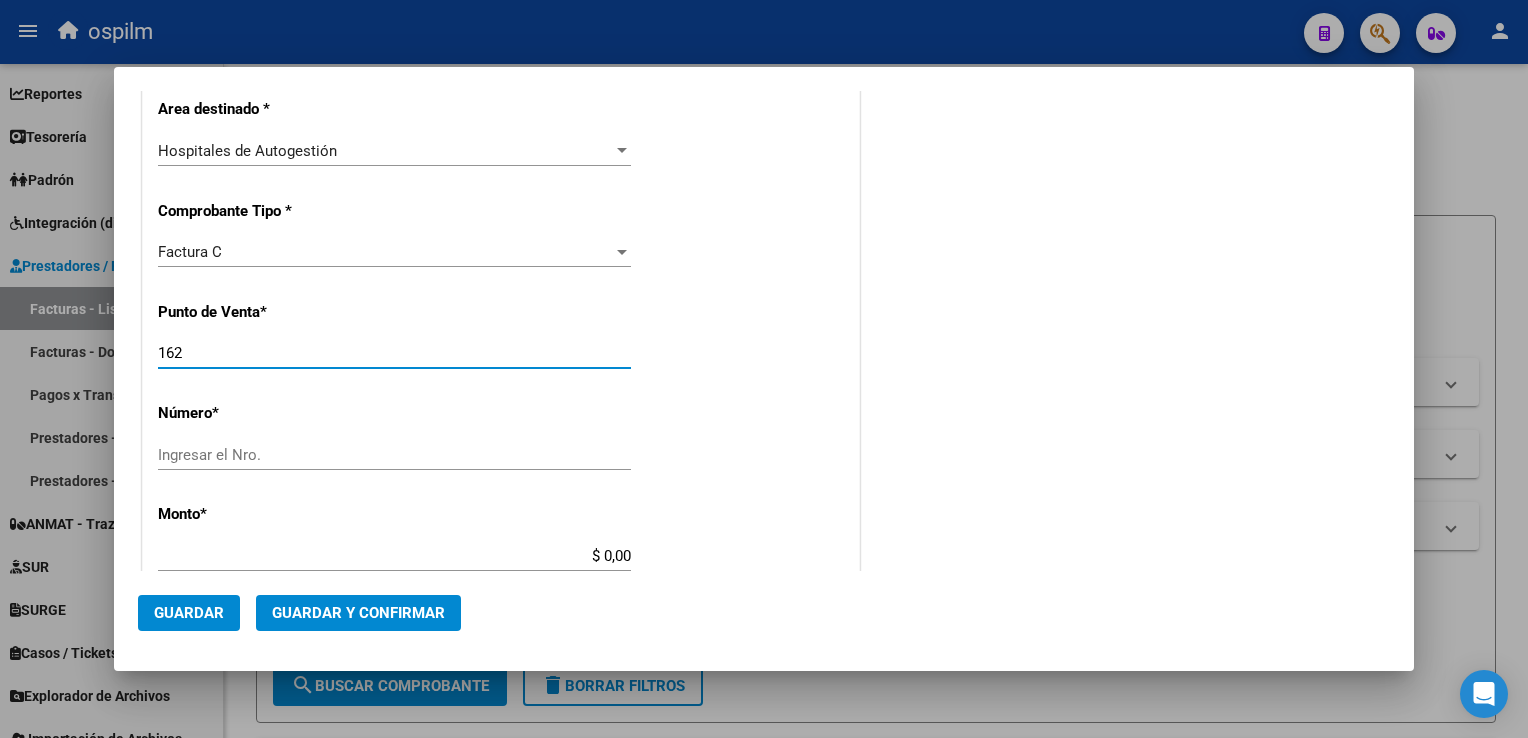 scroll, scrollTop: 600, scrollLeft: 0, axis: vertical 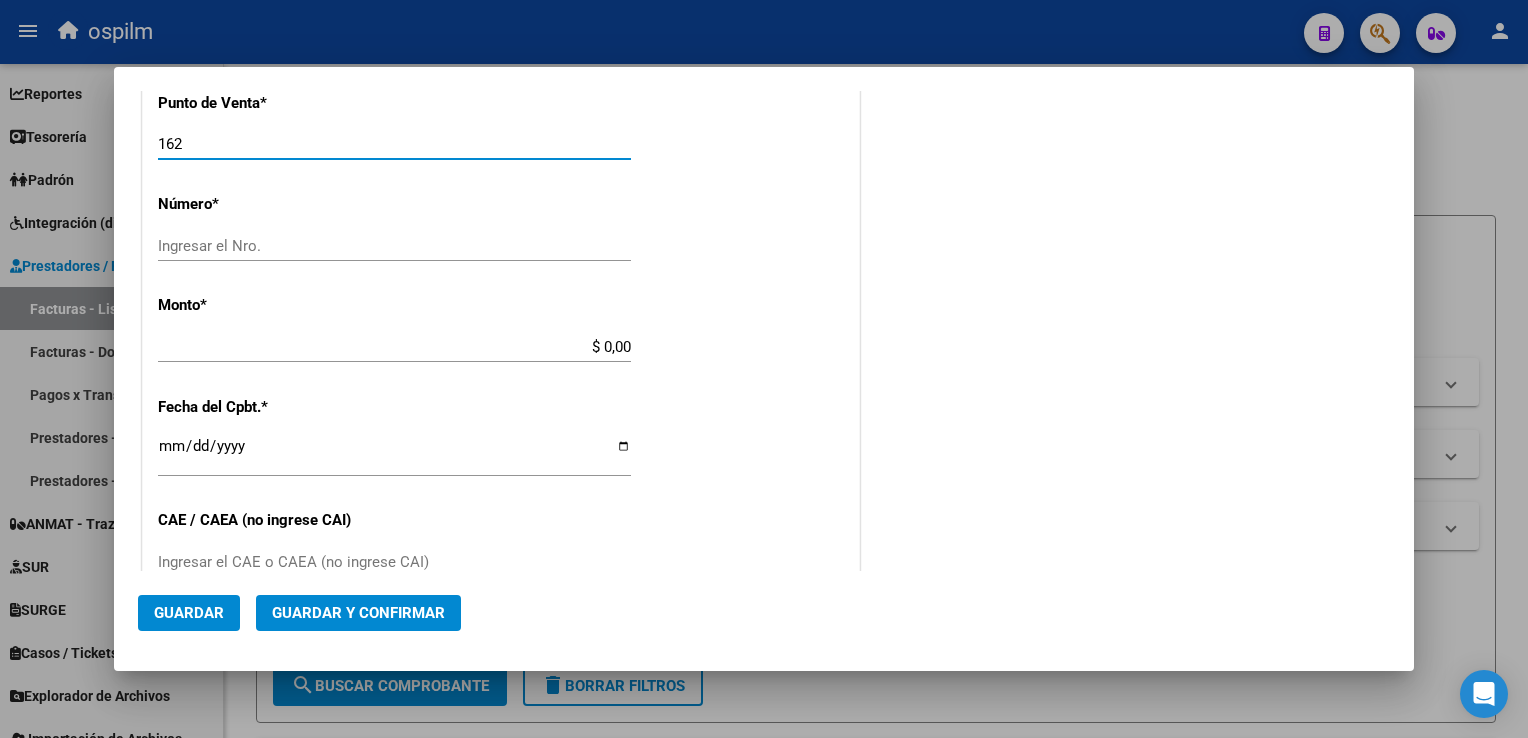 type on "162" 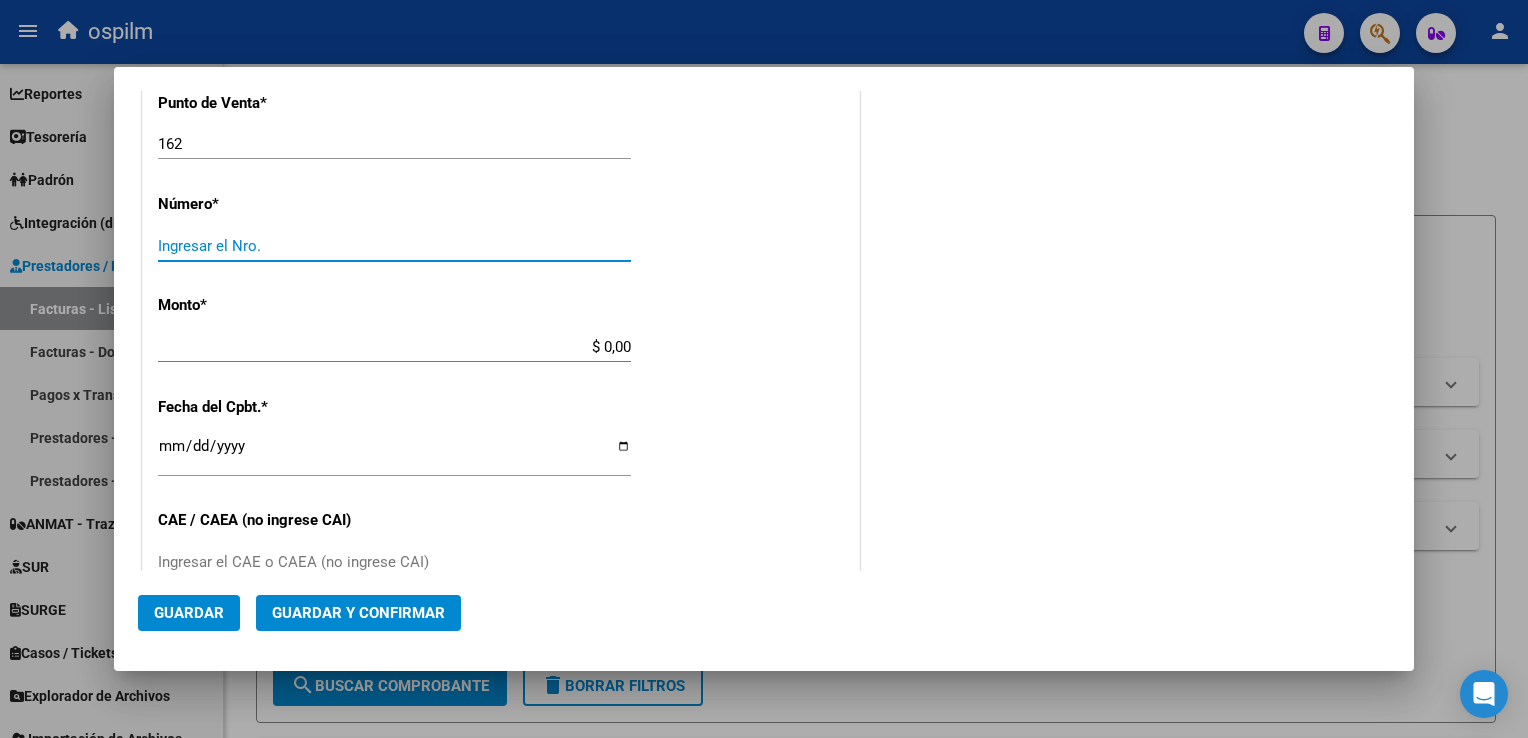click on "Ingresar el Nro." at bounding box center (394, 246) 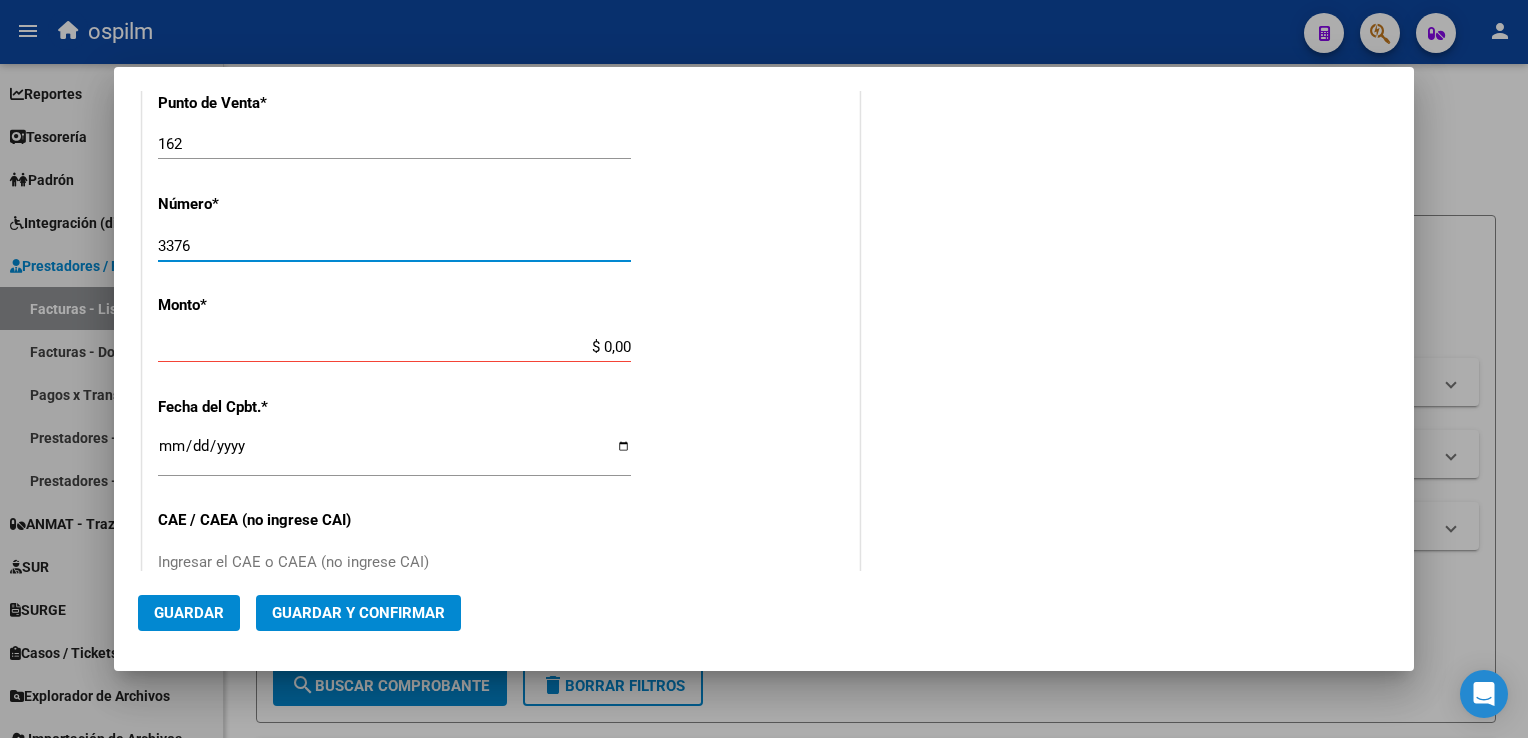 type on "3376" 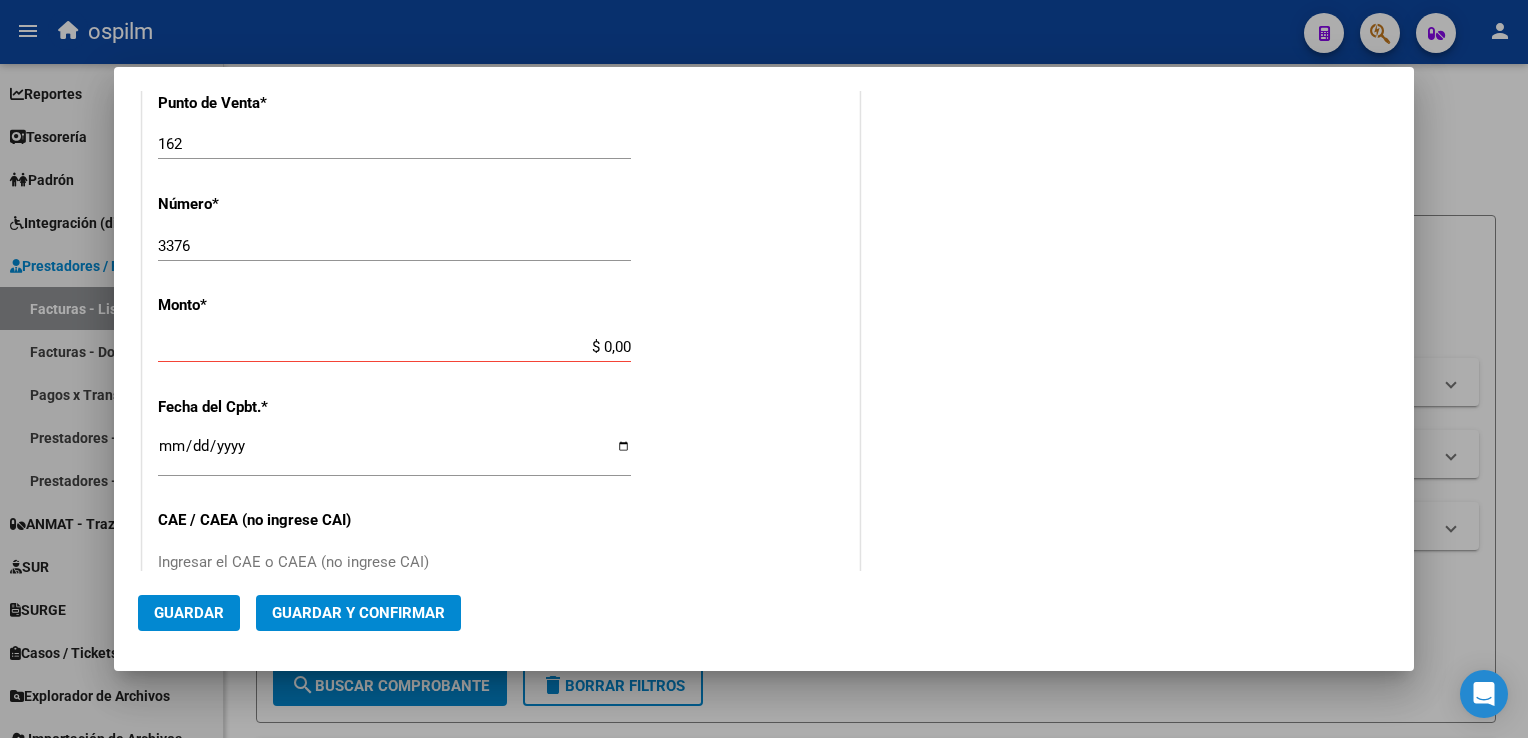 type on "$ 37.954,00" 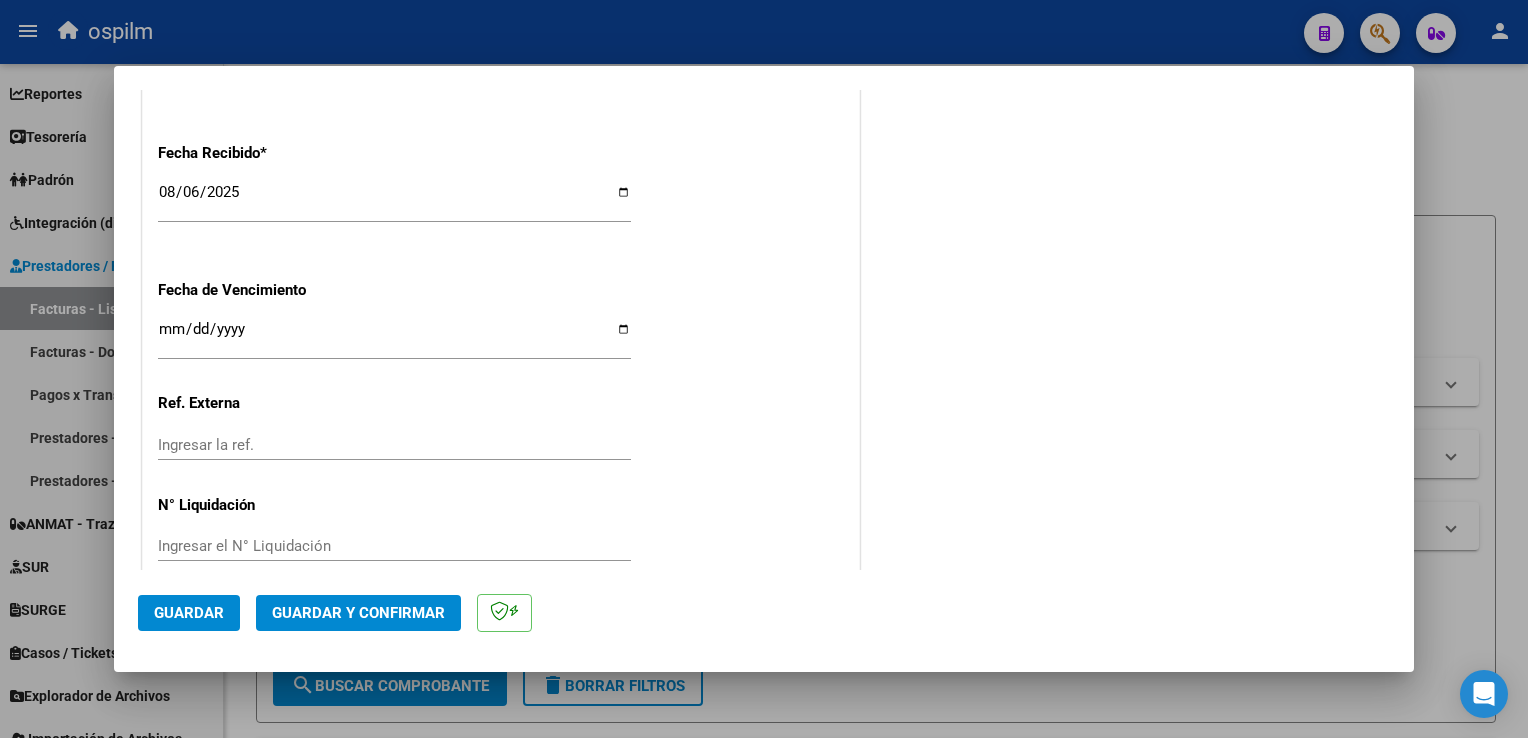 scroll, scrollTop: 1156, scrollLeft: 0, axis: vertical 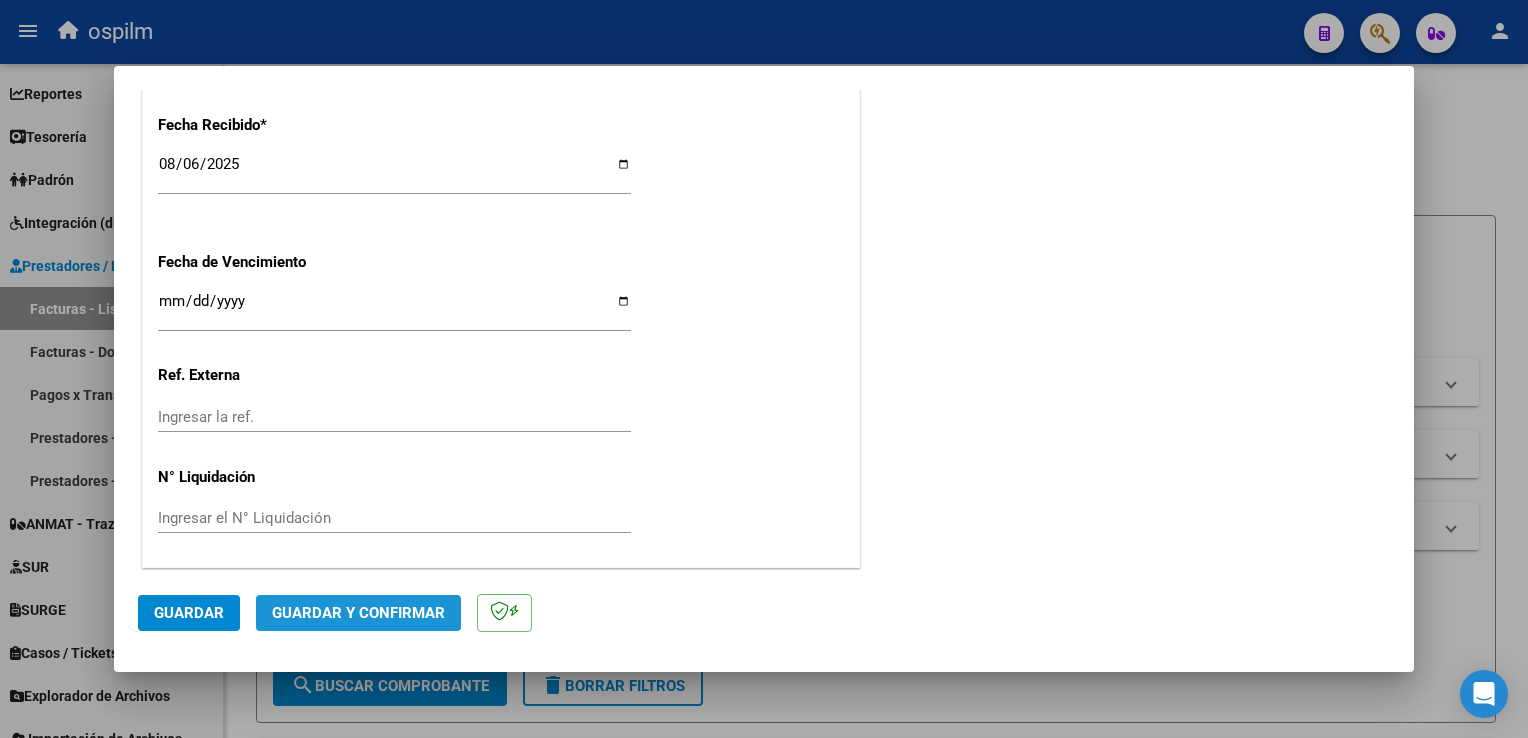 click on "Guardar y Confirmar" 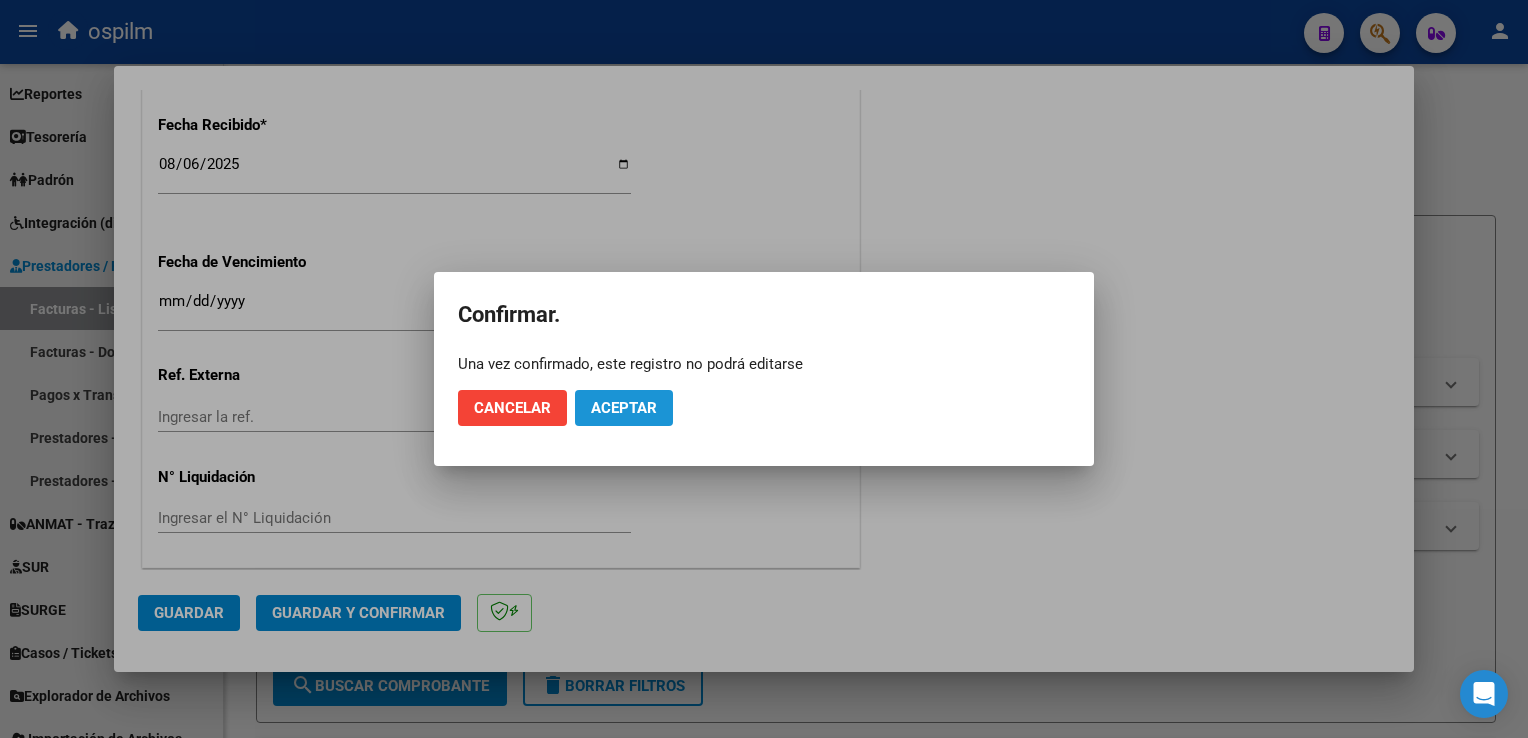 click on "Aceptar" 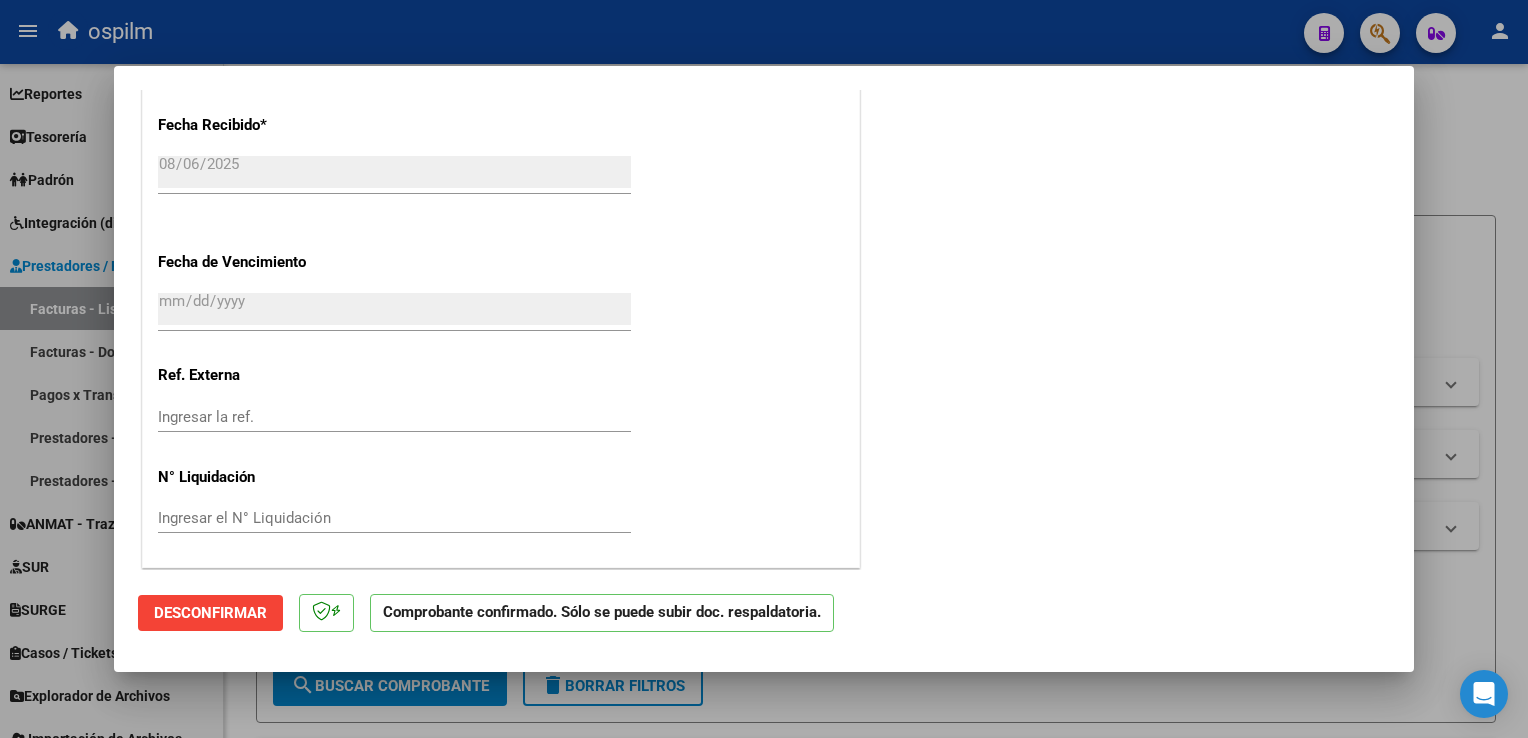 click at bounding box center [764, 369] 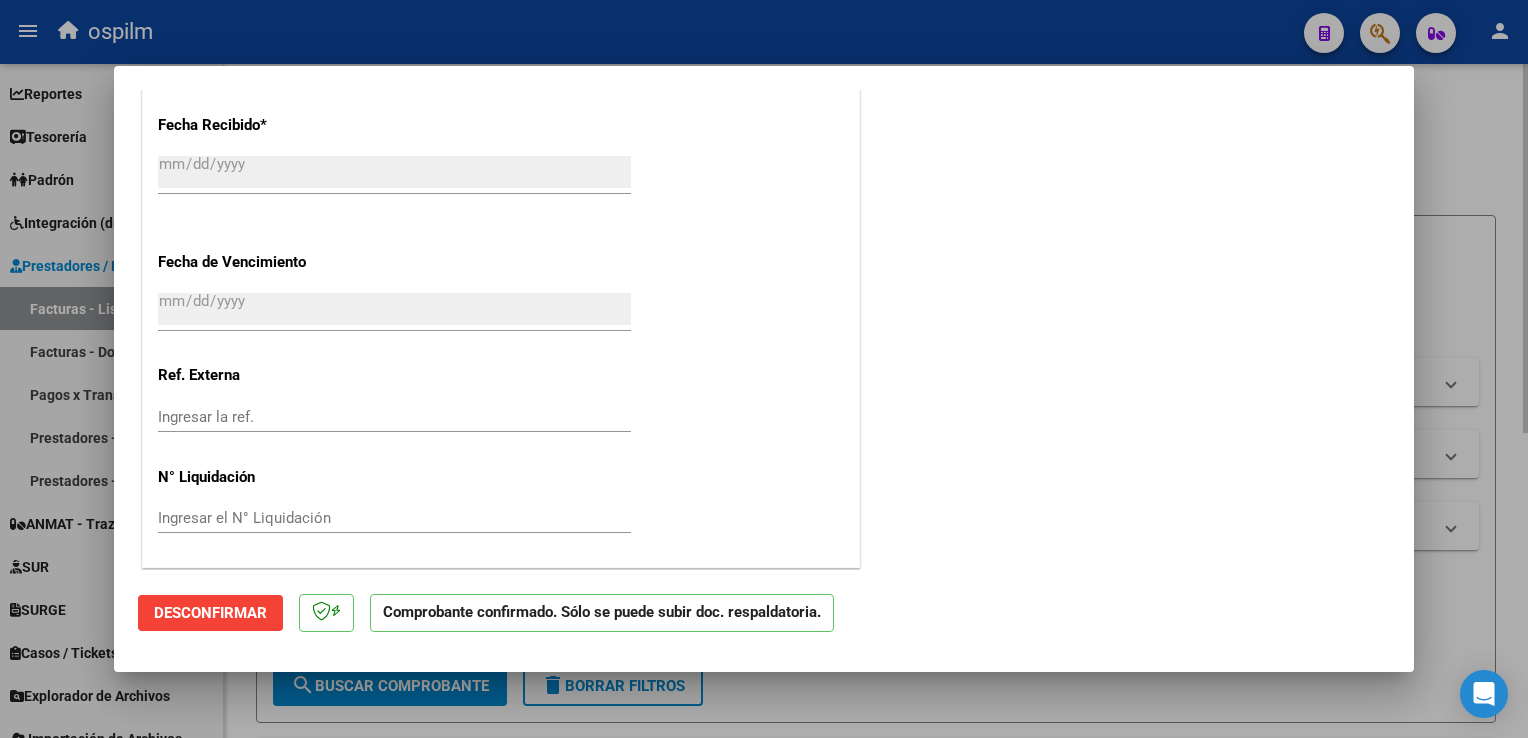 scroll, scrollTop: 0, scrollLeft: 0, axis: both 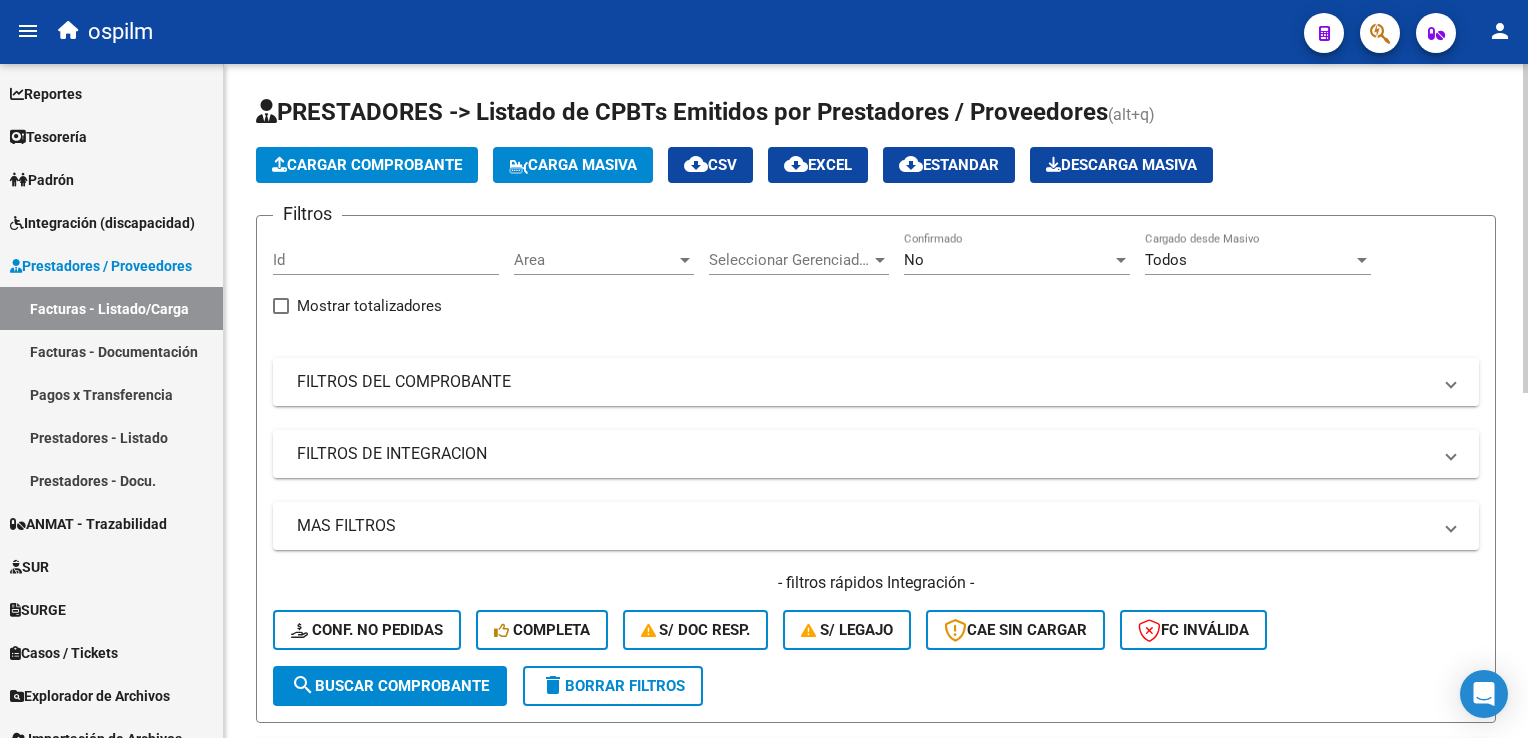 click on "FILTROS DEL COMPROBANTE" at bounding box center [864, 382] 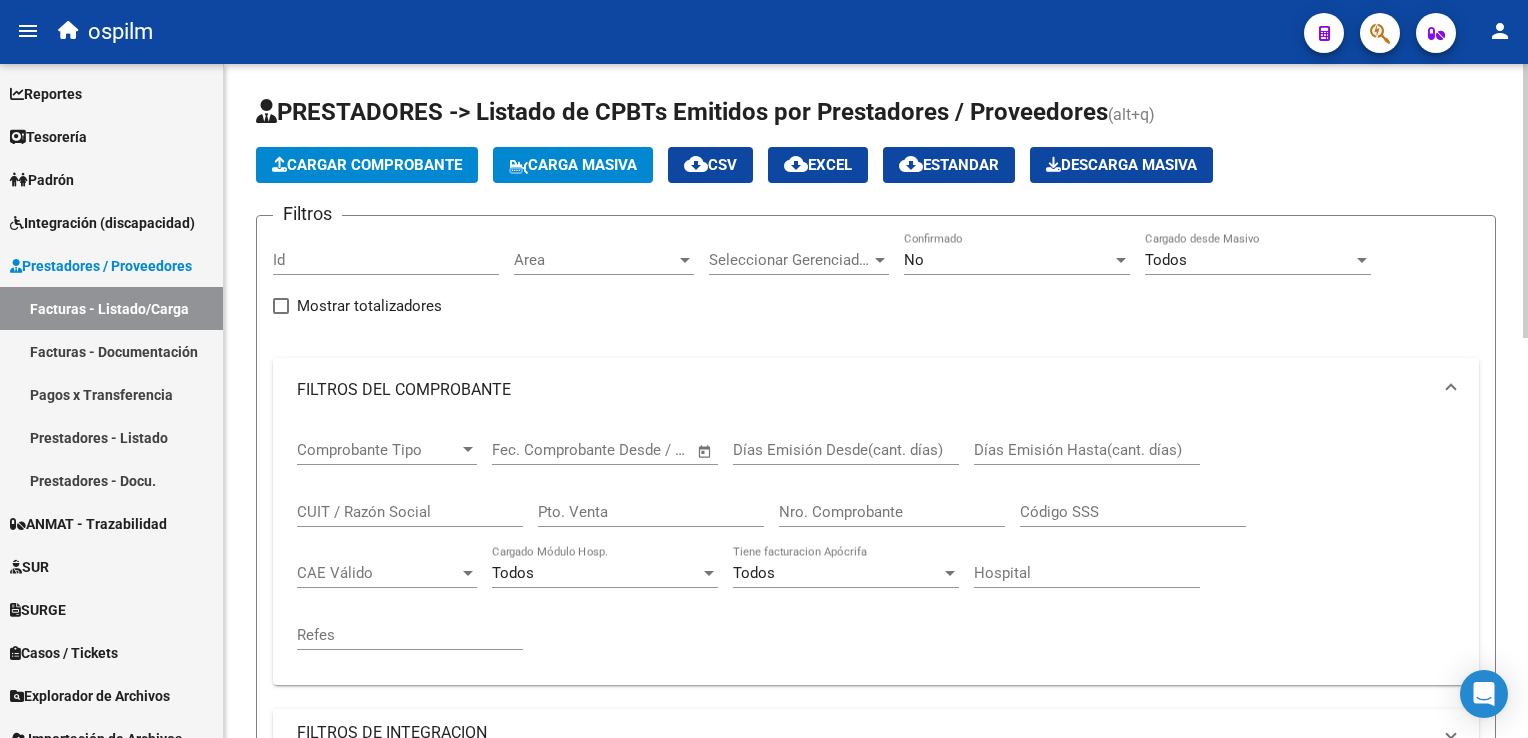 click on "No Confirmado" 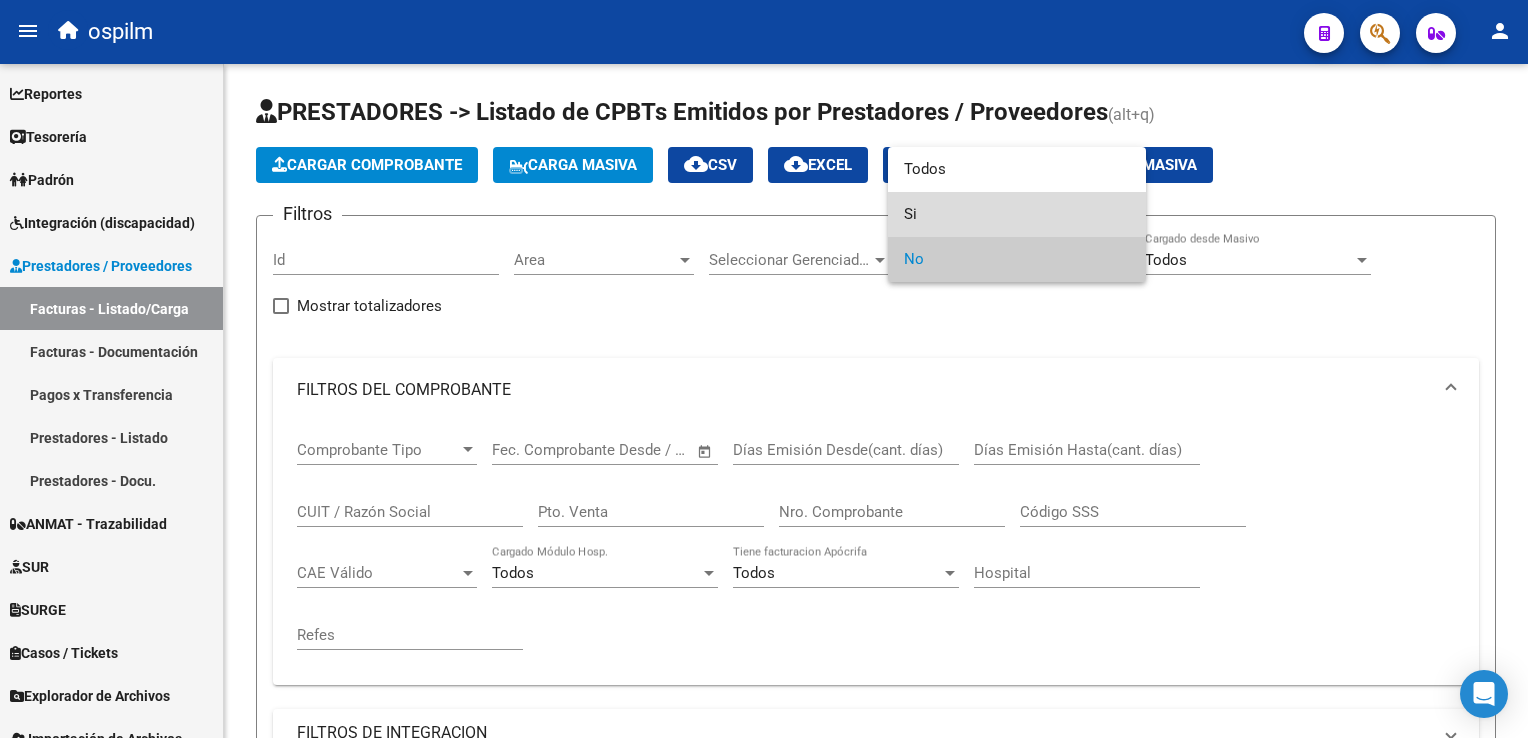 click on "Si" at bounding box center [1017, 214] 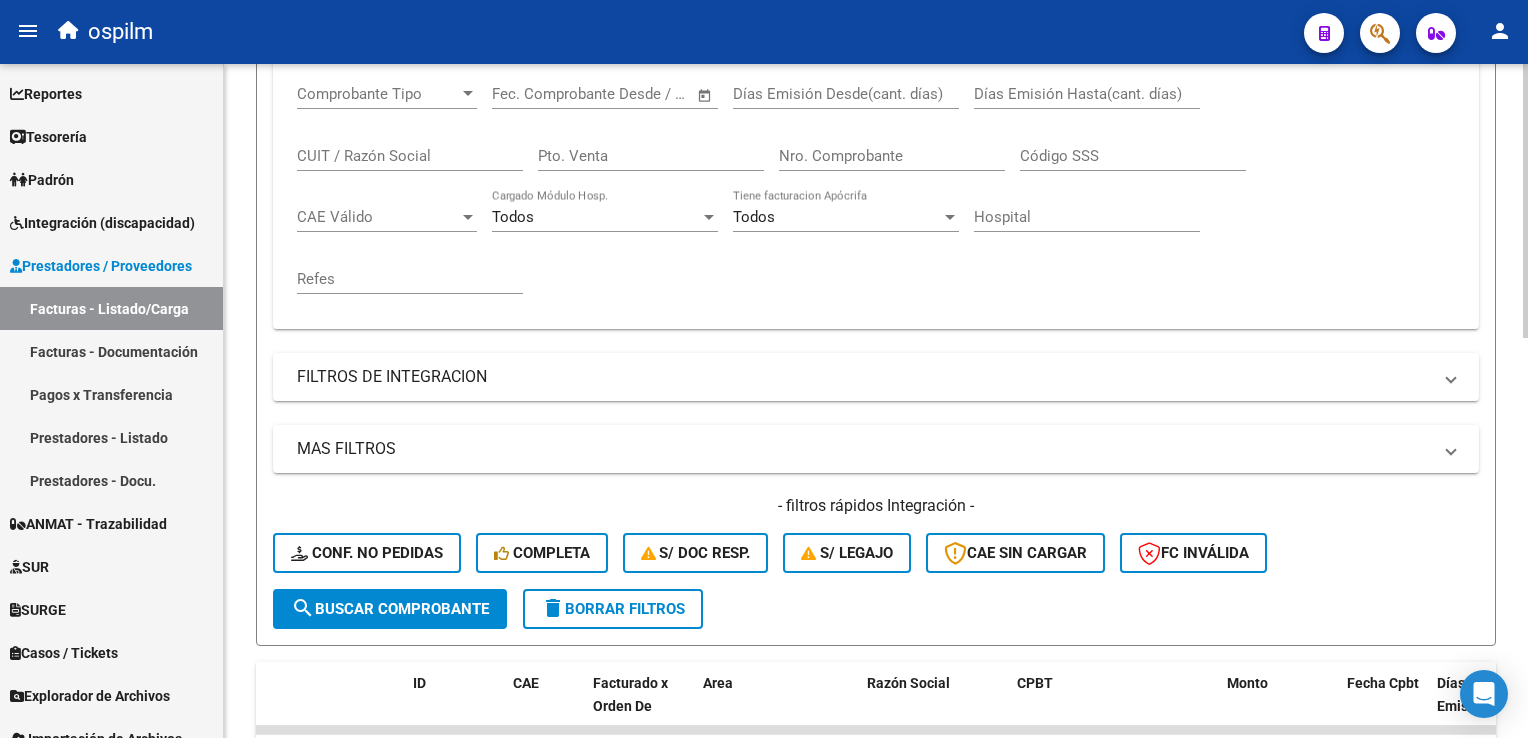 scroll, scrollTop: 400, scrollLeft: 0, axis: vertical 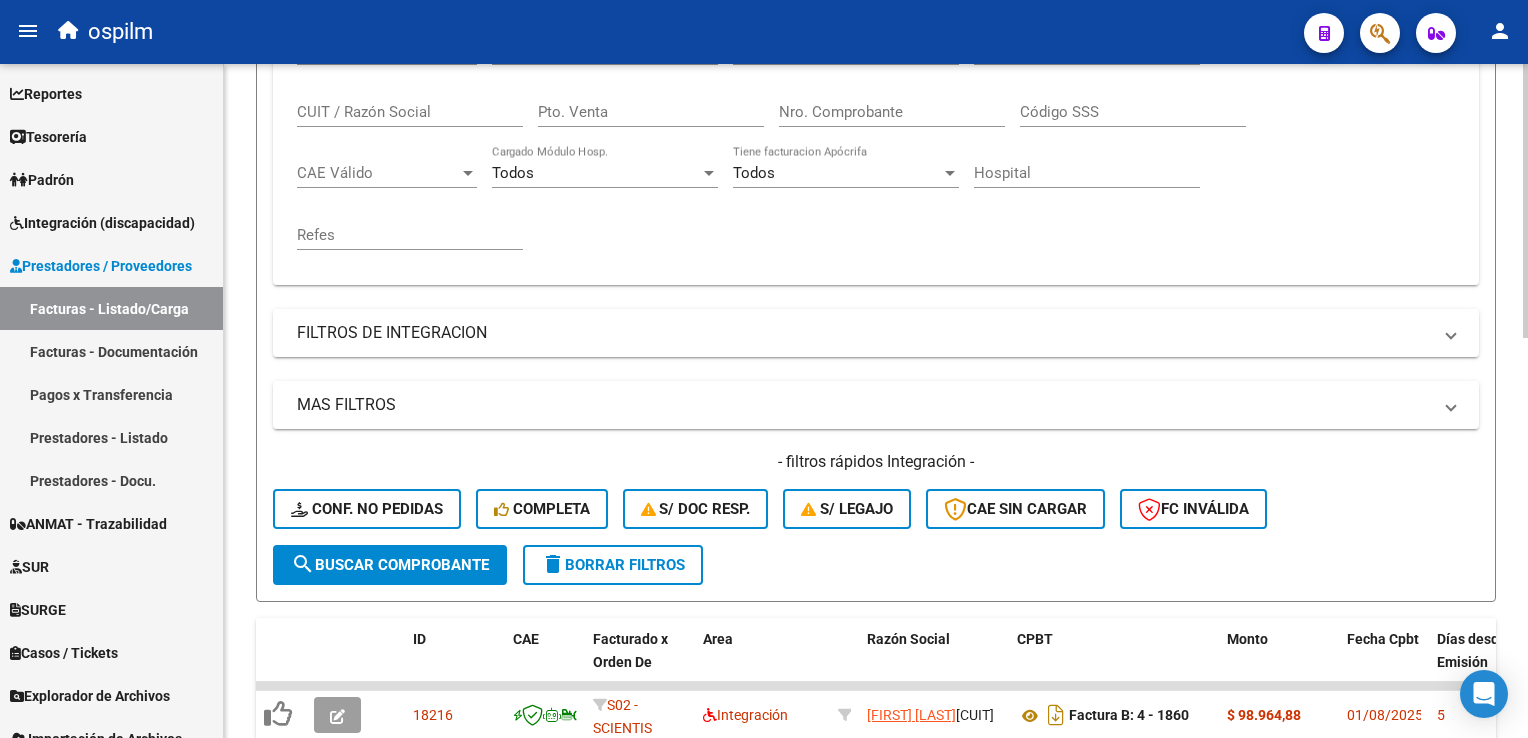 click on "search  Buscar Comprobante" 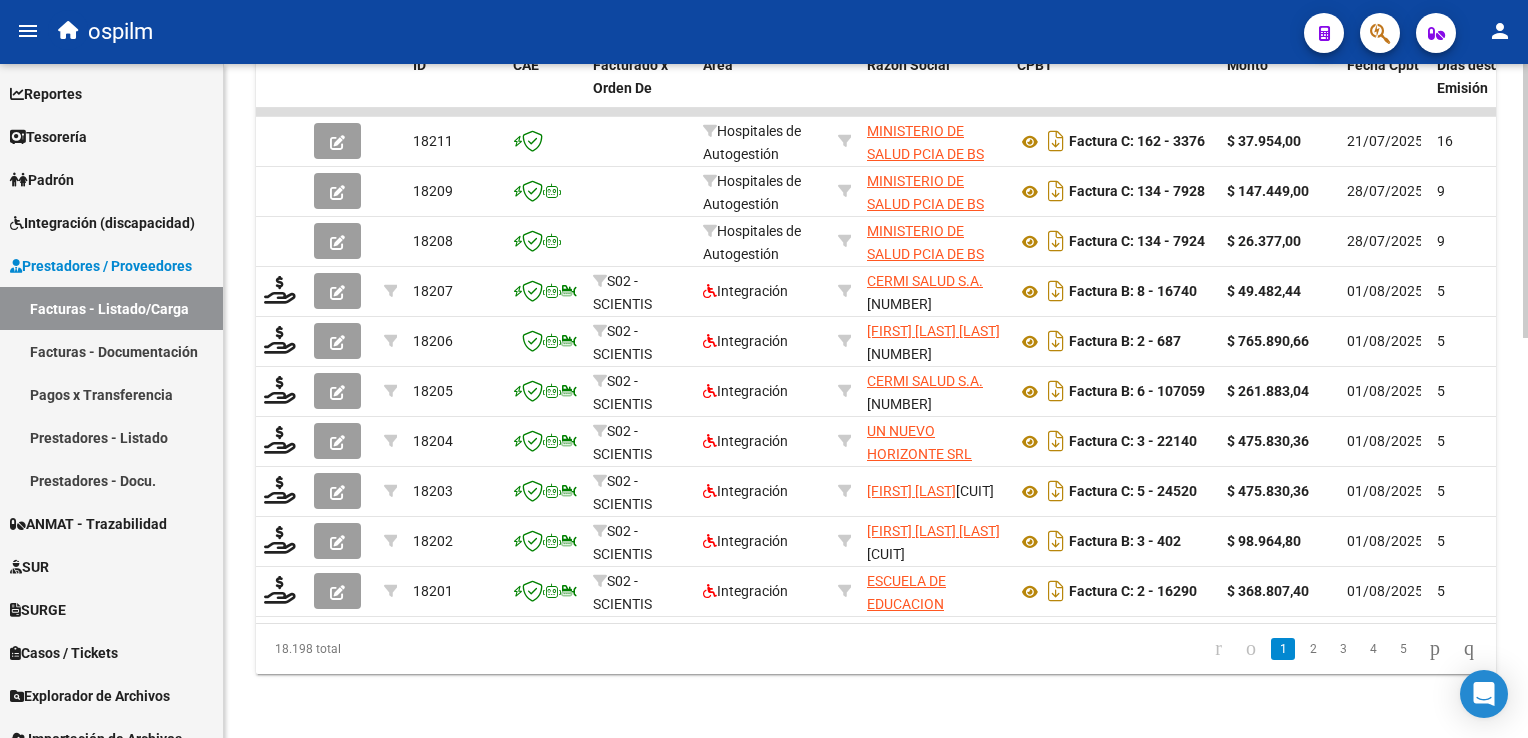 scroll, scrollTop: 984, scrollLeft: 0, axis: vertical 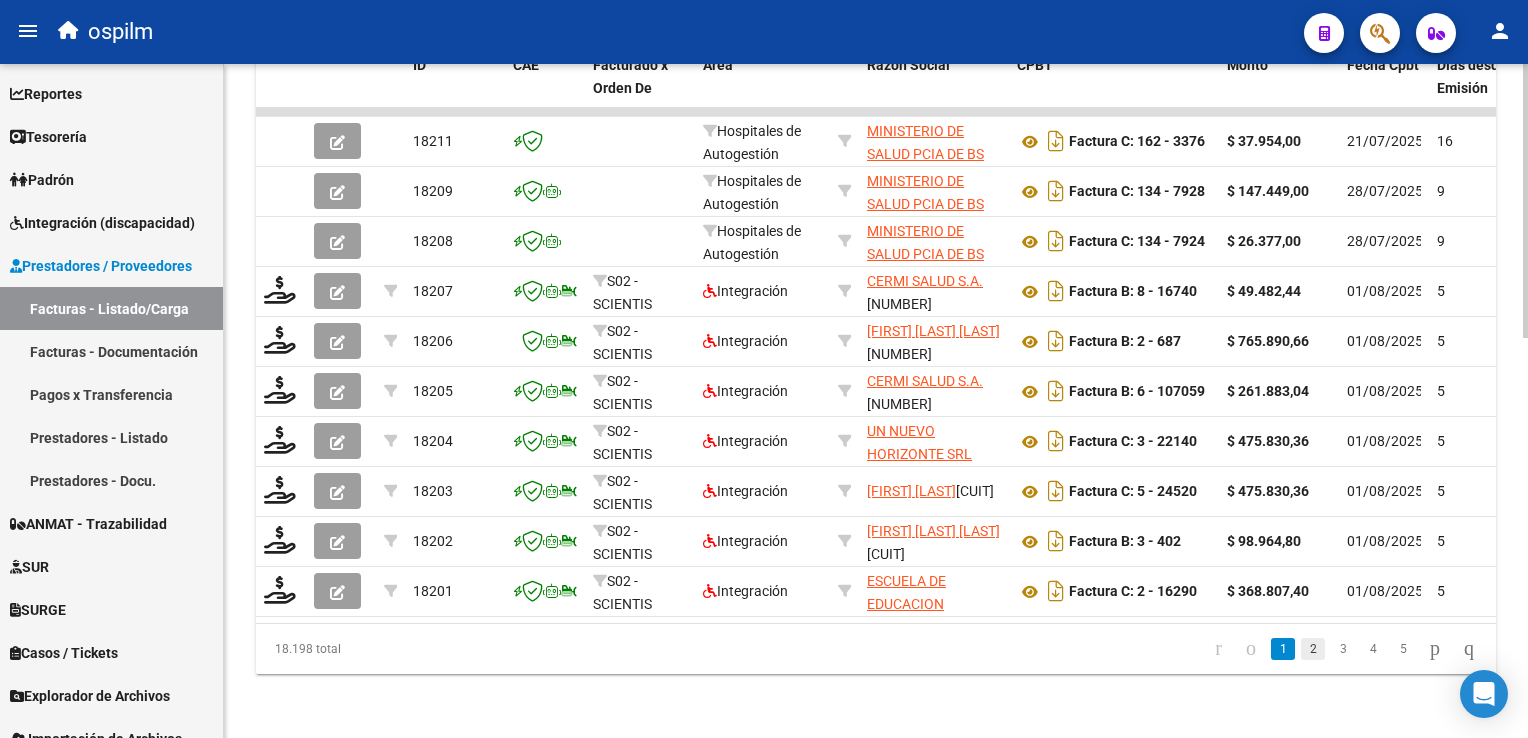 click on "2" 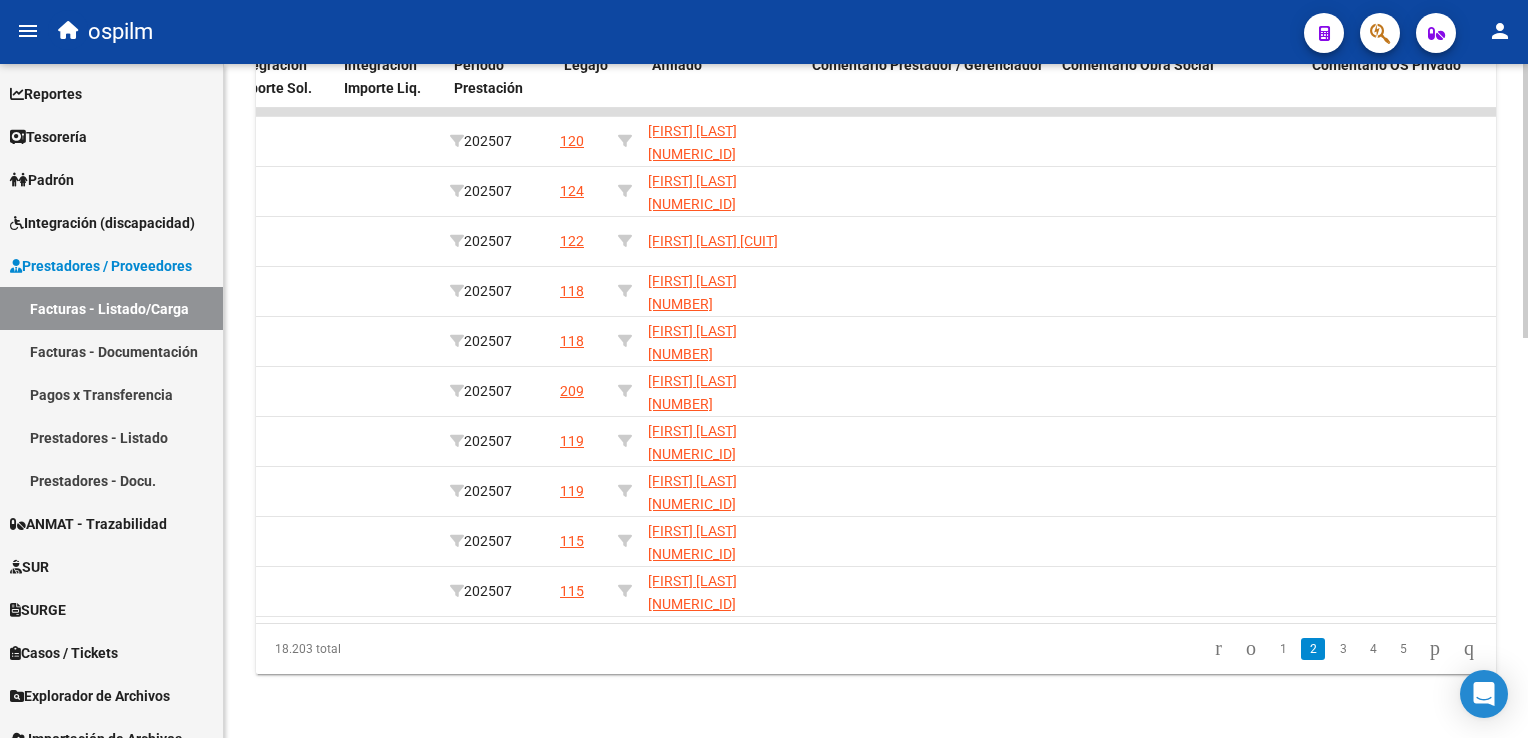 scroll, scrollTop: 0, scrollLeft: 415, axis: horizontal 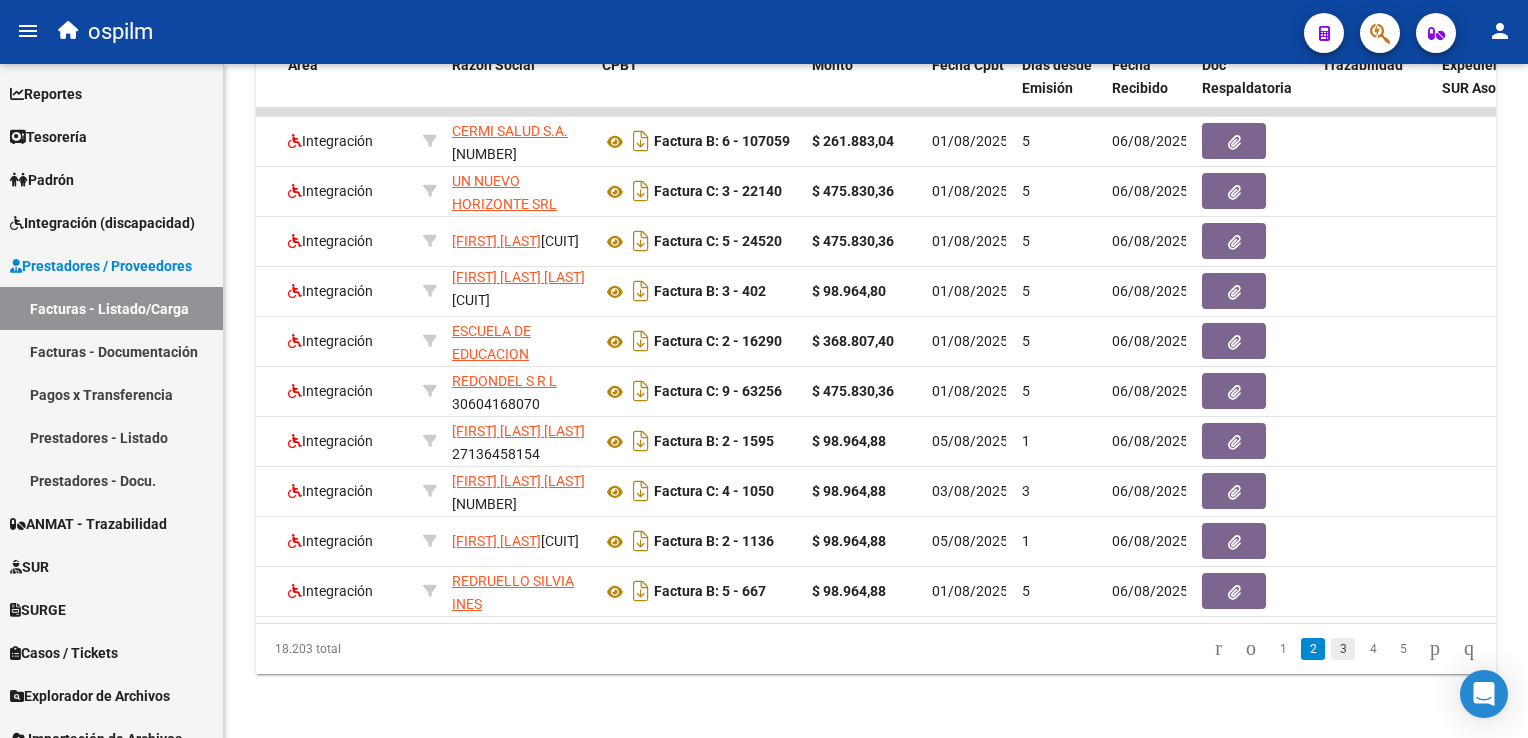 click on "3" 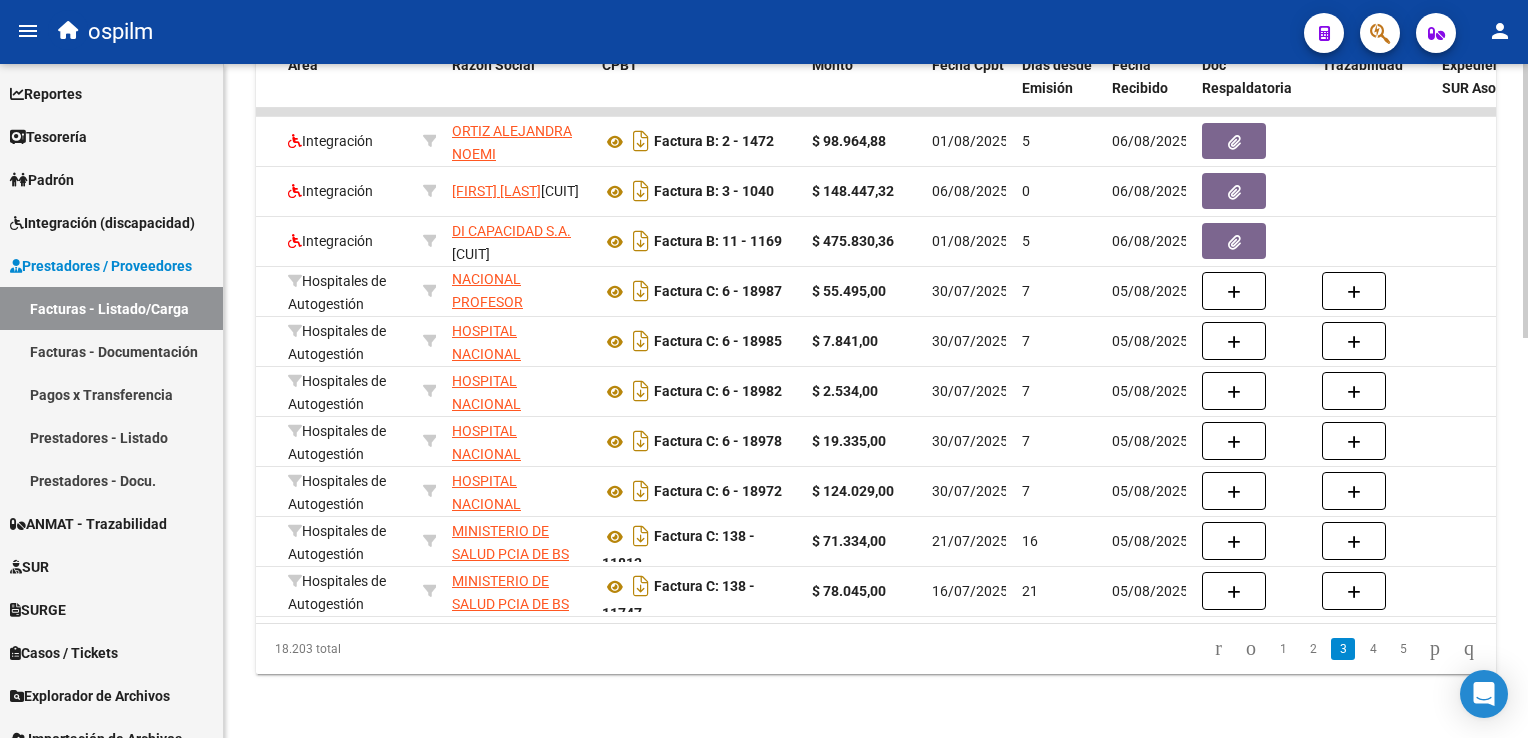 scroll, scrollTop: 0, scrollLeft: 2544, axis: horizontal 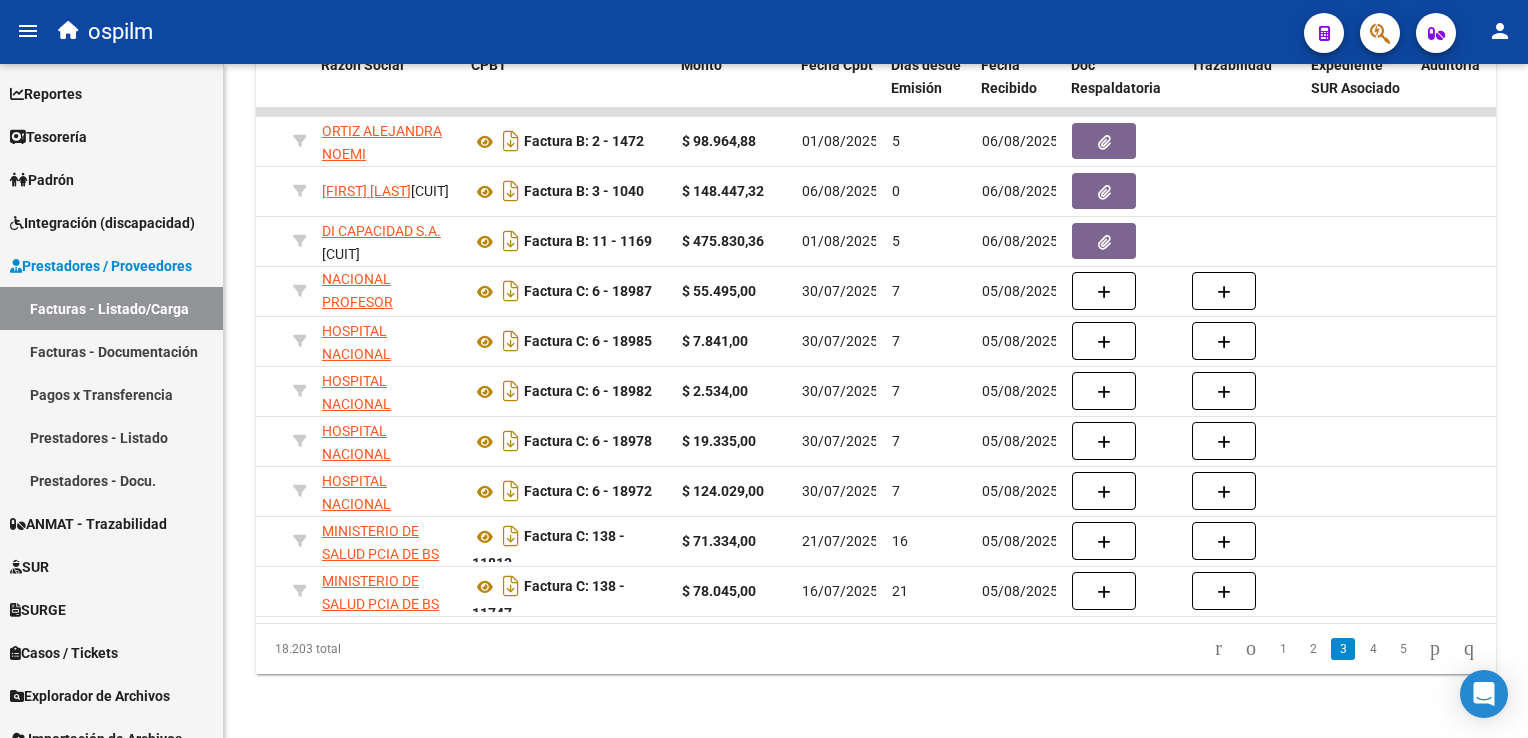 click on "4" 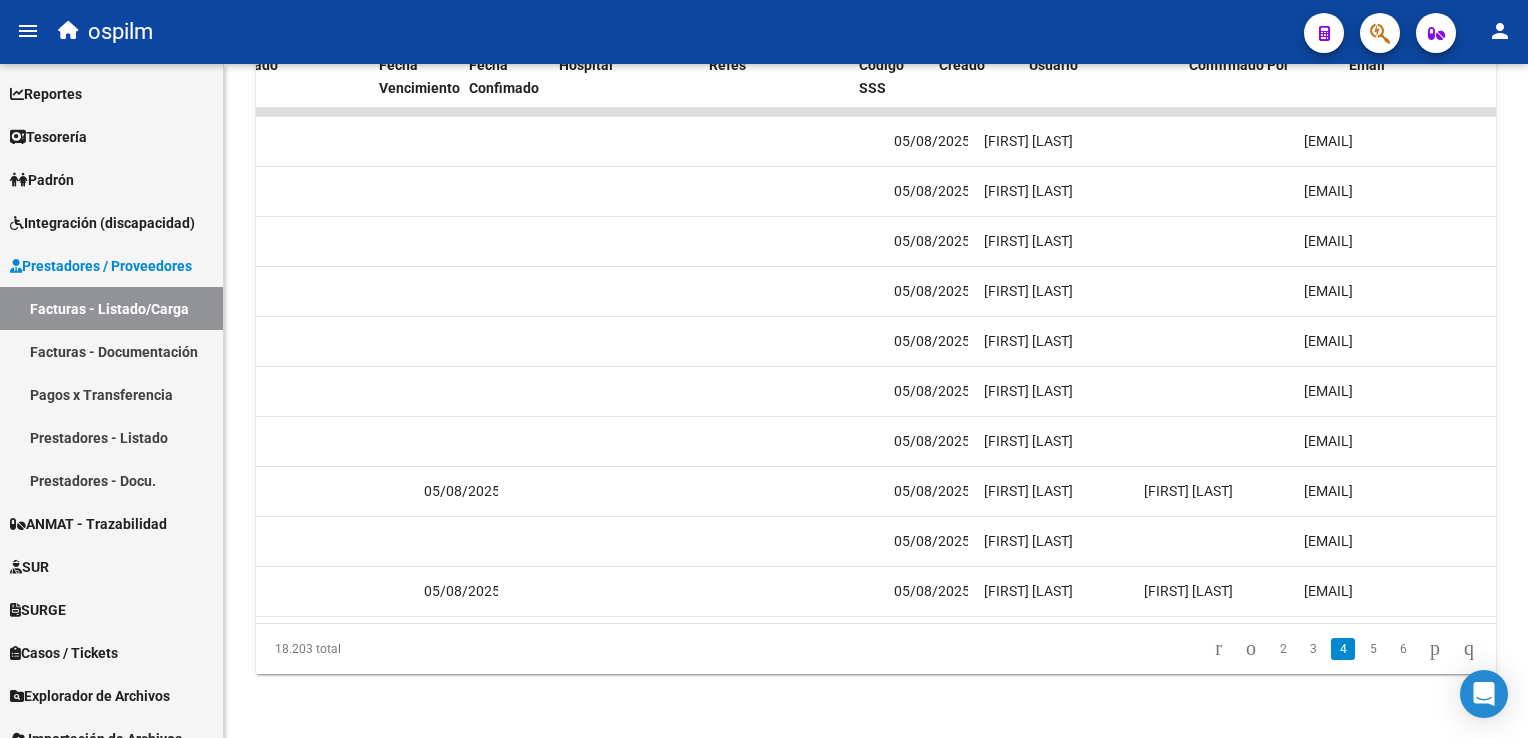 scroll, scrollTop: 0, scrollLeft: 3775, axis: horizontal 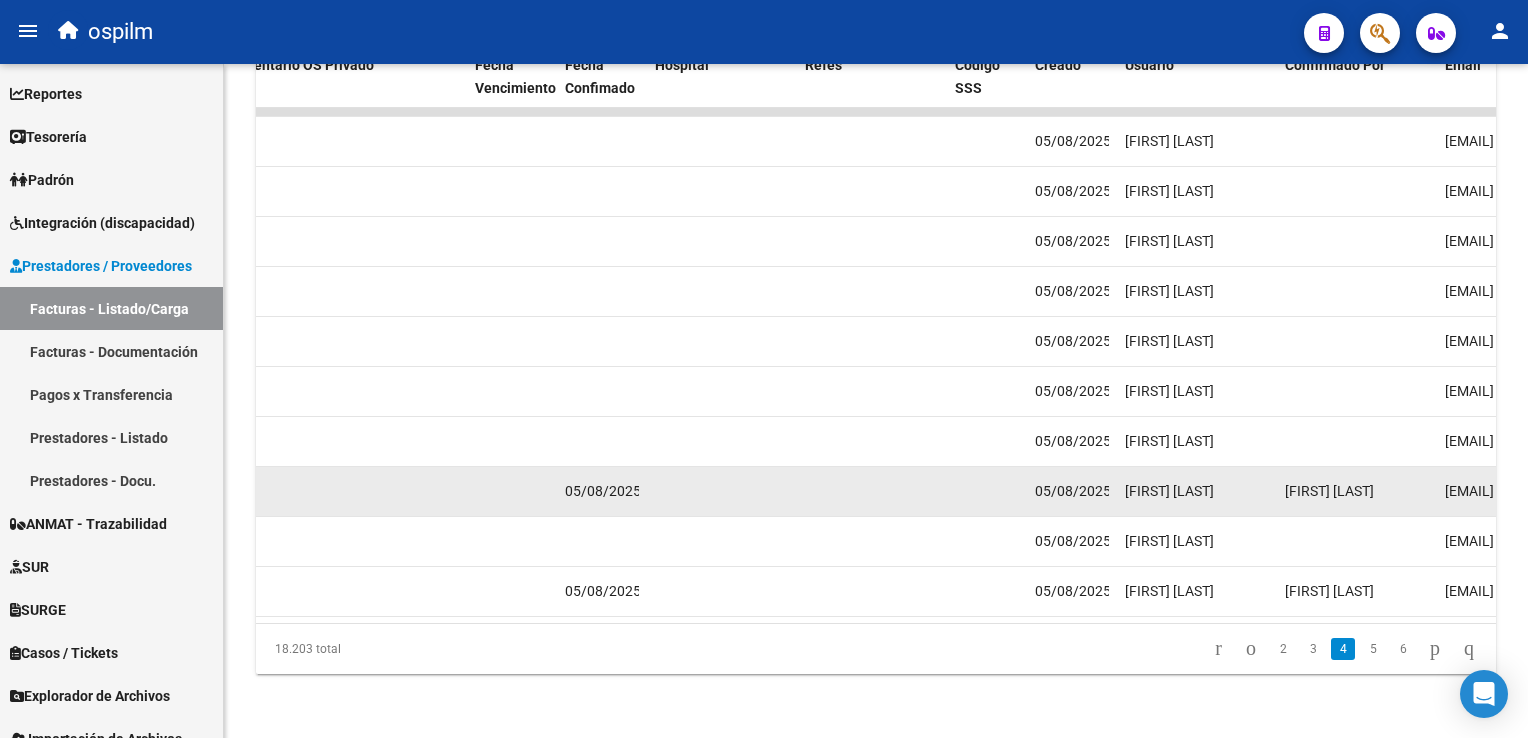 click 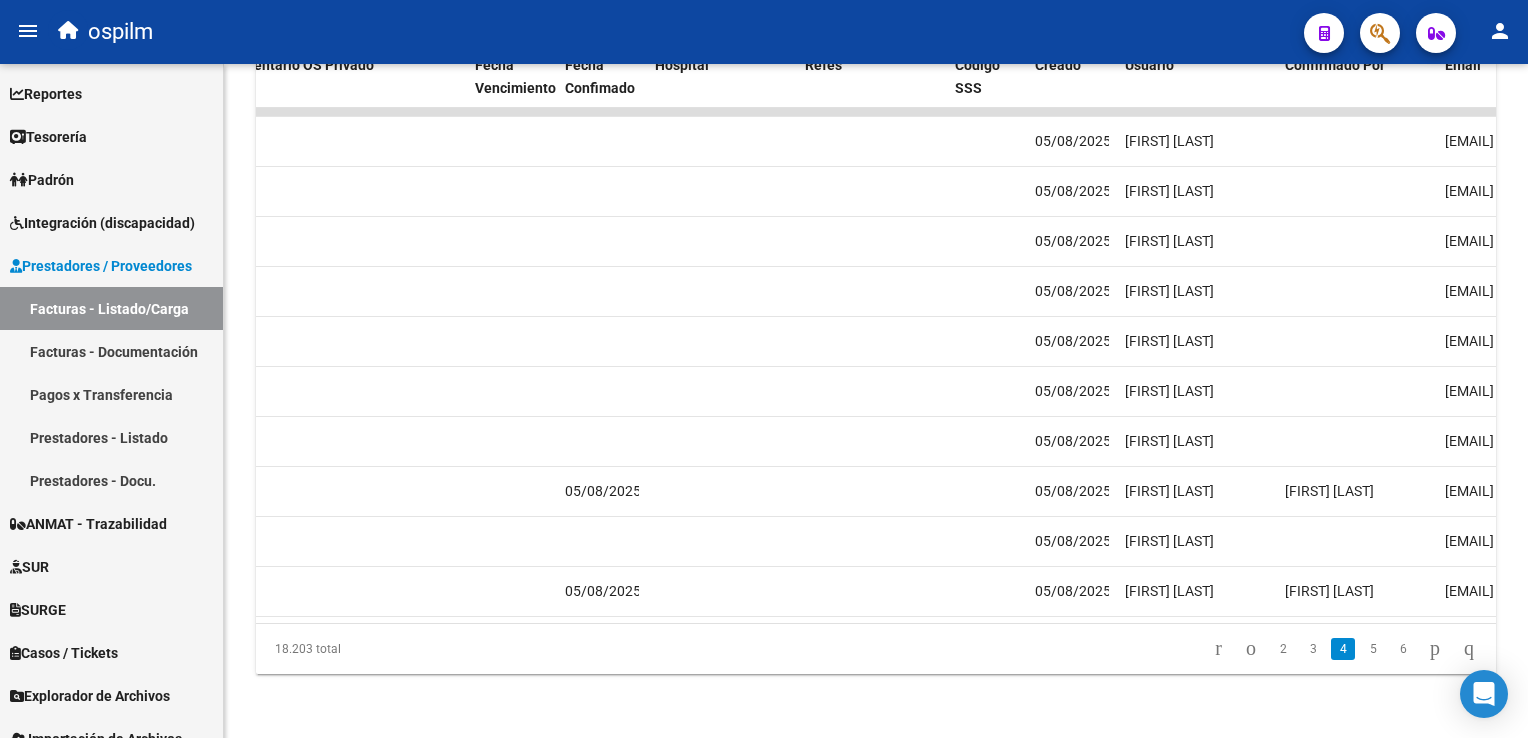 scroll, scrollTop: 0, scrollLeft: 20, axis: horizontal 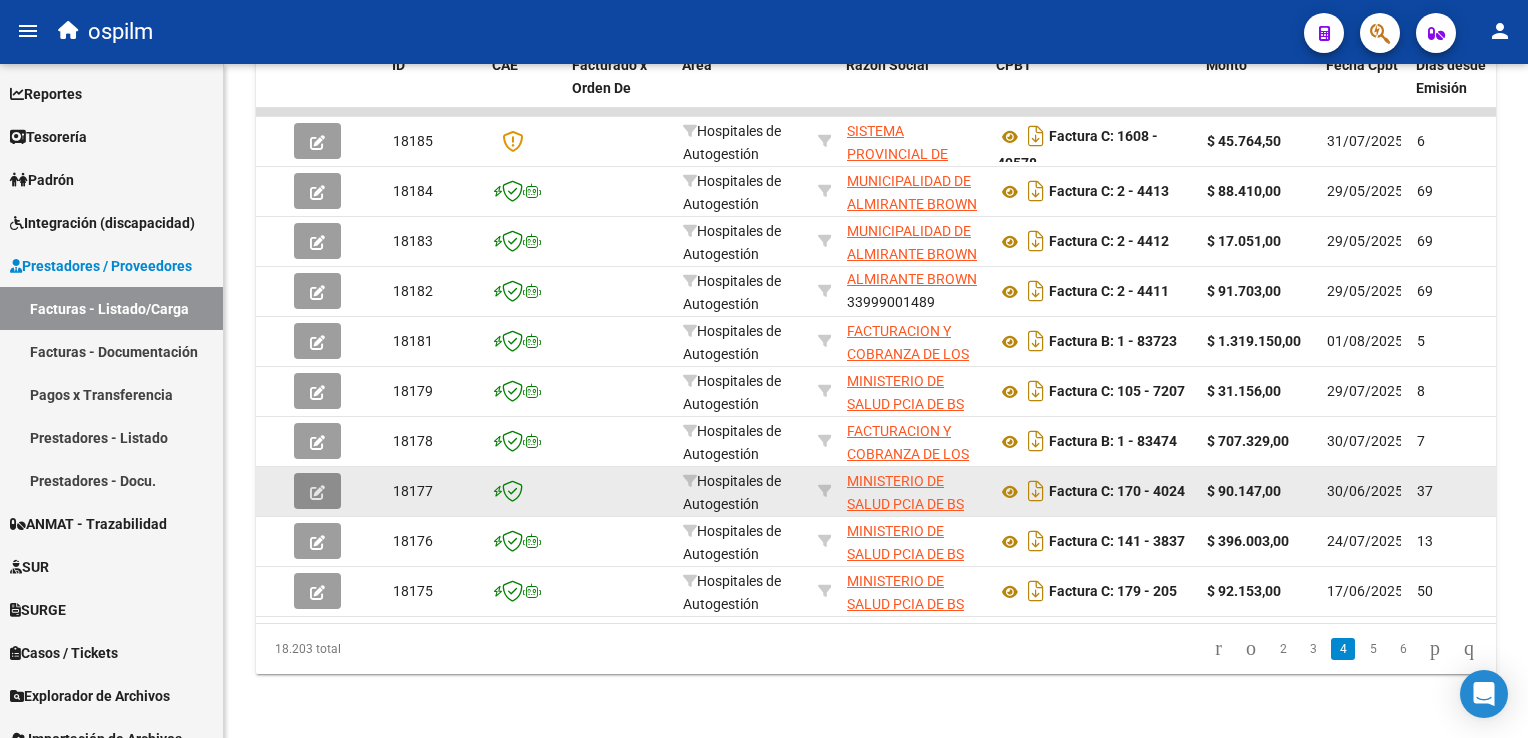 click 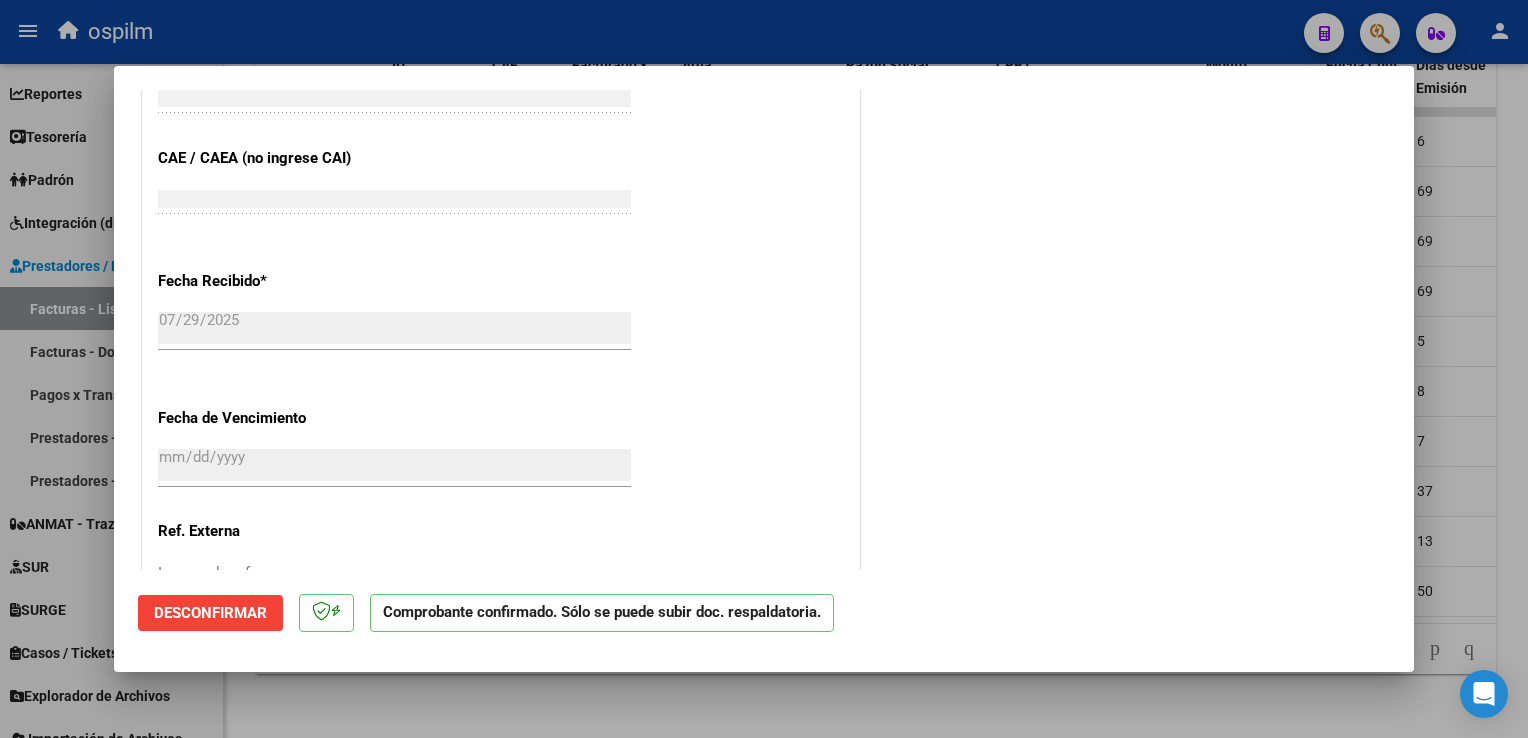 scroll, scrollTop: 1156, scrollLeft: 0, axis: vertical 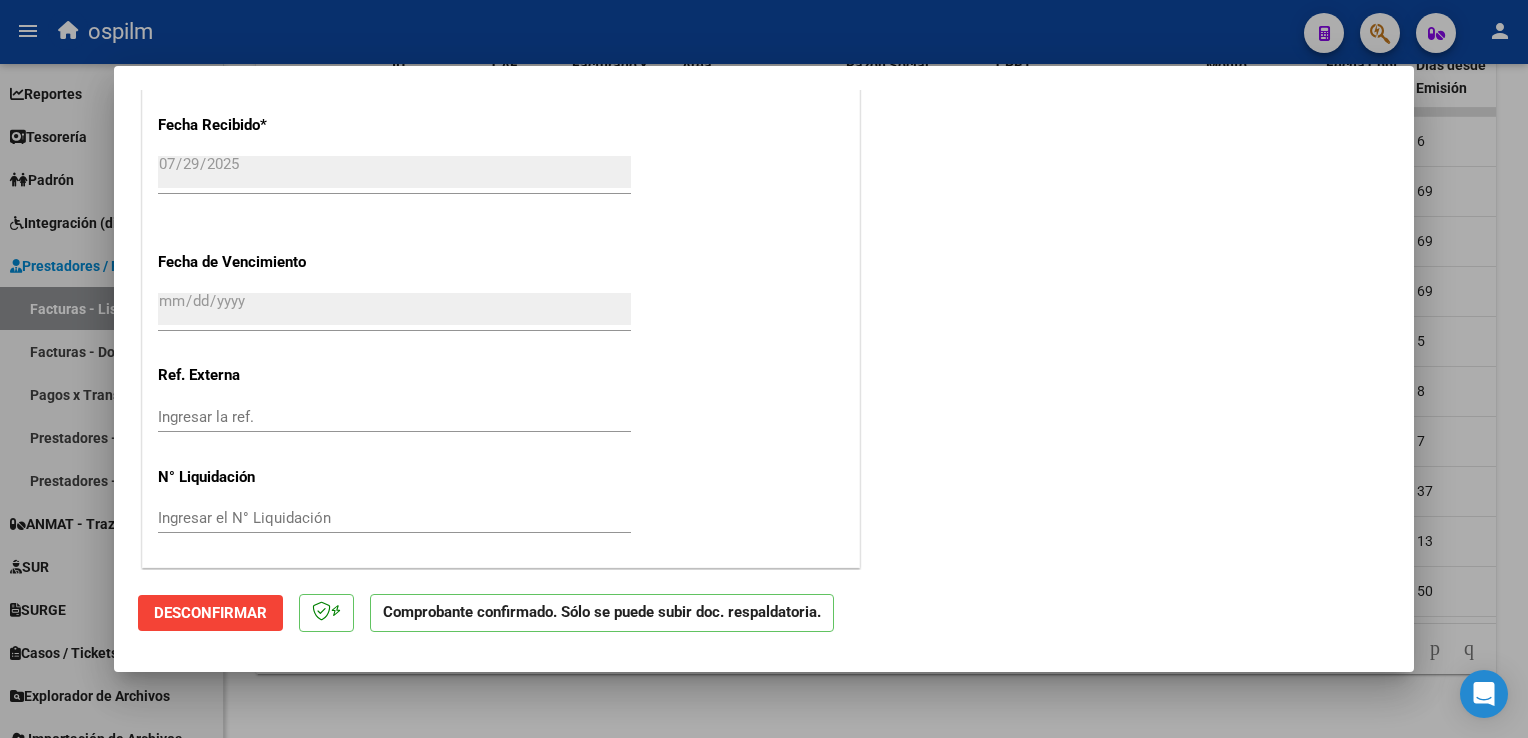 drag, startPoint x: 1444, startPoint y: 405, endPoint x: 1388, endPoint y: 421, distance: 58.24088 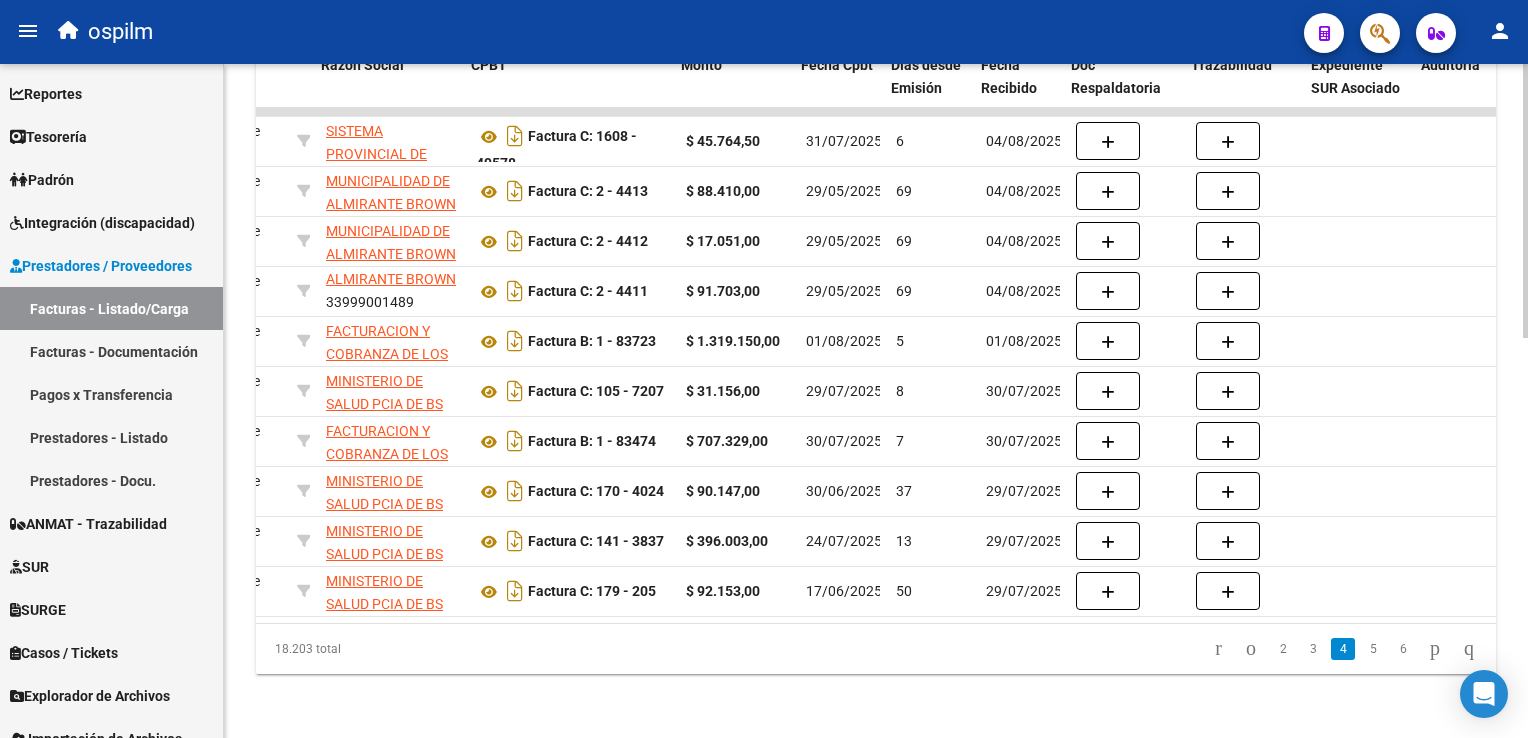 scroll, scrollTop: 0, scrollLeft: 552, axis: horizontal 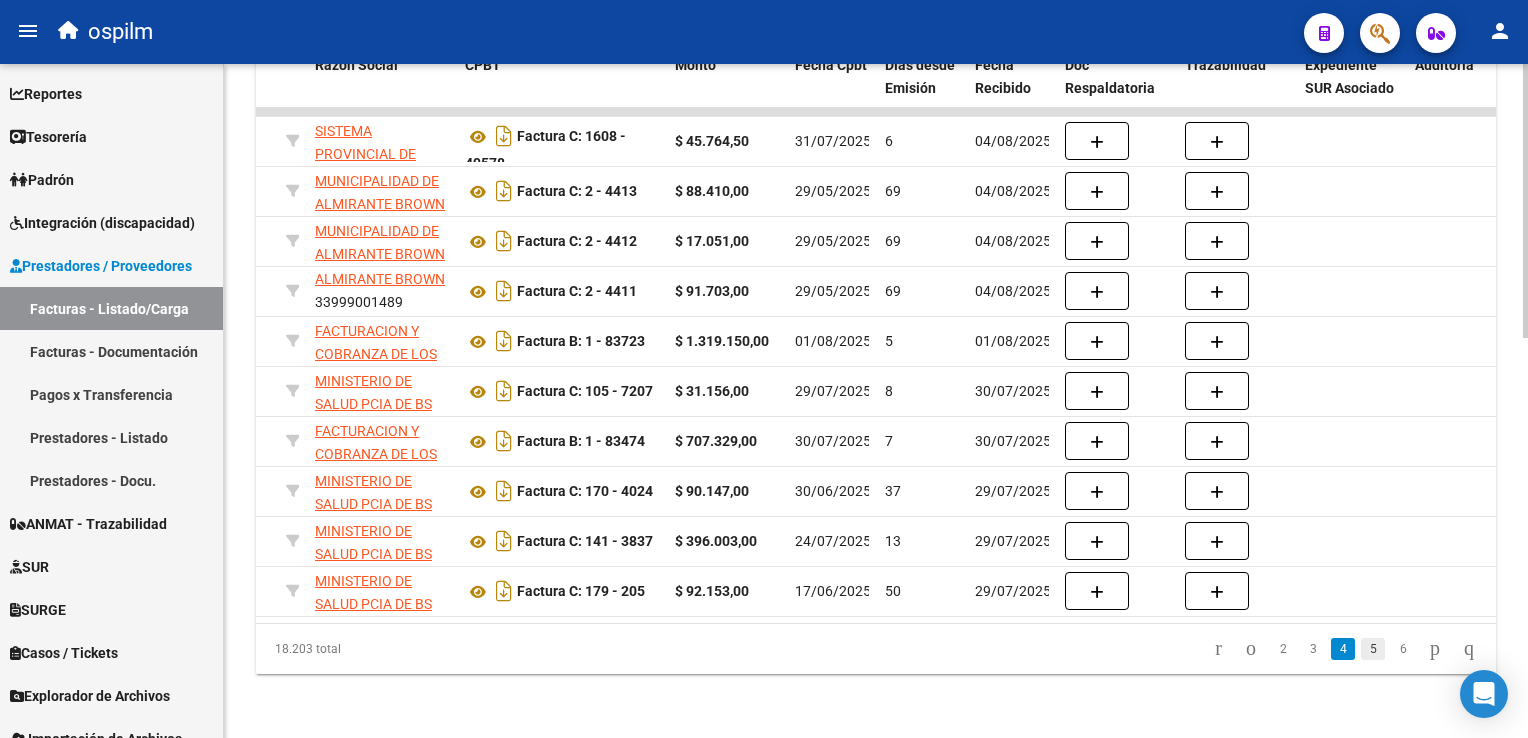 click on "5" 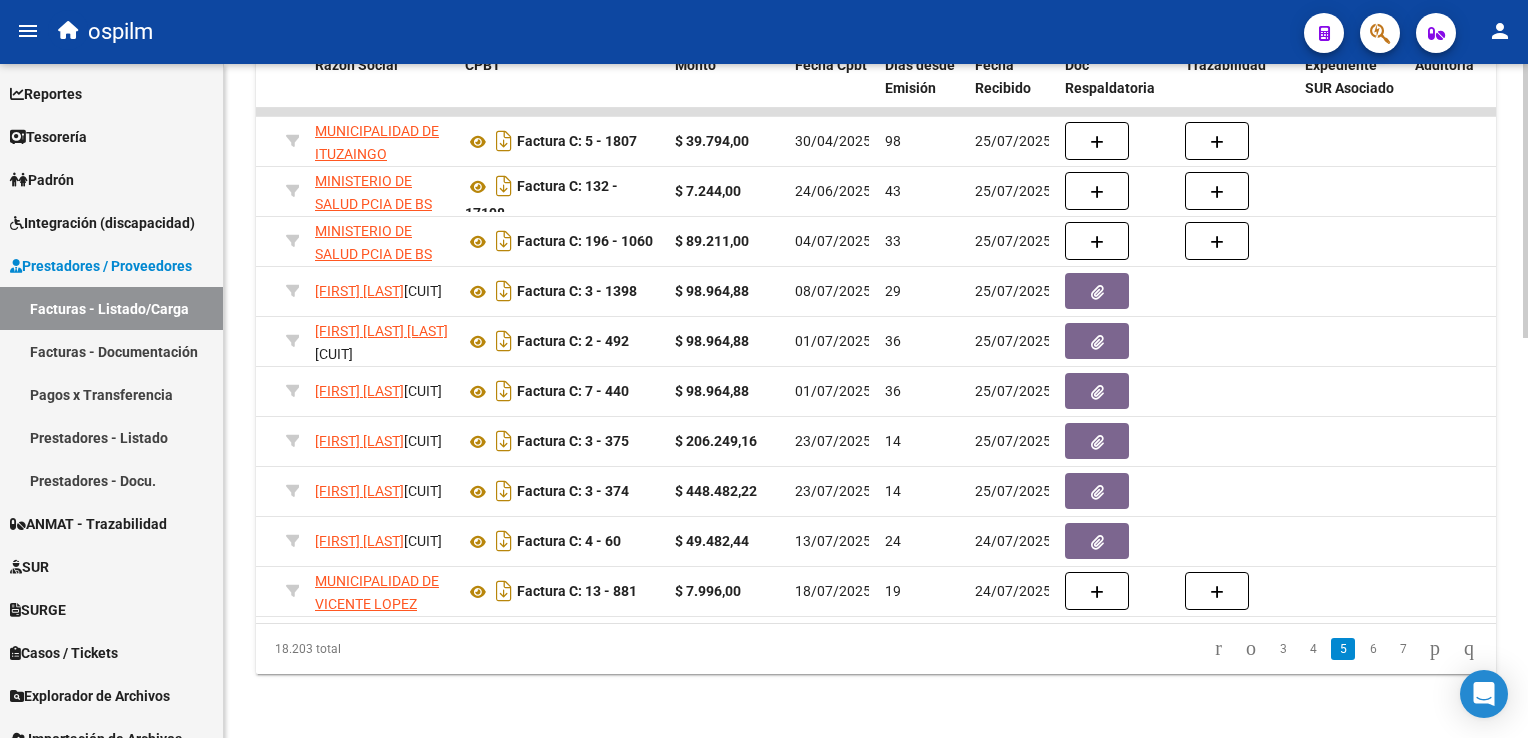 click on "6" 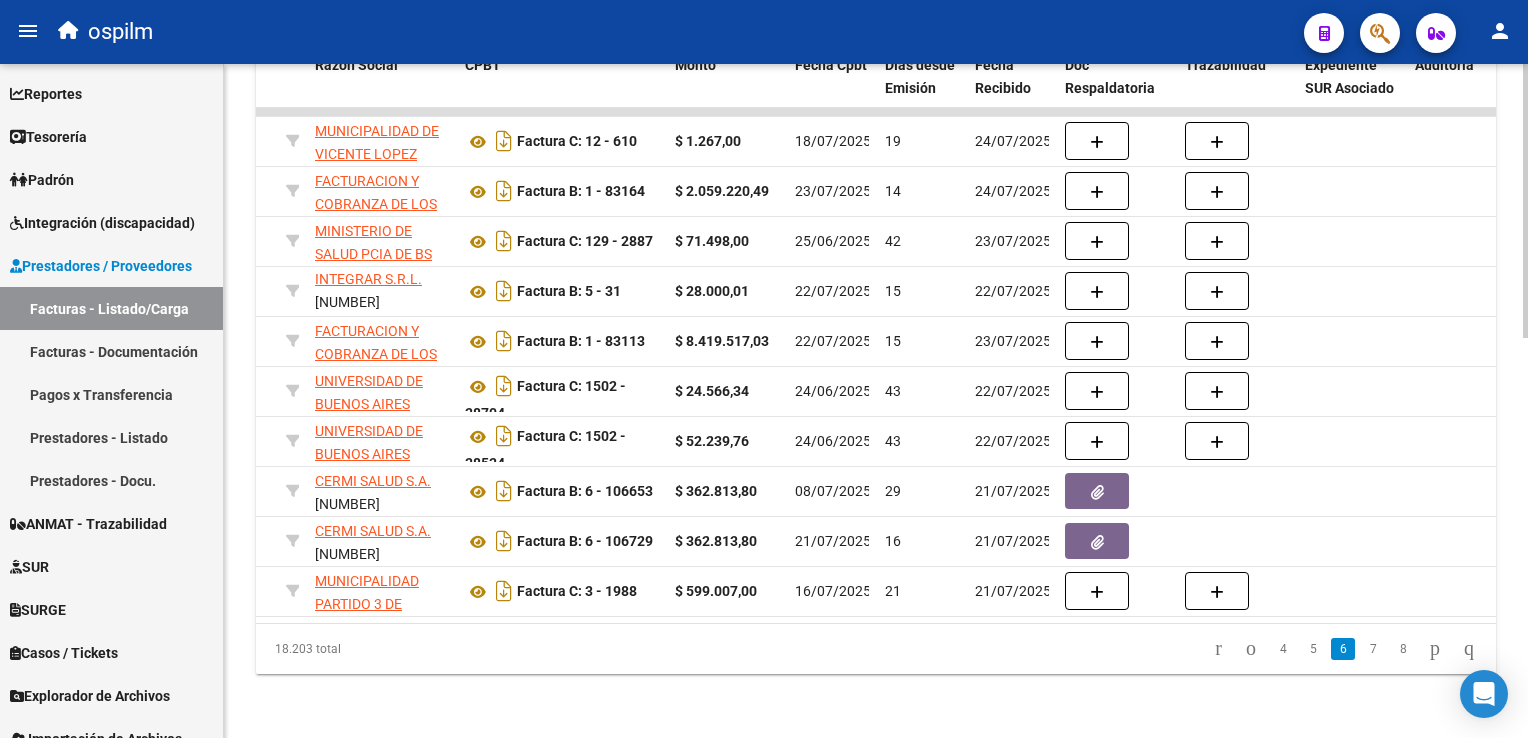 scroll, scrollTop: 0, scrollLeft: 0, axis: both 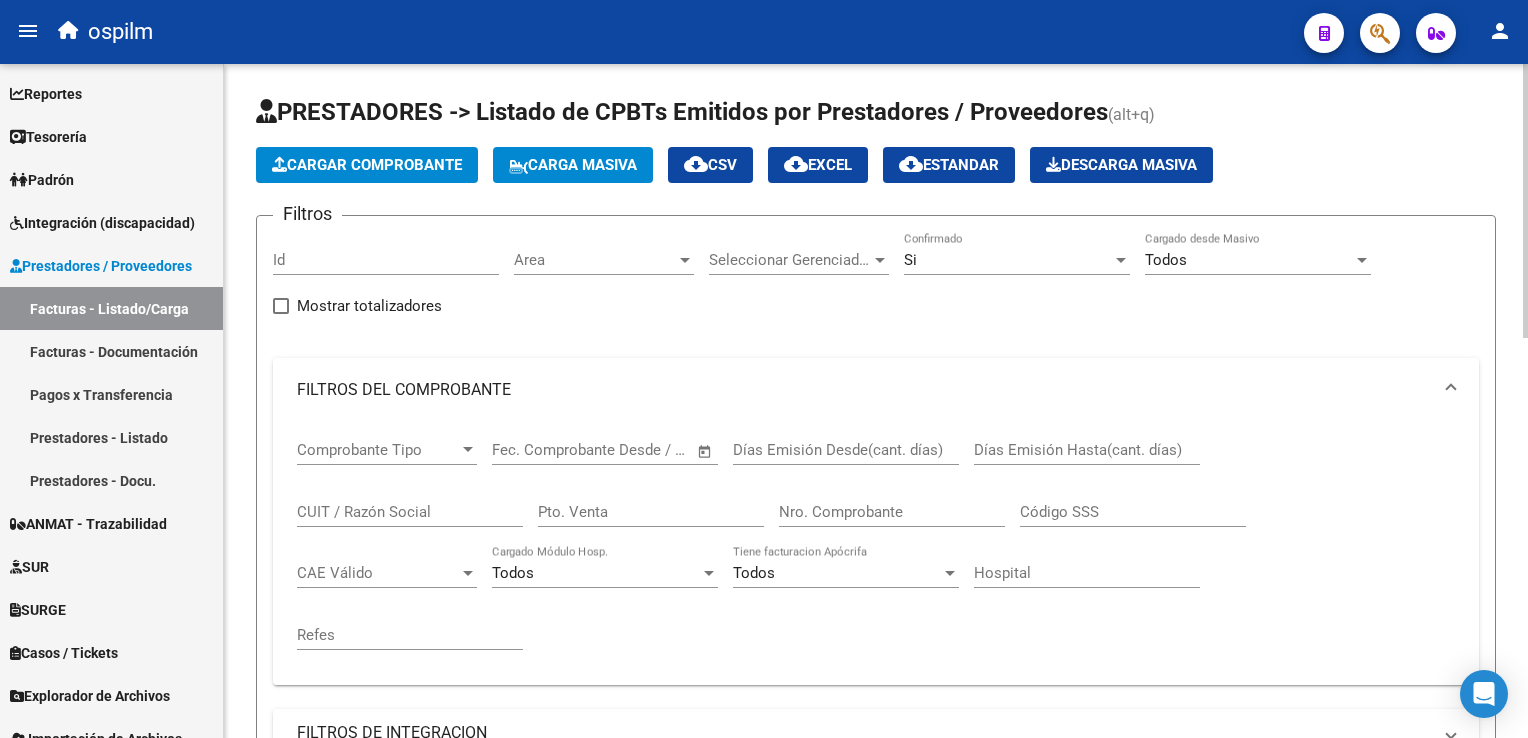 click on "Comprobante Tipo" at bounding box center [378, 450] 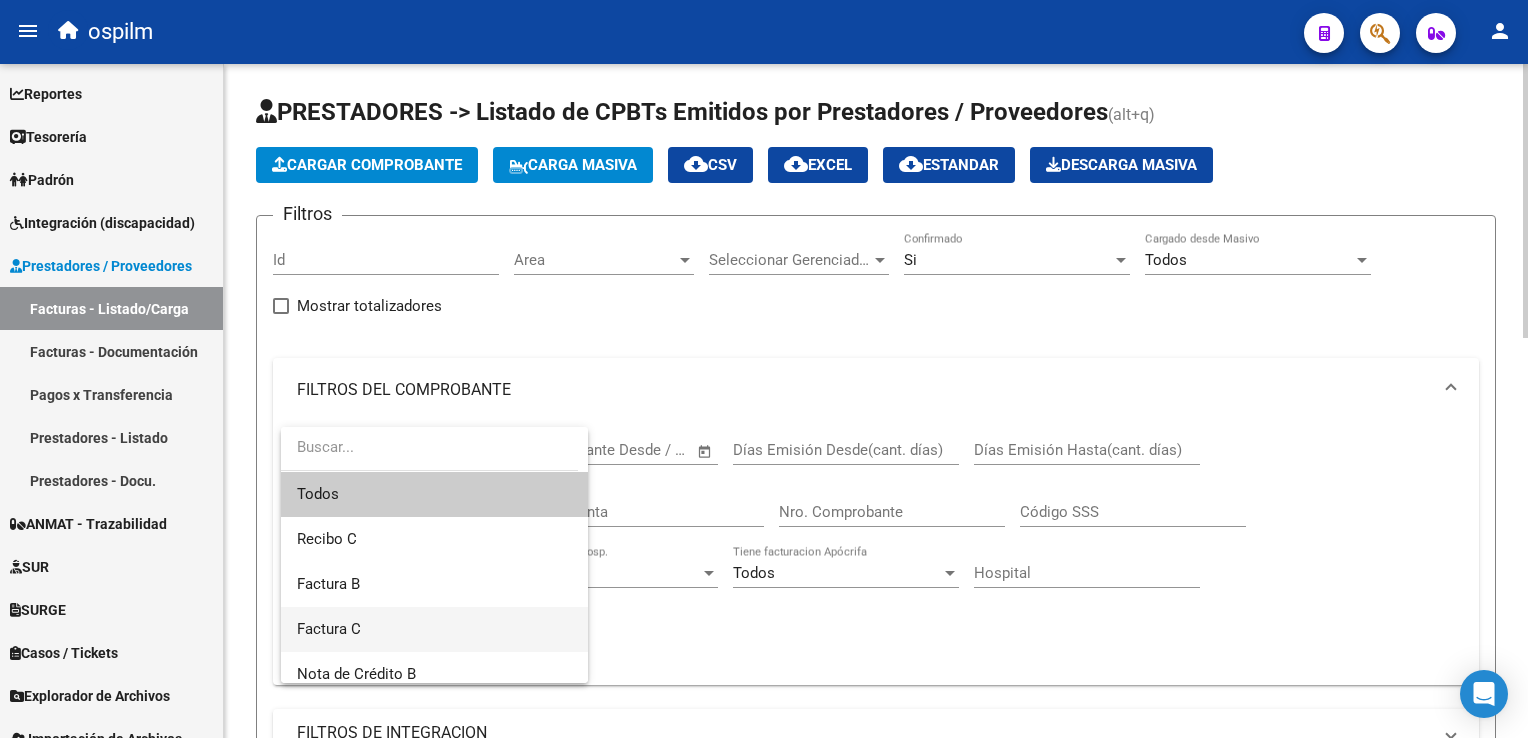 click on "Factura C" at bounding box center (434, 629) 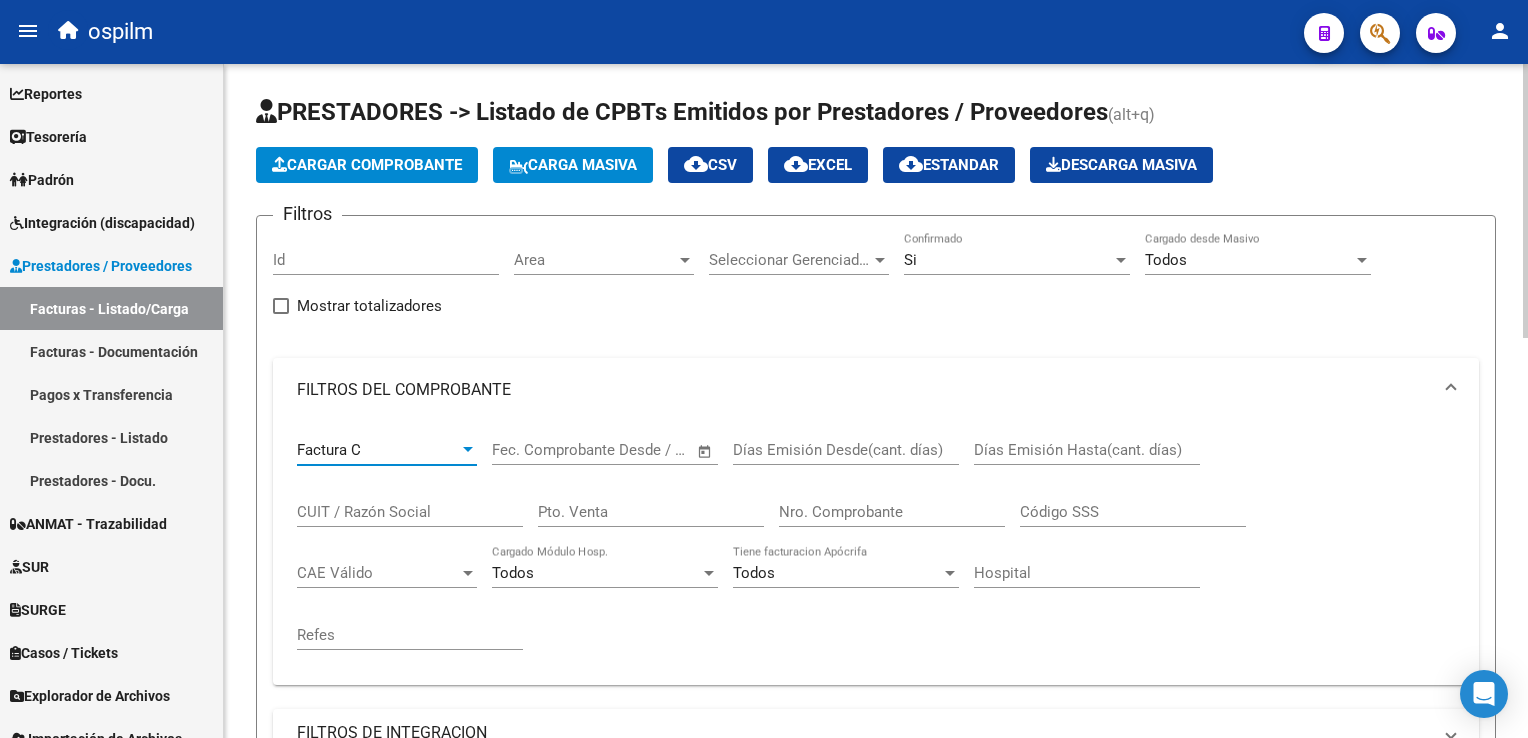 click on "Nro. Comprobante" at bounding box center (892, 512) 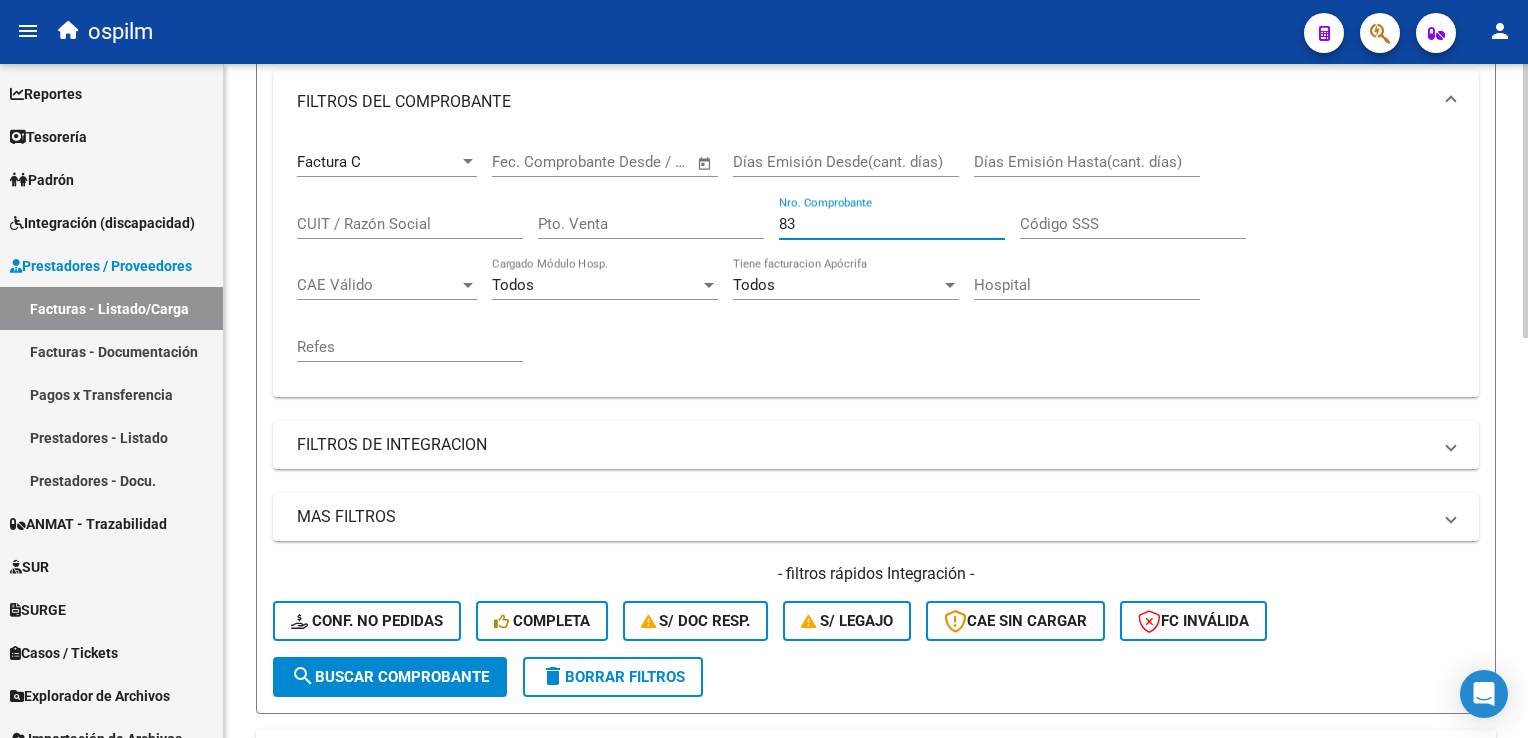 scroll, scrollTop: 400, scrollLeft: 0, axis: vertical 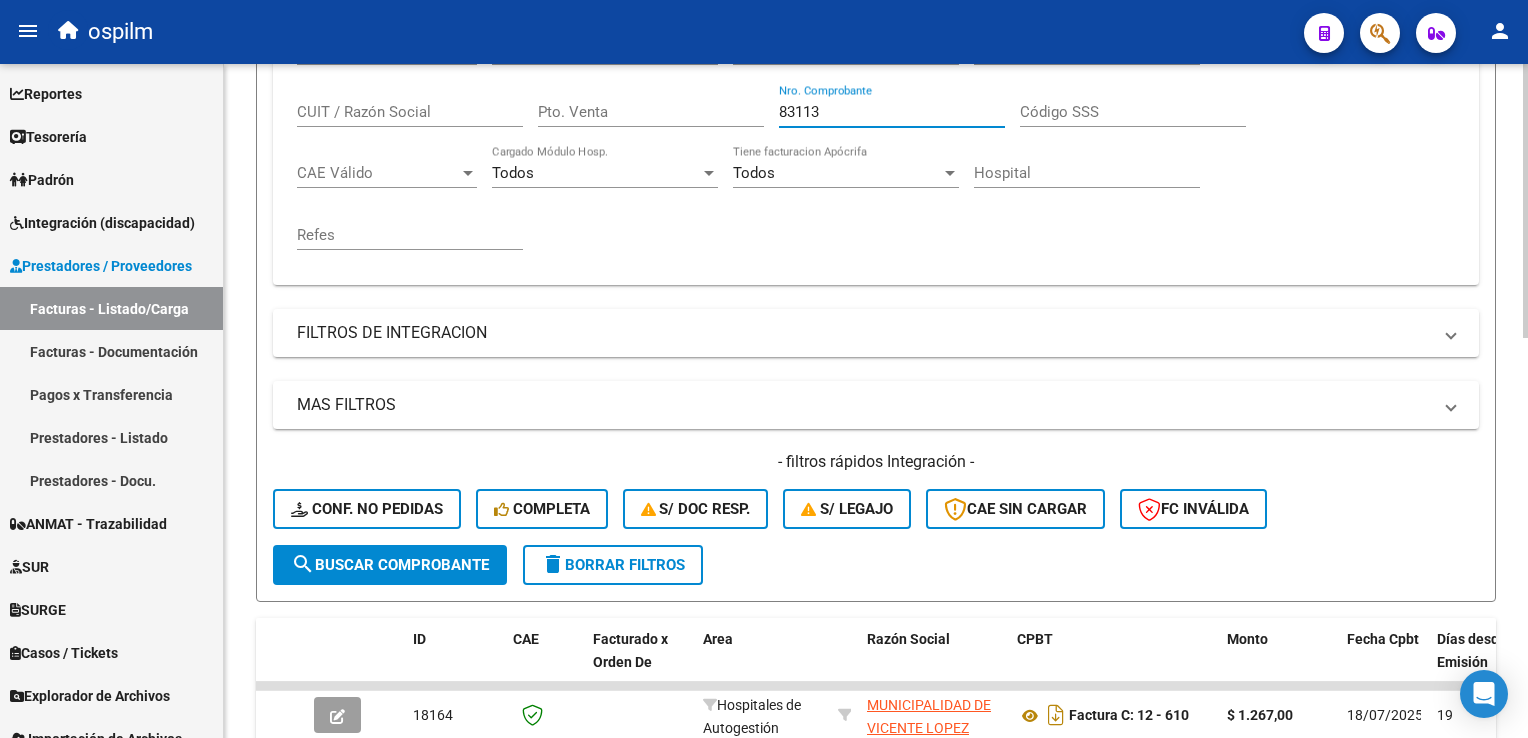 type on "83113" 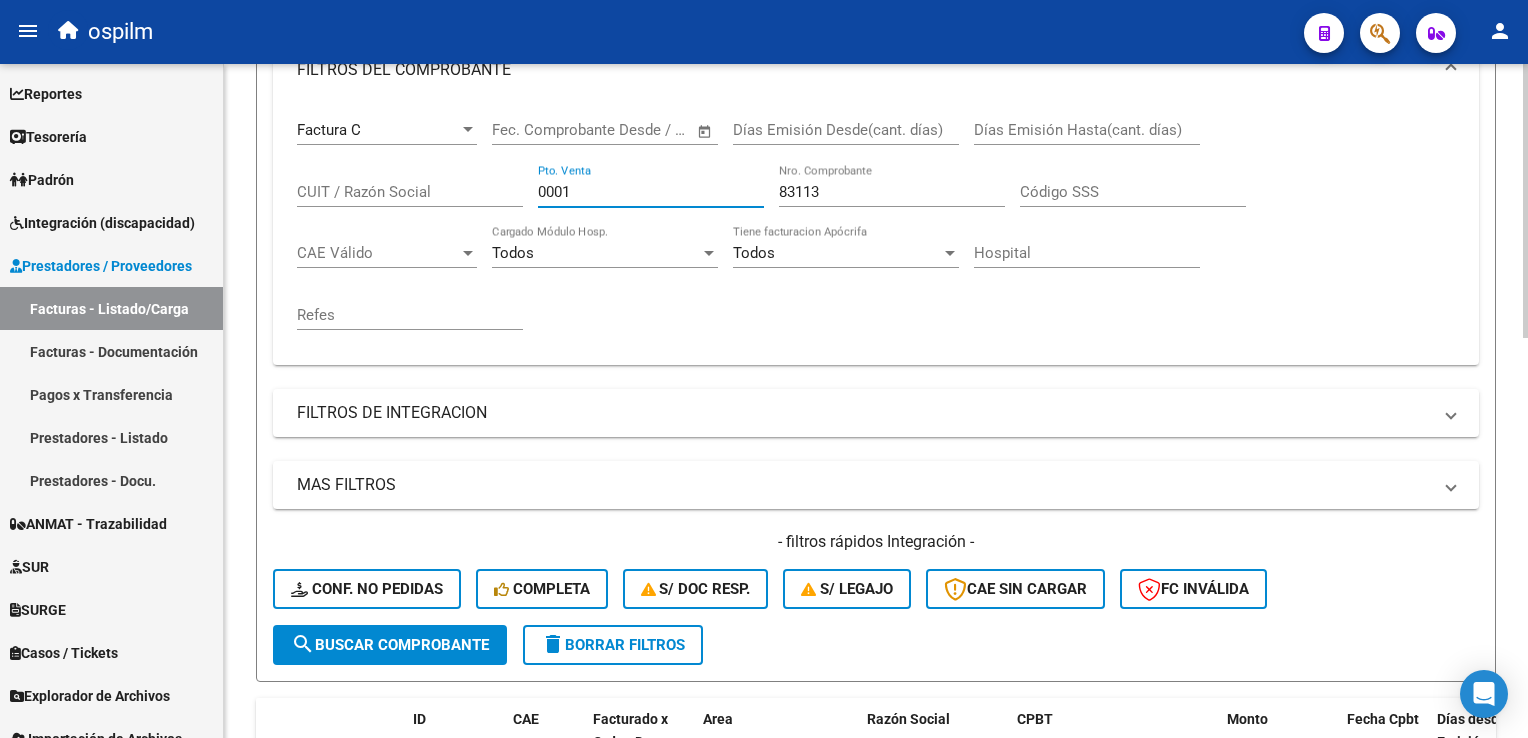 scroll, scrollTop: 0, scrollLeft: 0, axis: both 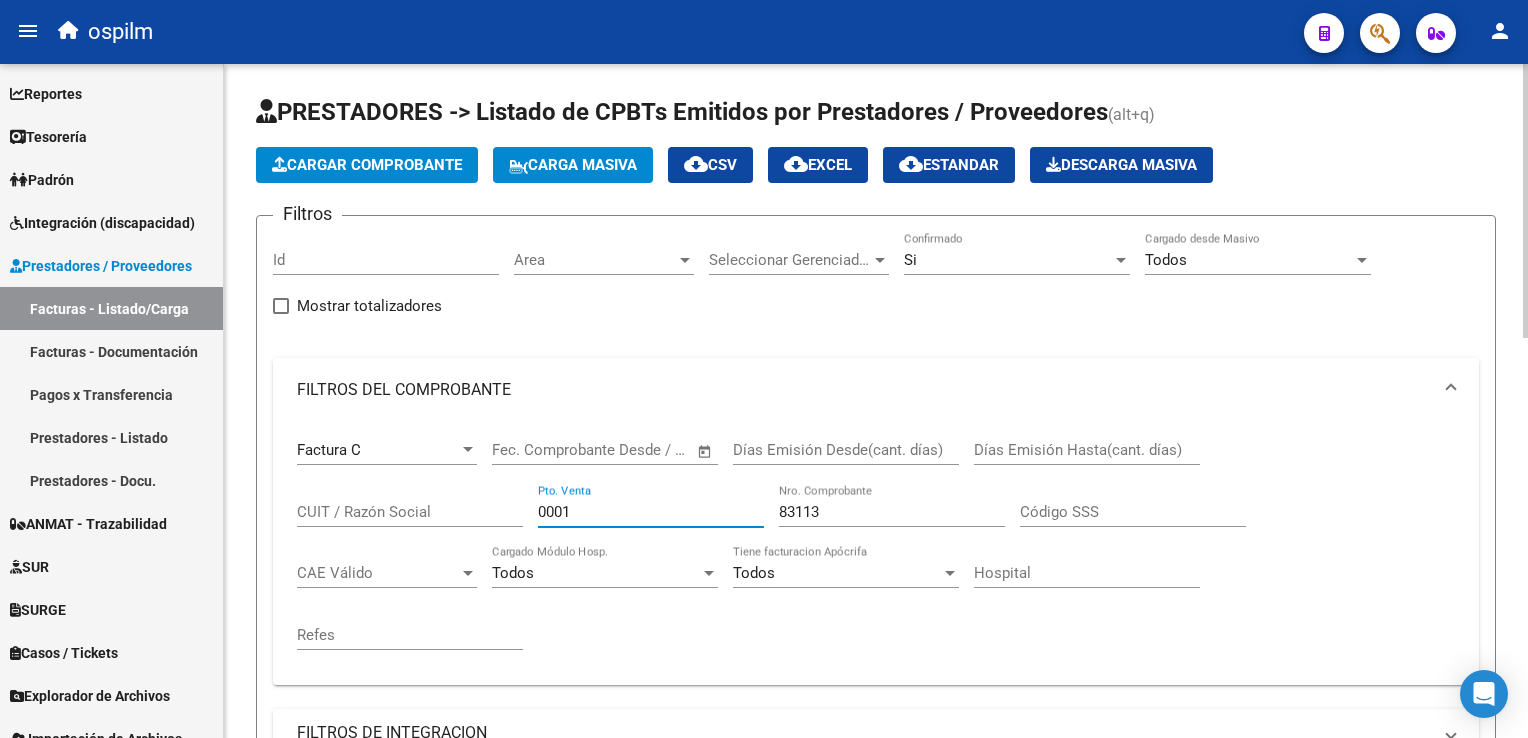 type on "0001" 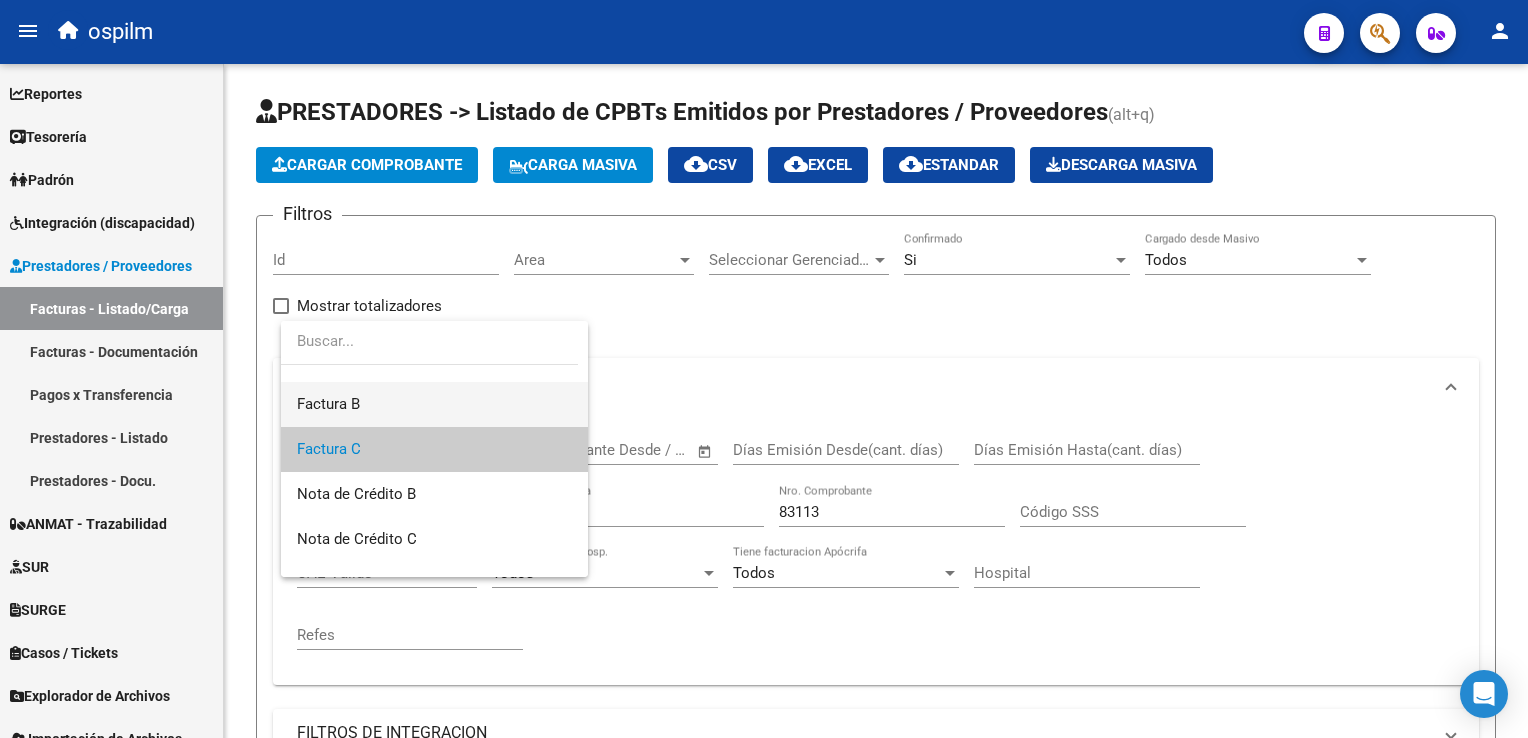 click on "Factura B" at bounding box center (434, 404) 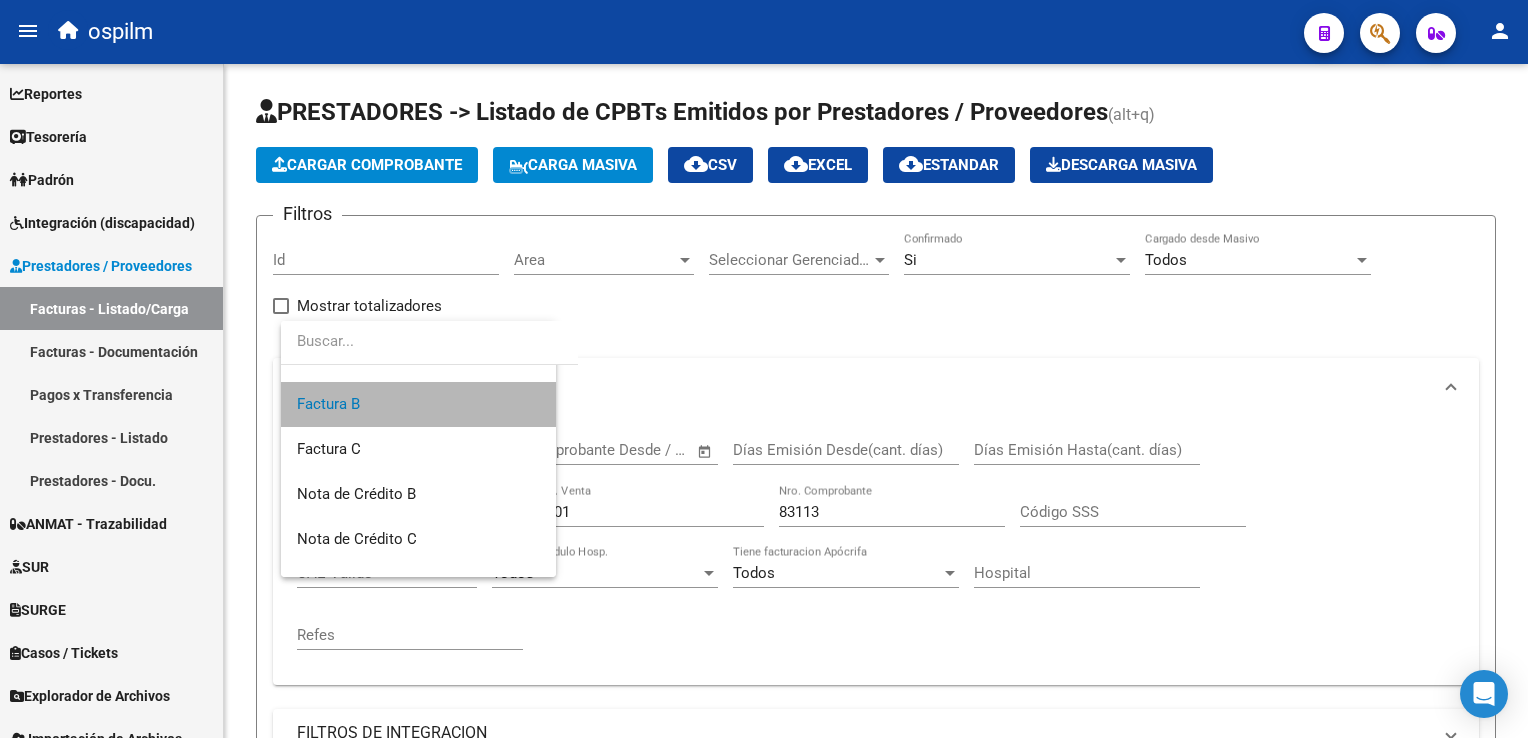 scroll, scrollTop: 90, scrollLeft: 0, axis: vertical 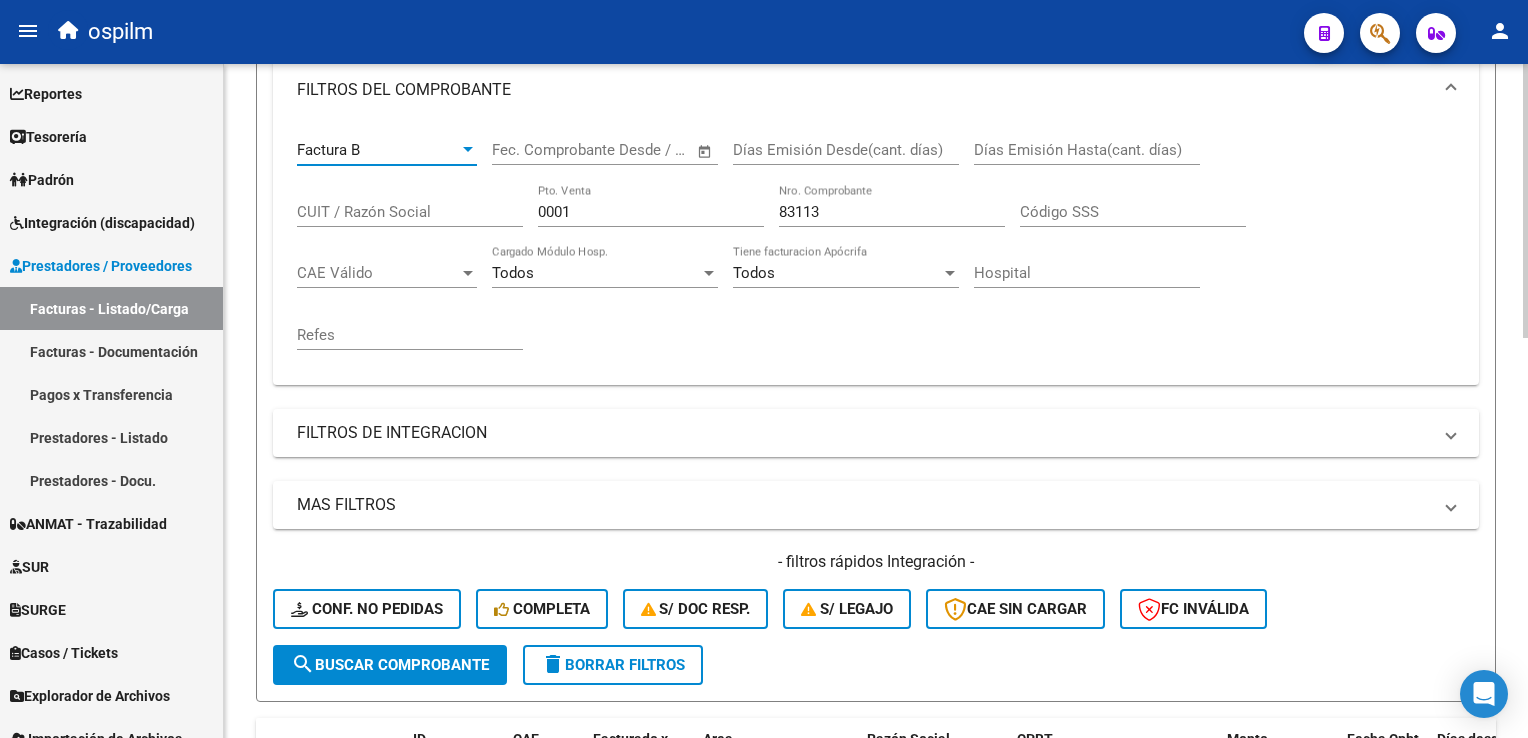 click on "search  Buscar Comprobante" 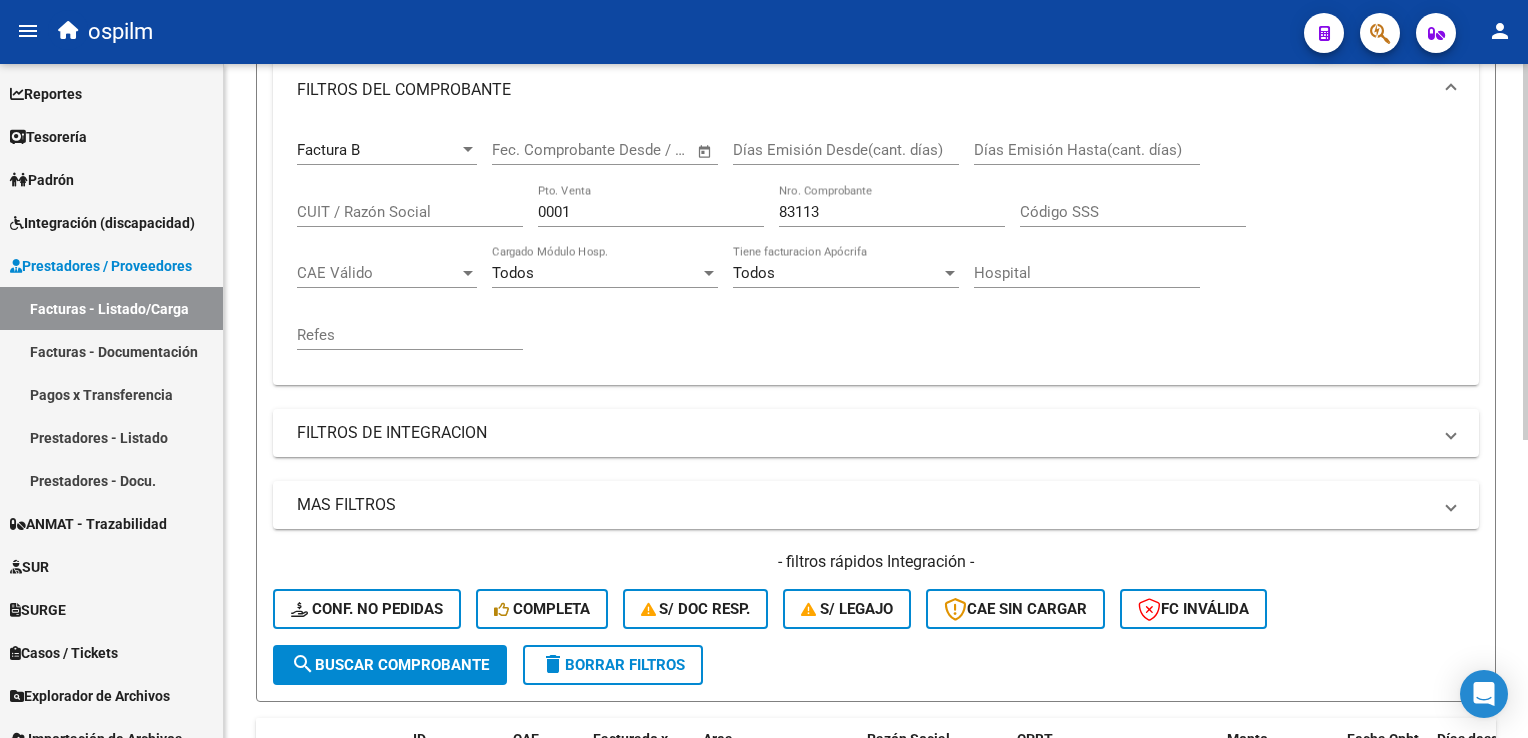 scroll, scrollTop: 534, scrollLeft: 0, axis: vertical 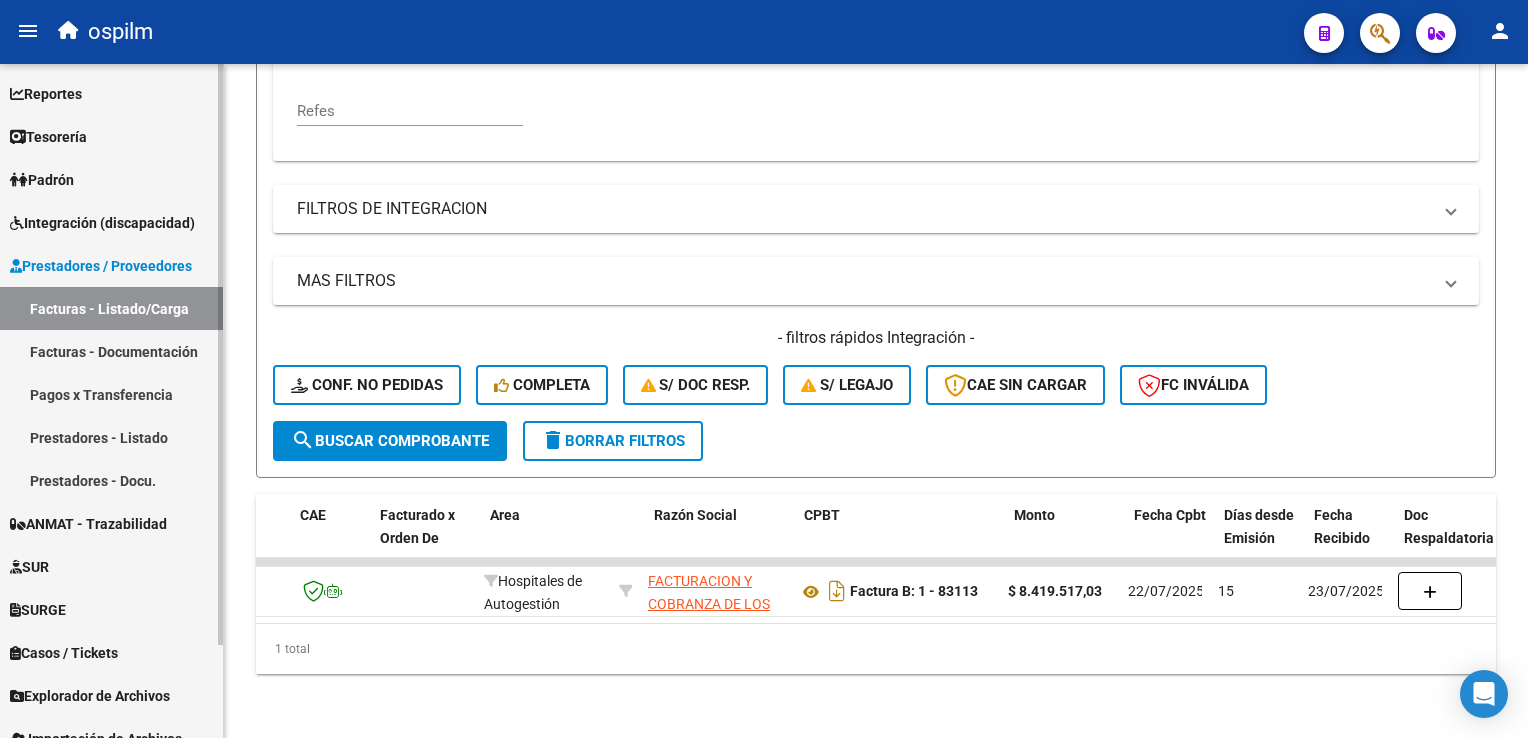 drag, startPoint x: 465, startPoint y: 623, endPoint x: 187, endPoint y: 487, distance: 309.48343 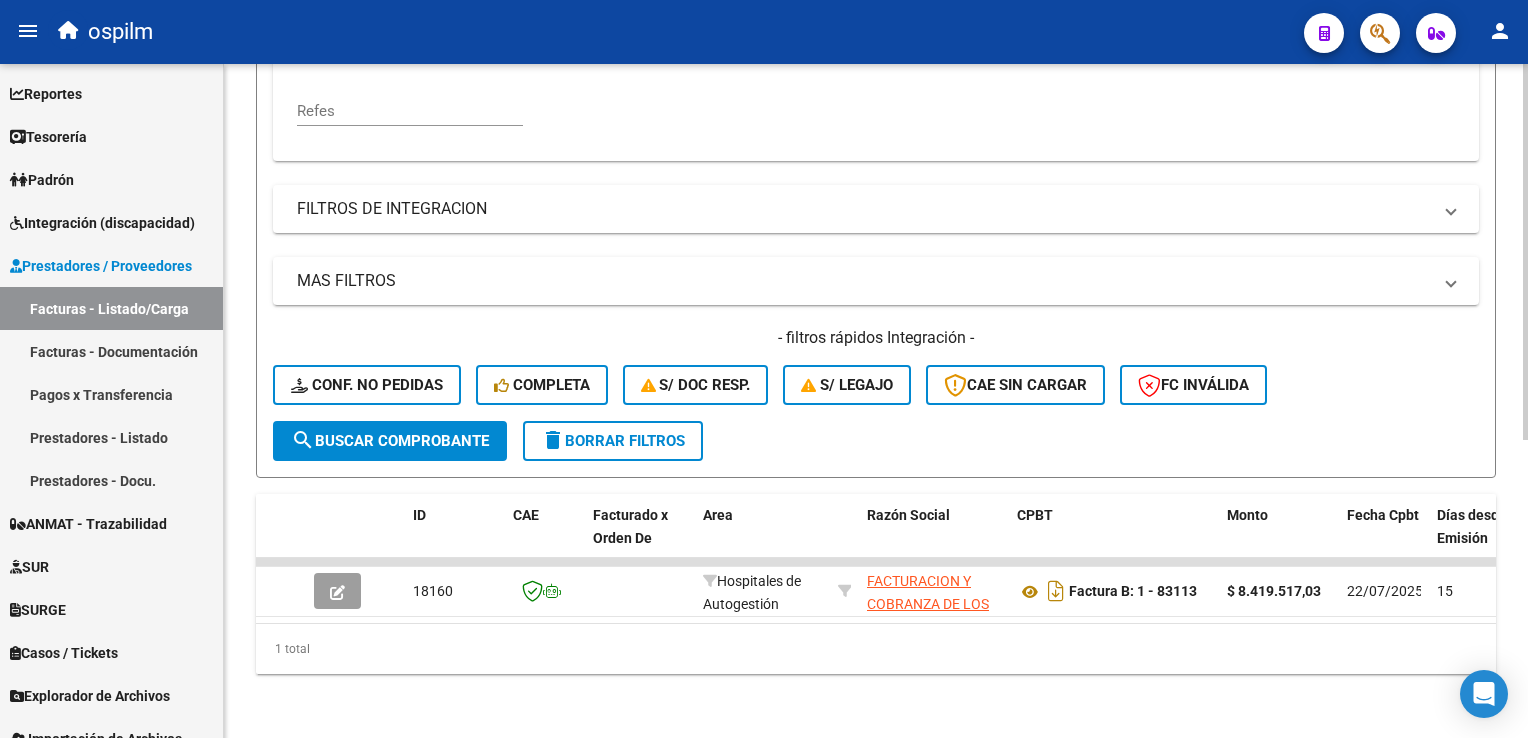 scroll, scrollTop: 0, scrollLeft: 0, axis: both 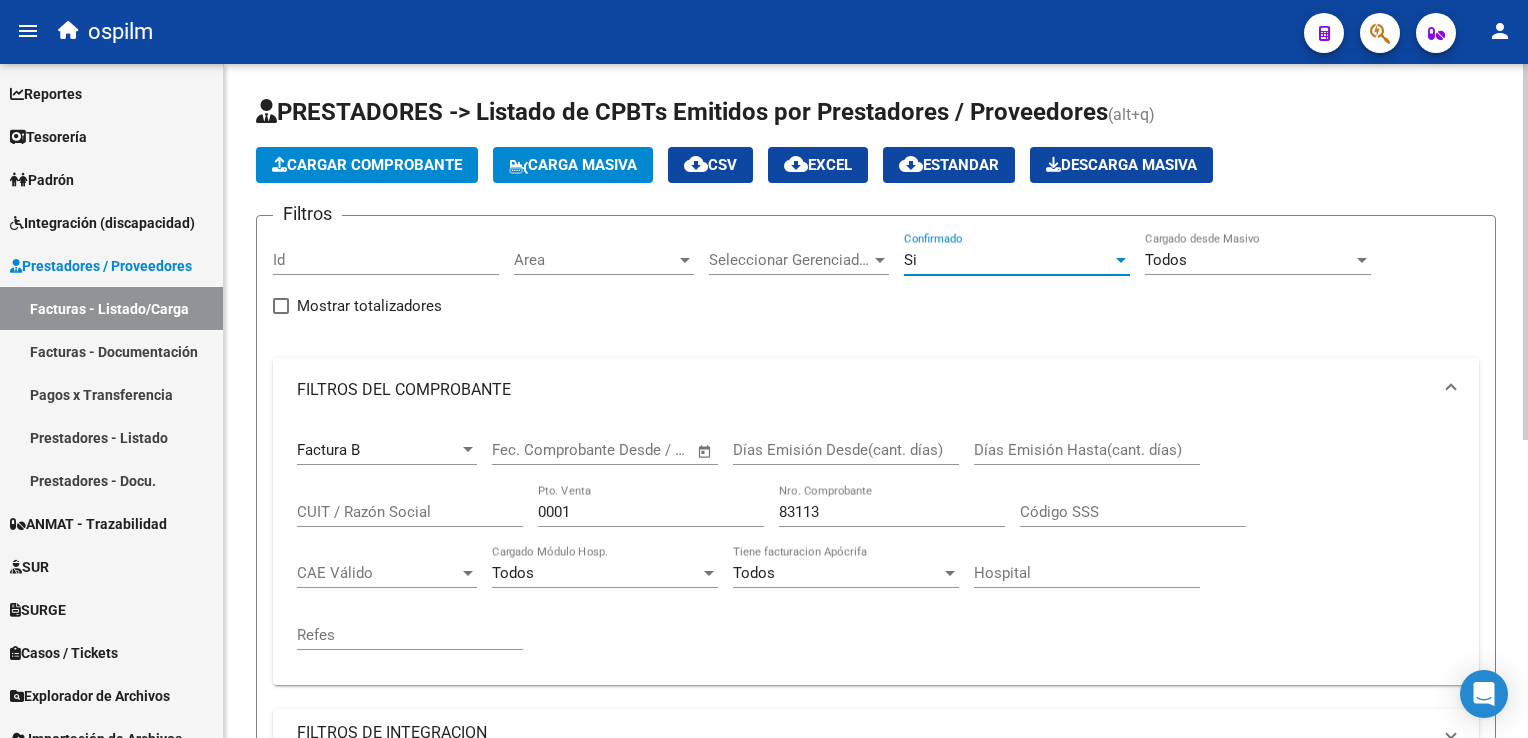 click on "Si" at bounding box center [1008, 260] 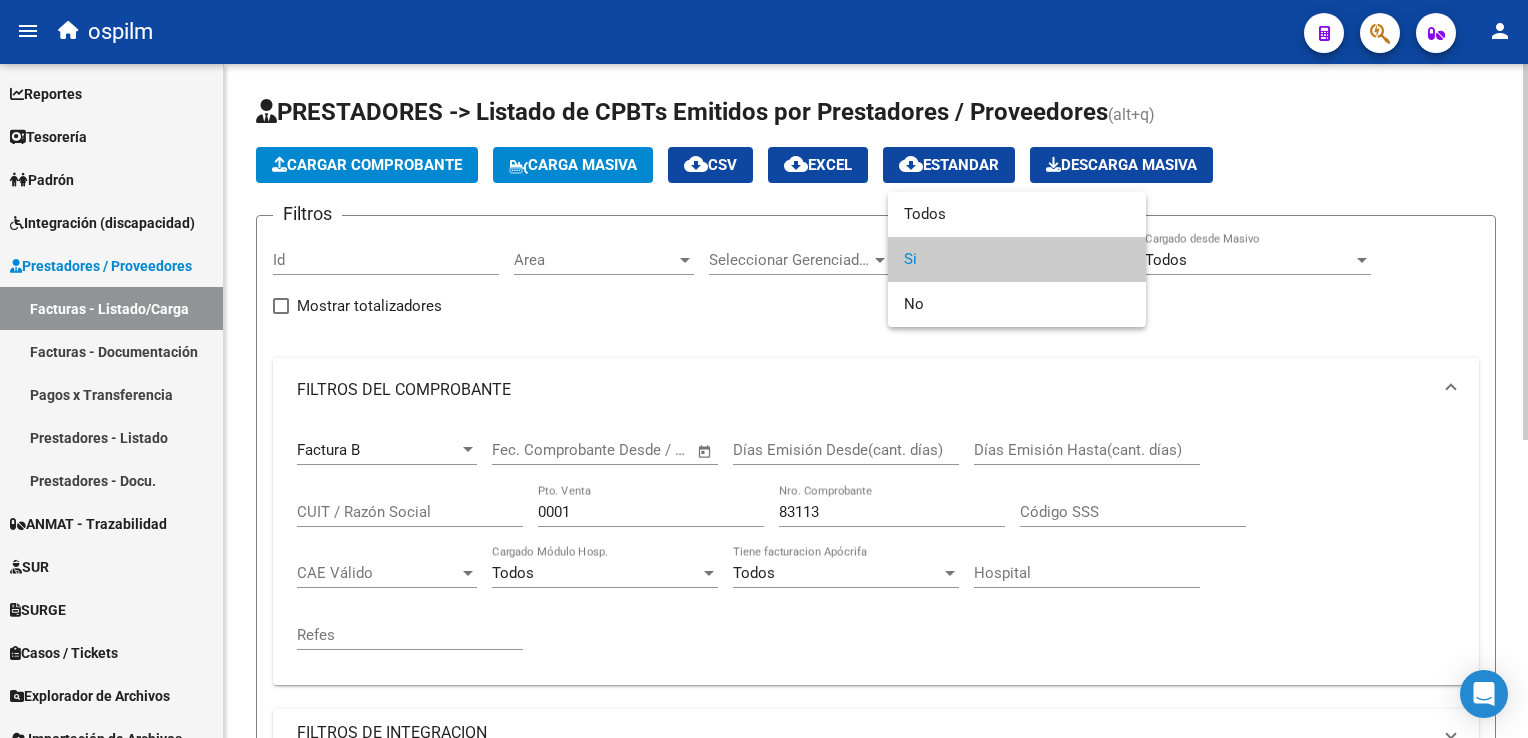 click on "Si" at bounding box center (1017, 259) 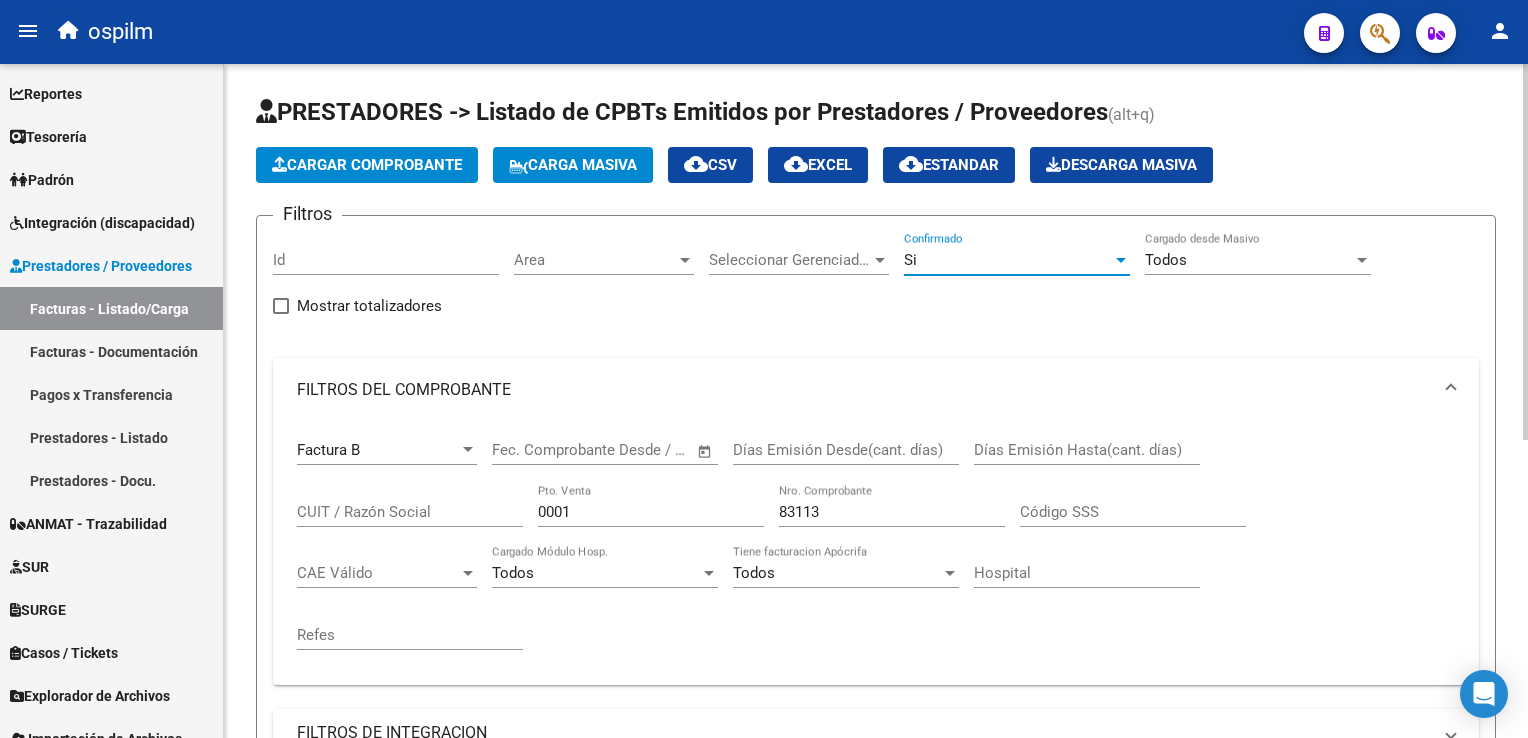 click on "Si" at bounding box center [1008, 260] 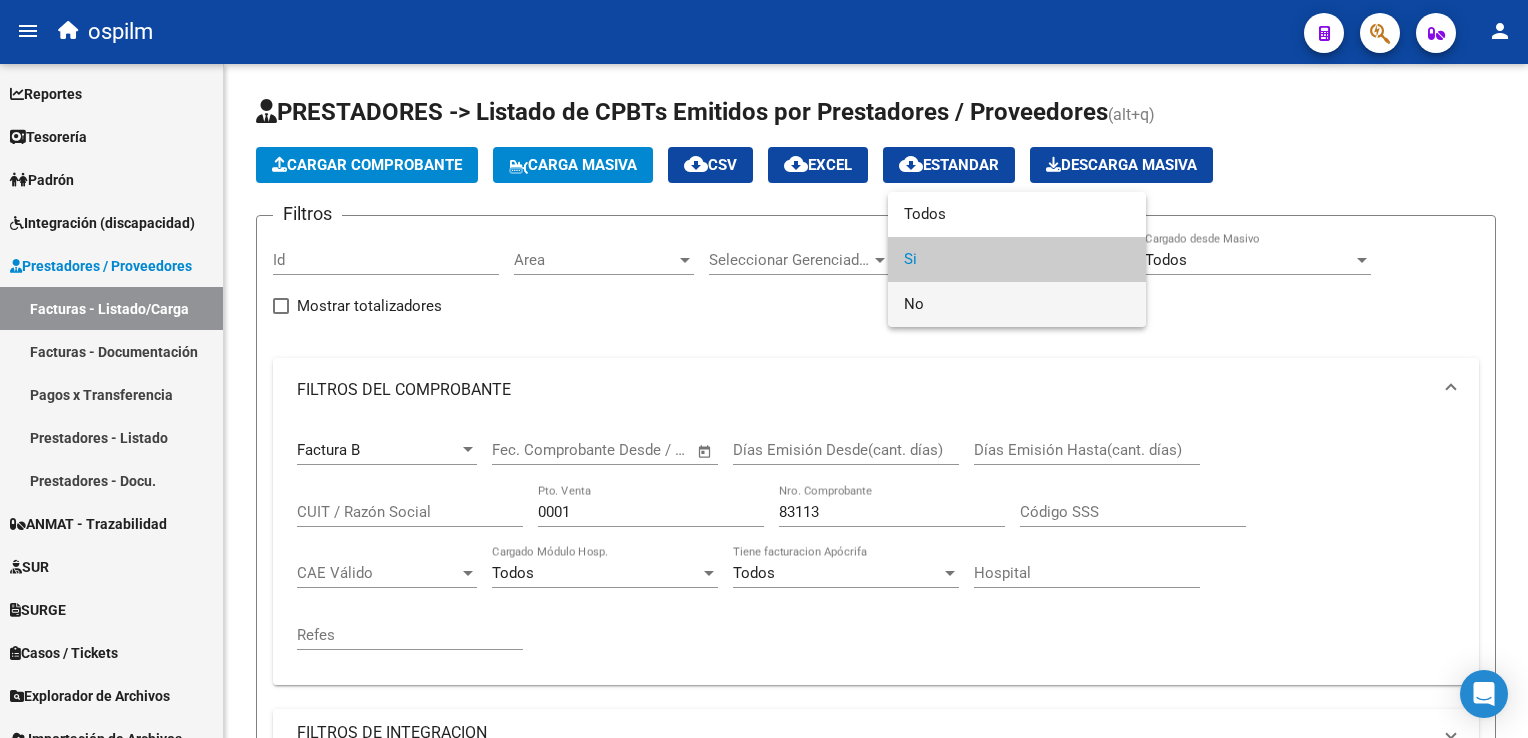click on "No" at bounding box center (1017, 304) 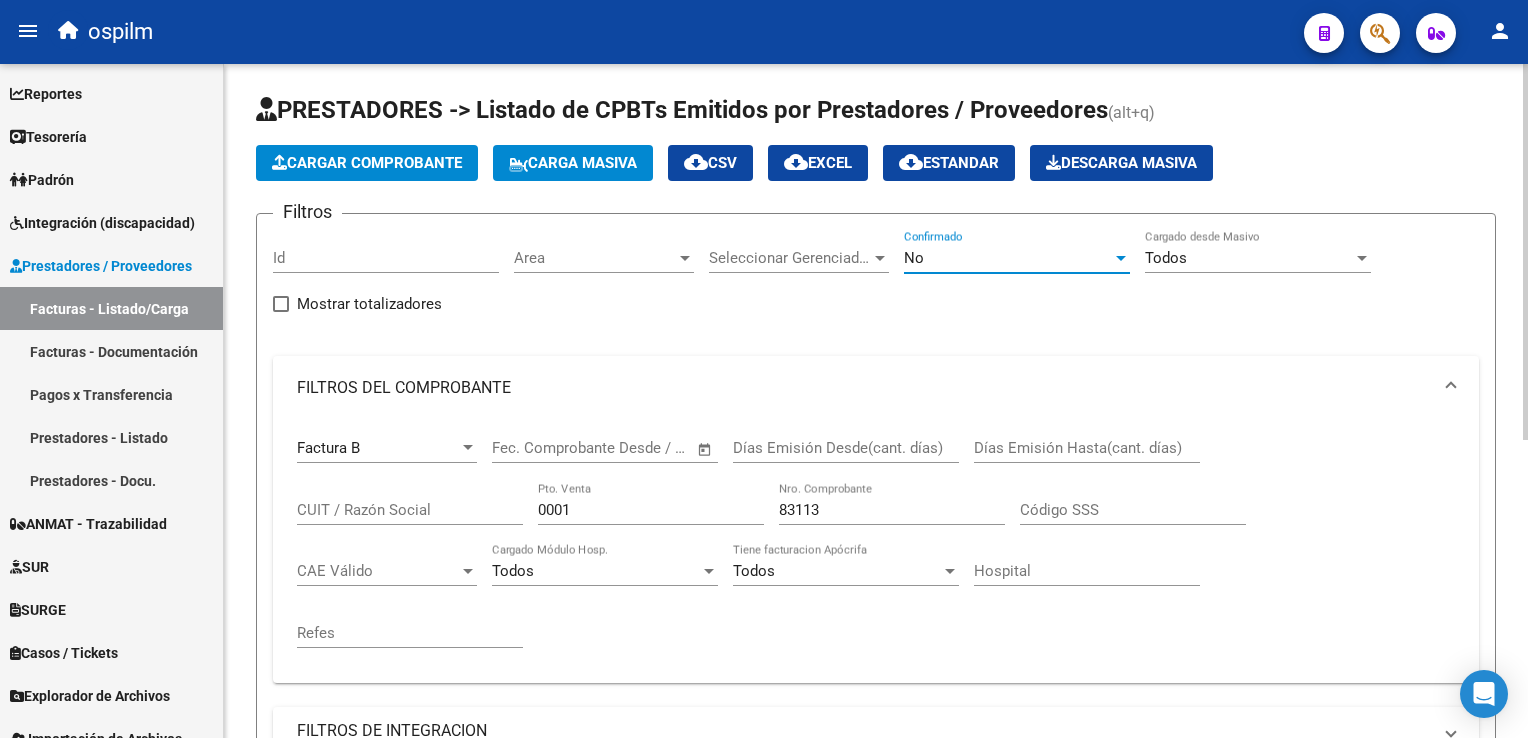 scroll, scrollTop: 0, scrollLeft: 0, axis: both 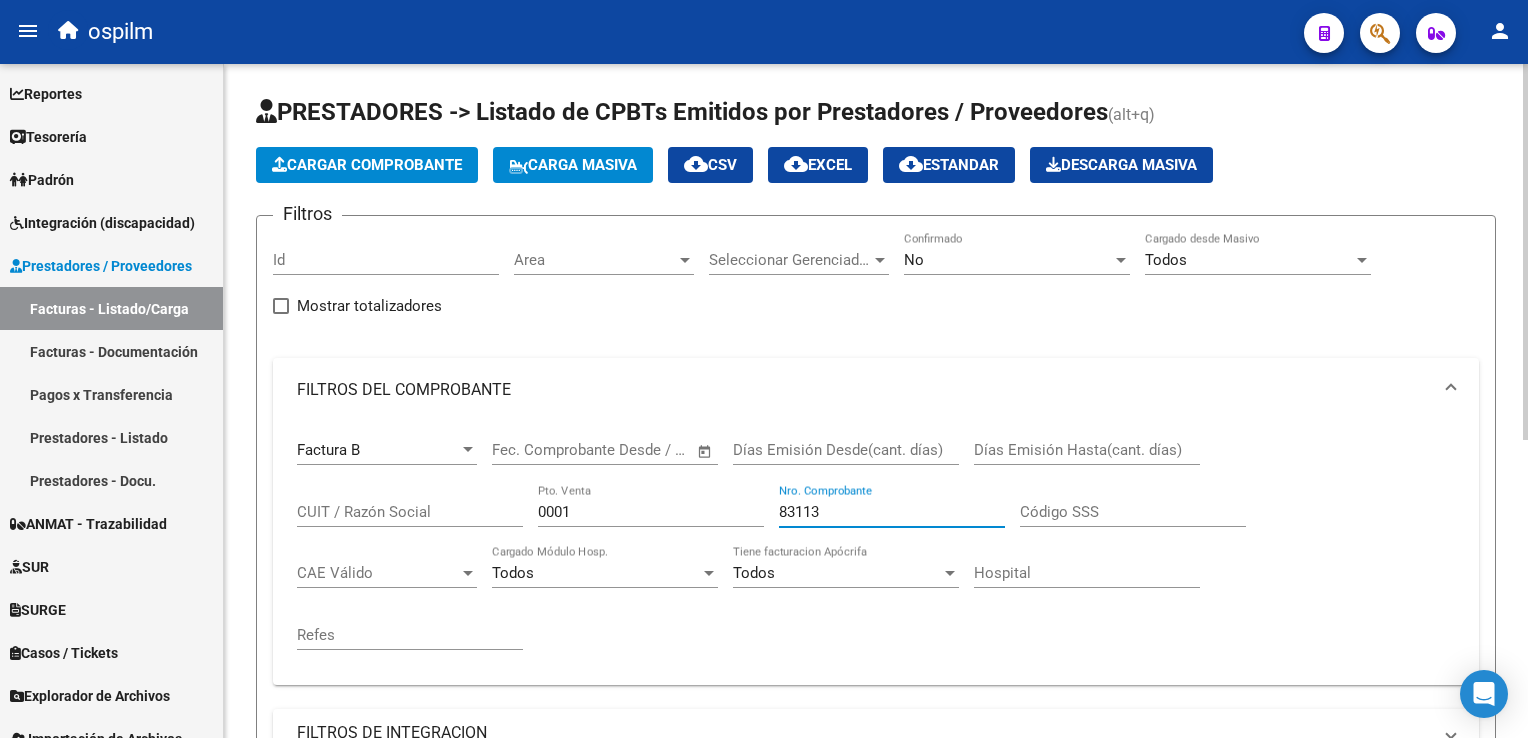 drag, startPoint x: 836, startPoint y: 506, endPoint x: 673, endPoint y: 498, distance: 163.1962 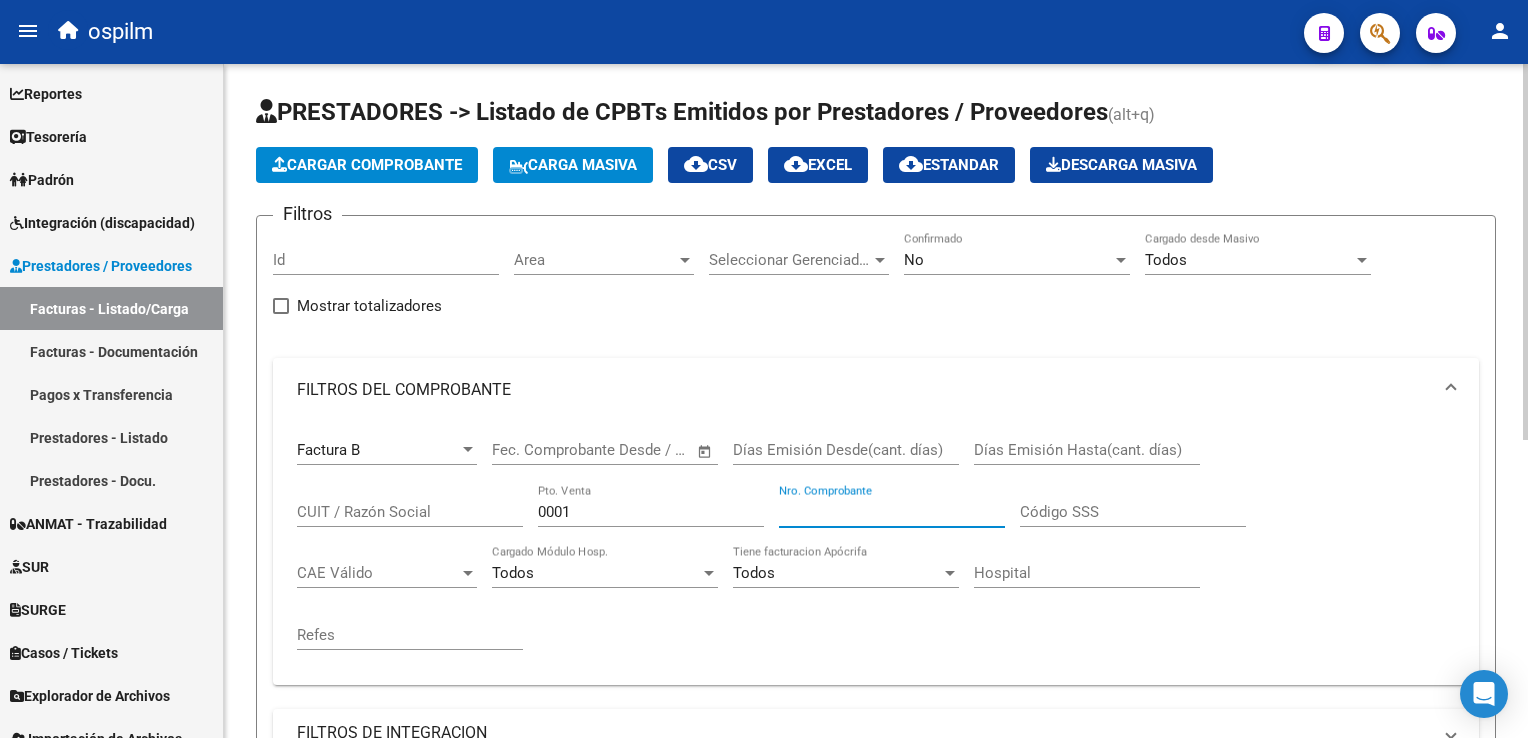 type 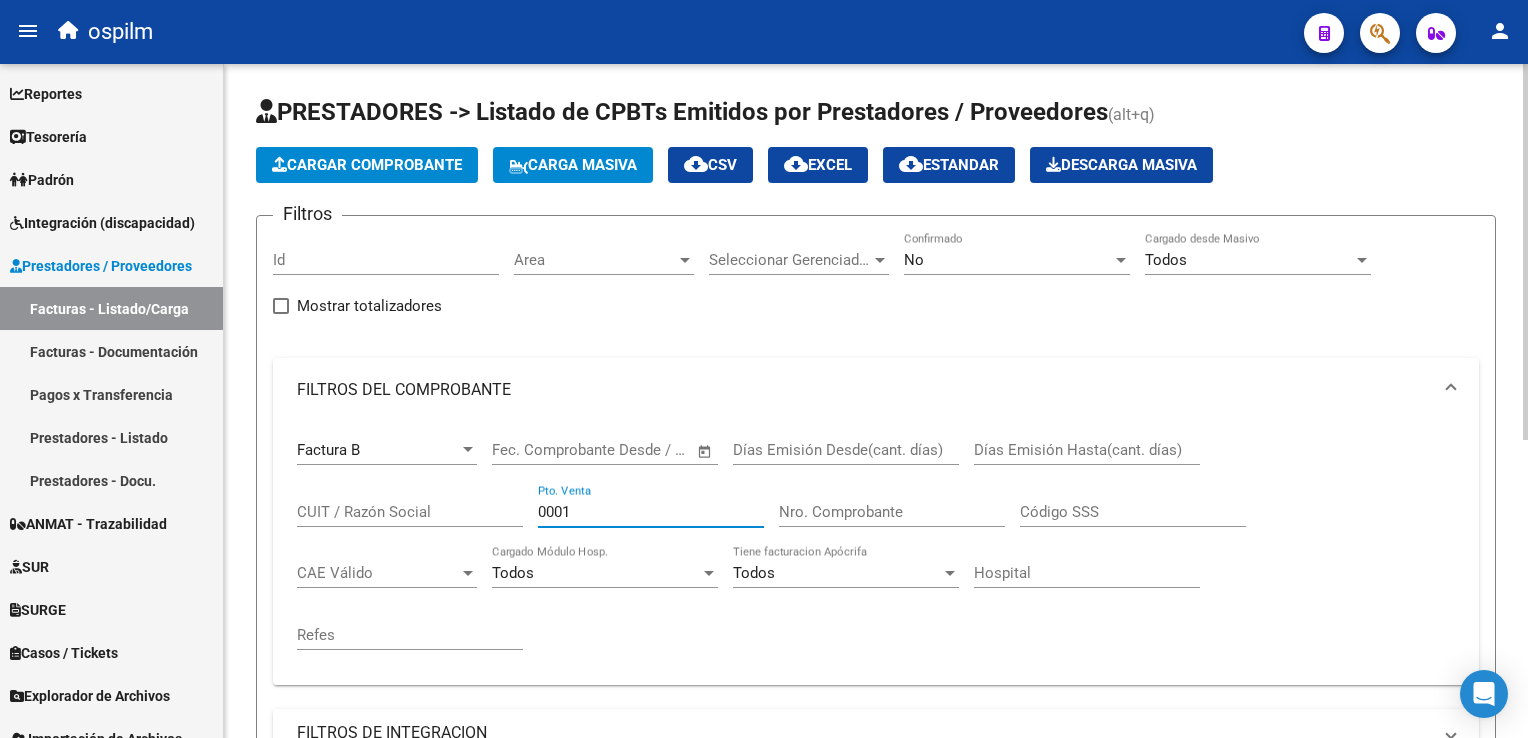 drag, startPoint x: 639, startPoint y: 514, endPoint x: 396, endPoint y: 485, distance: 244.72433 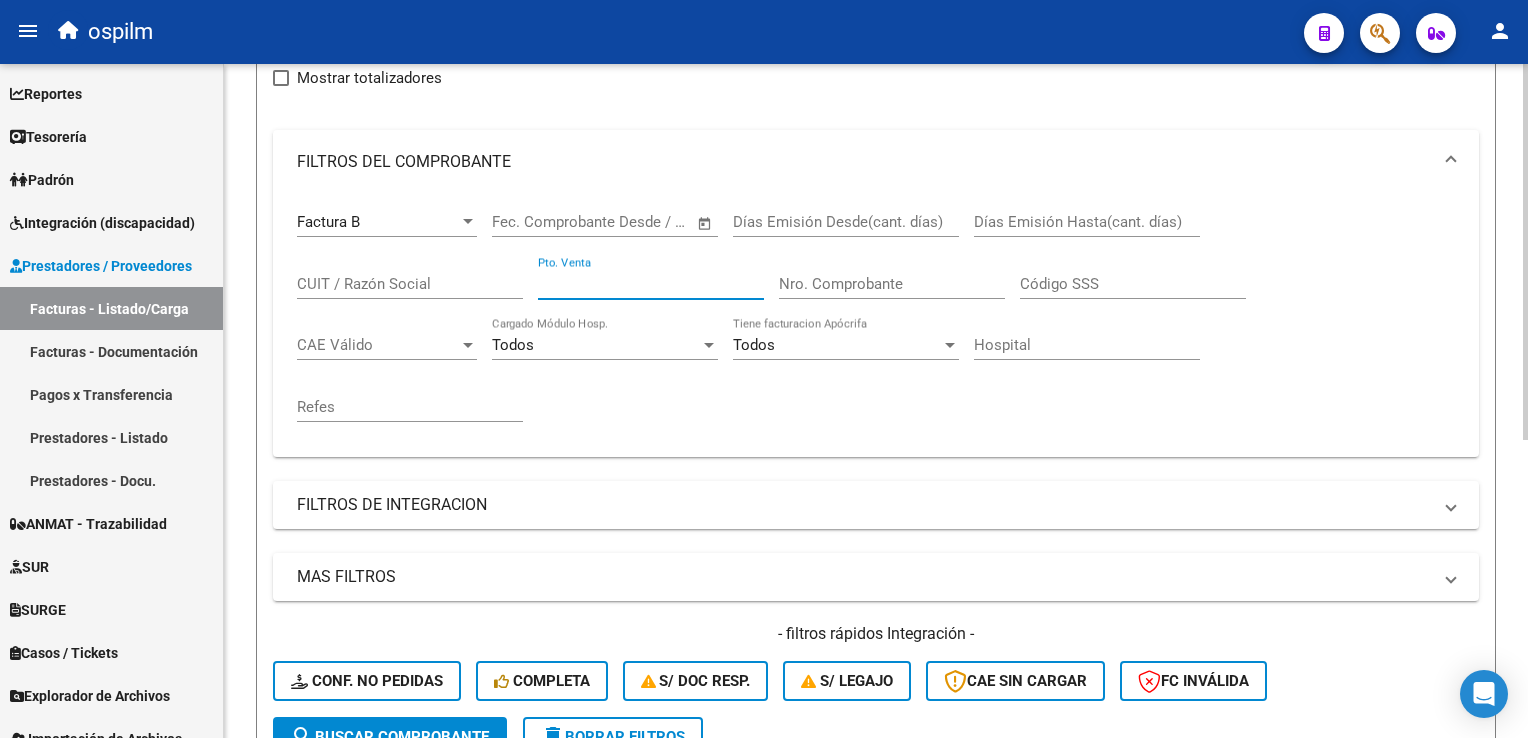 scroll, scrollTop: 400, scrollLeft: 0, axis: vertical 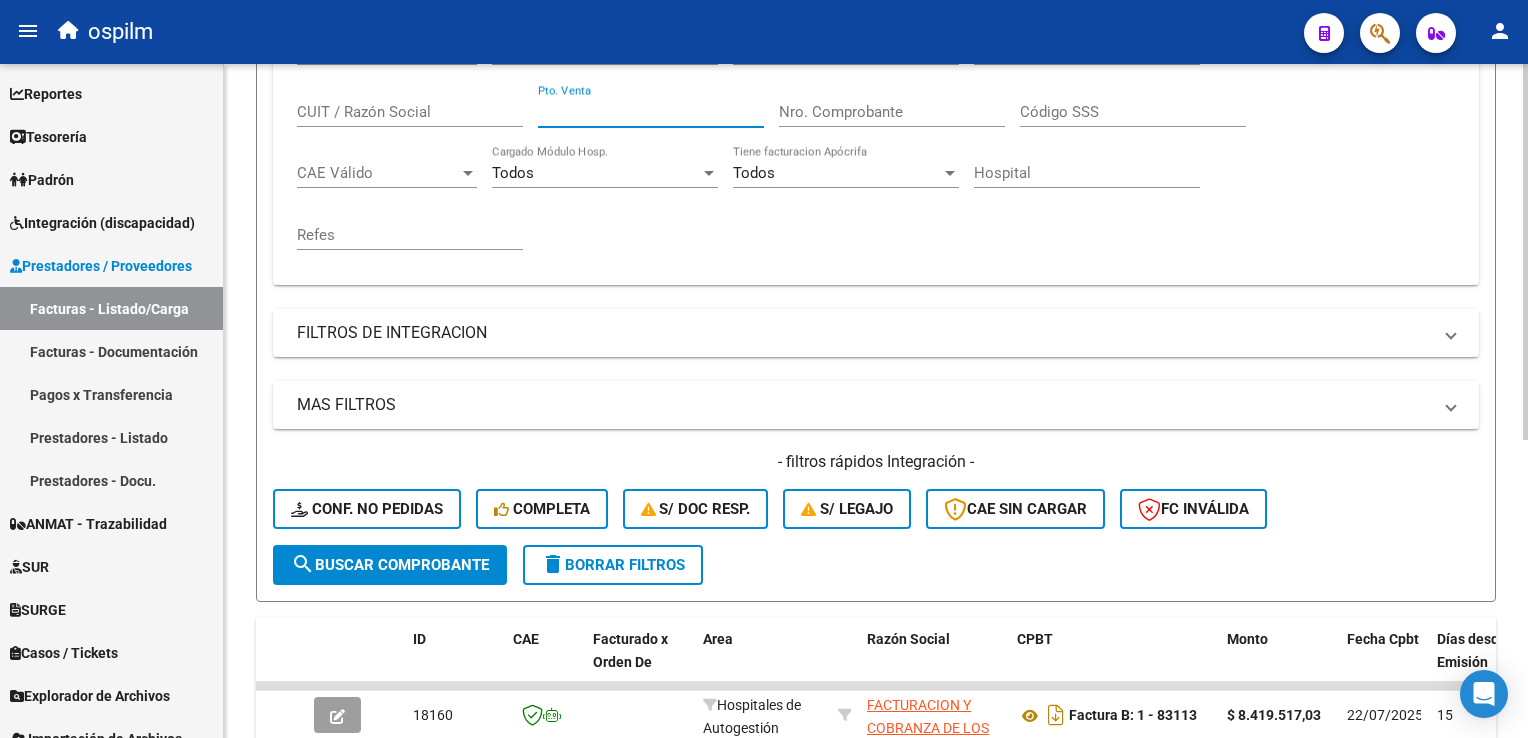 type 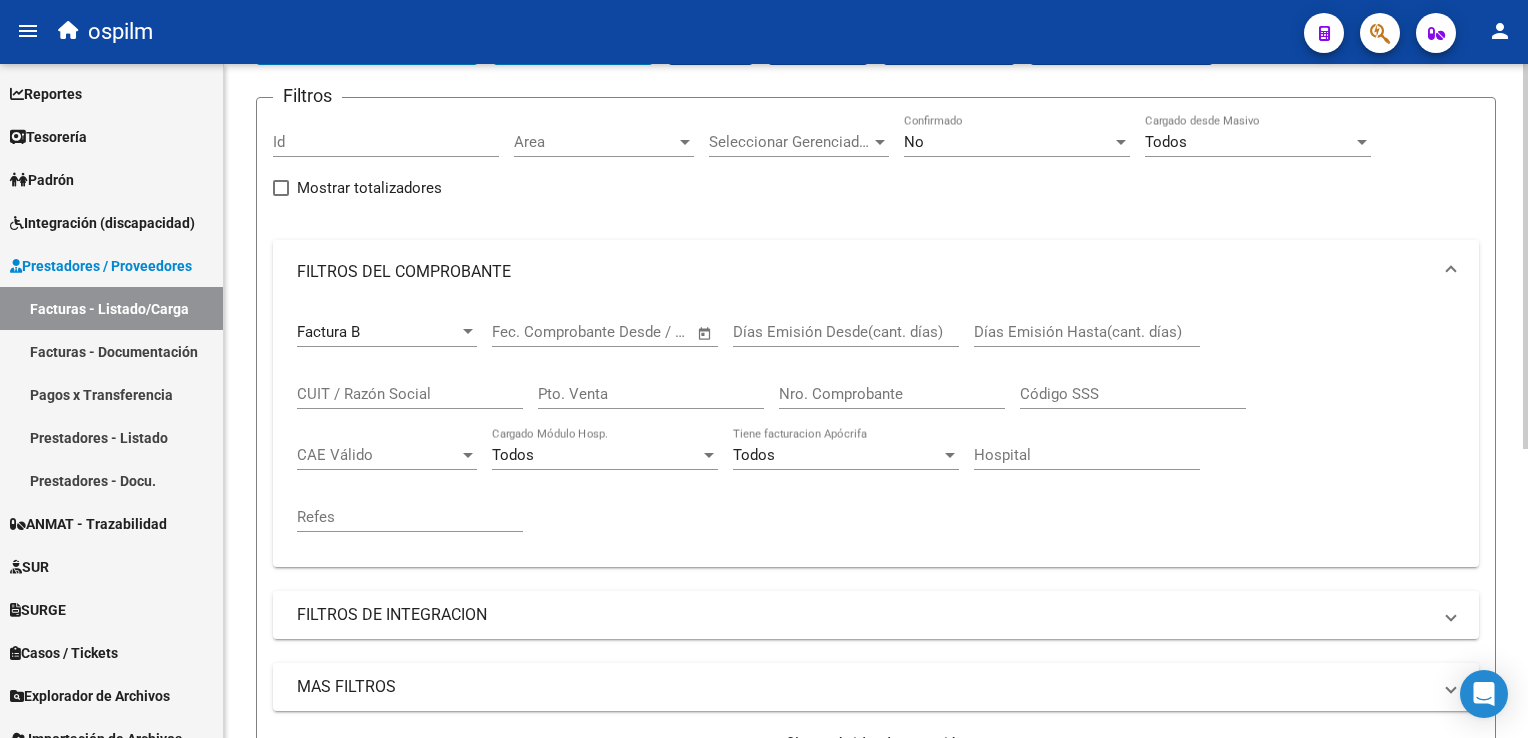 scroll, scrollTop: 400, scrollLeft: 0, axis: vertical 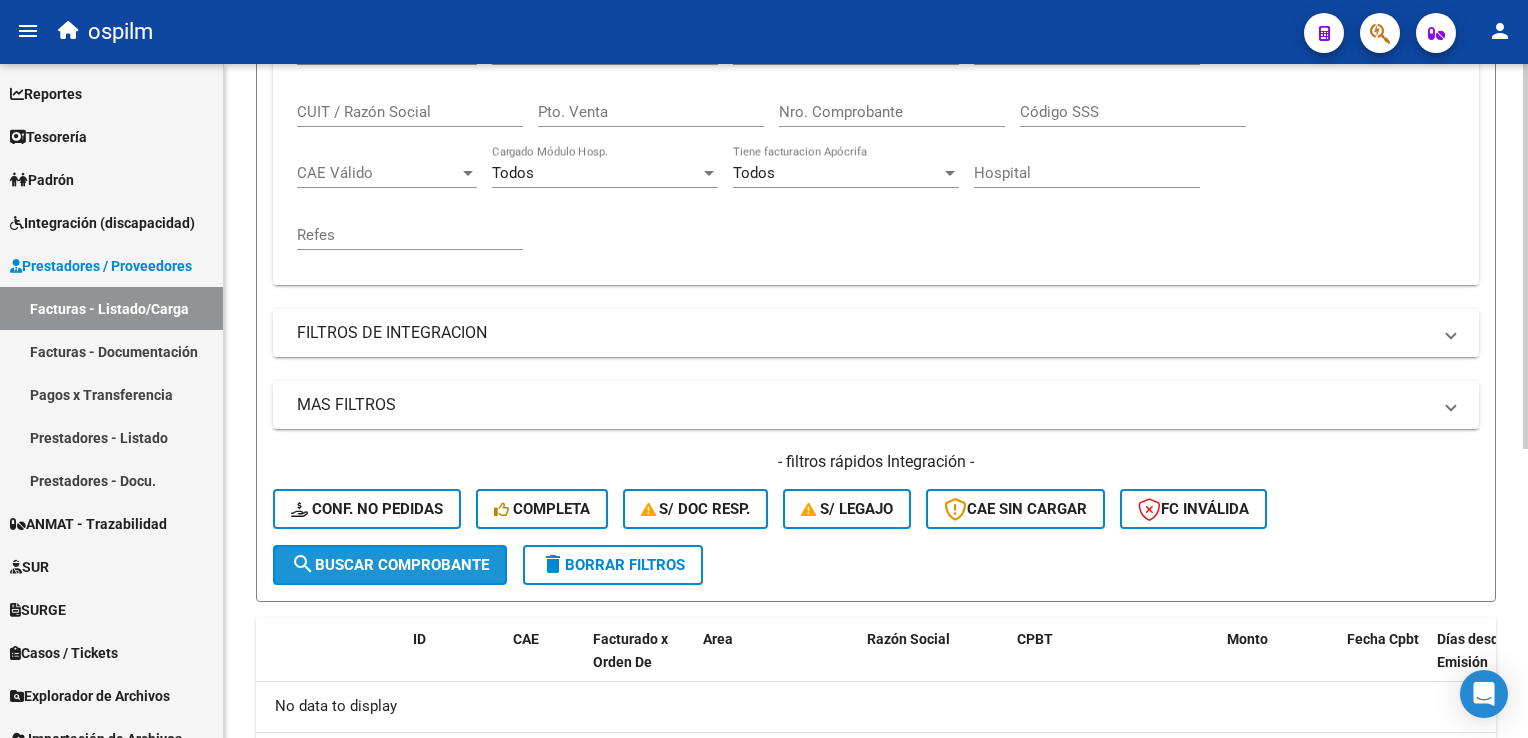 click on "search  Buscar Comprobante" 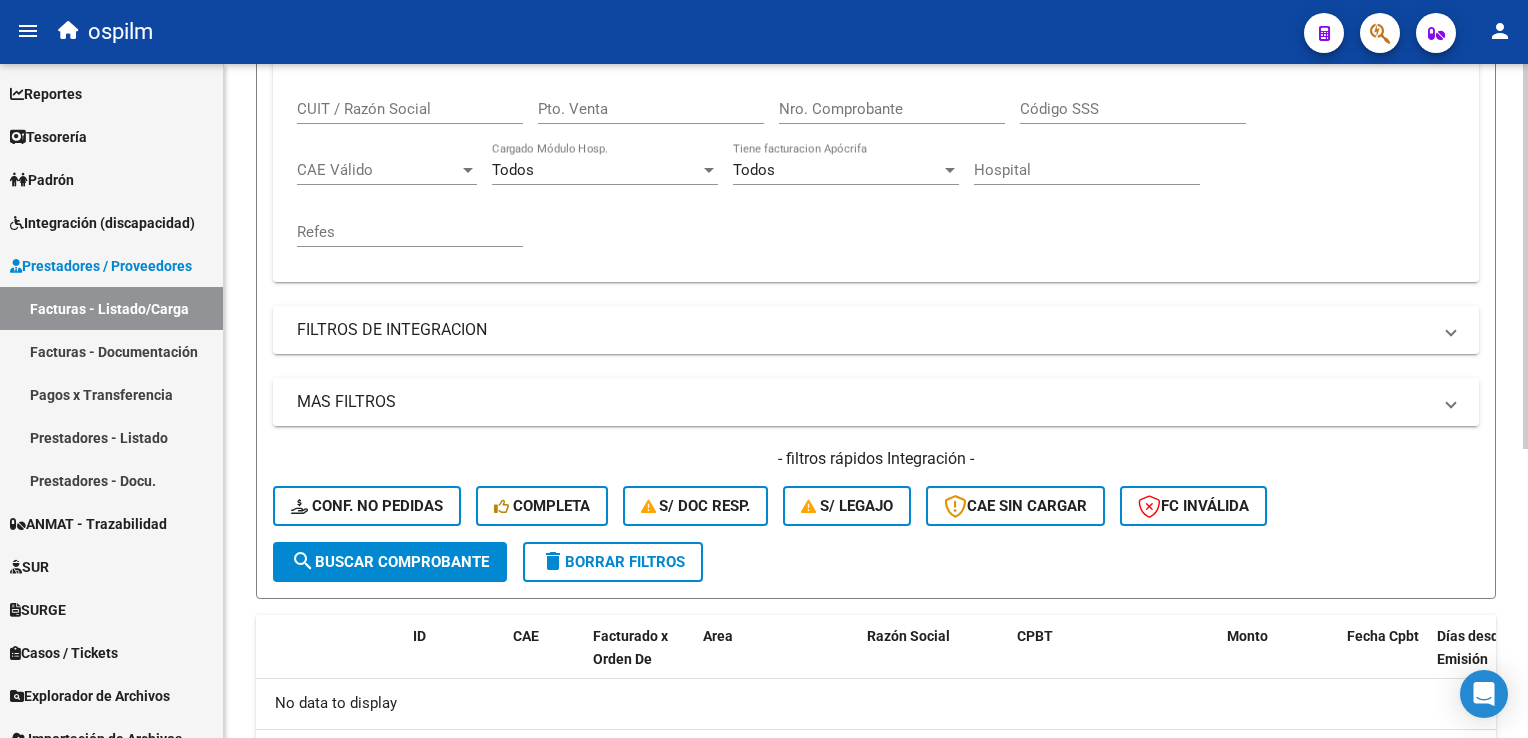 scroll, scrollTop: 4, scrollLeft: 0, axis: vertical 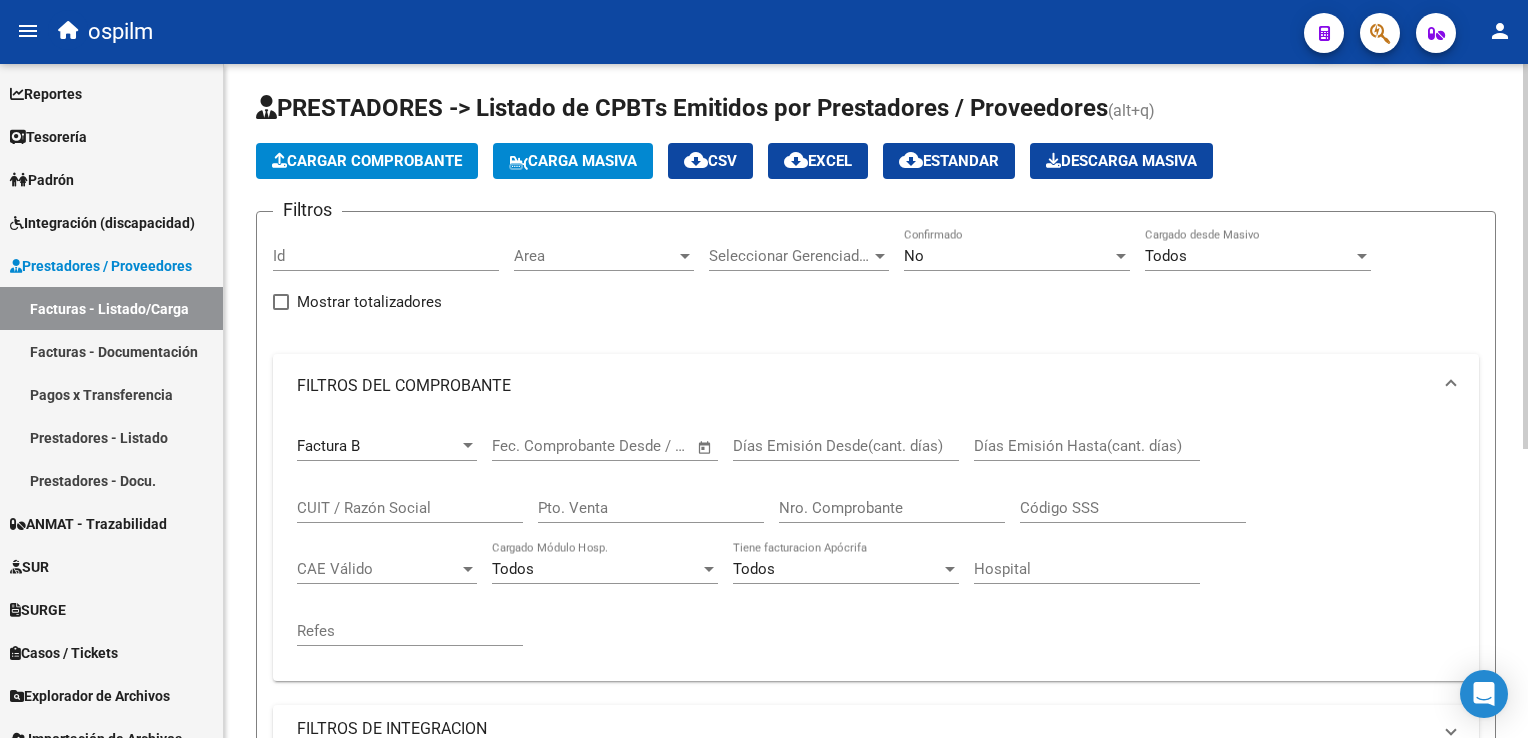 click on "Todos" at bounding box center (596, 569) 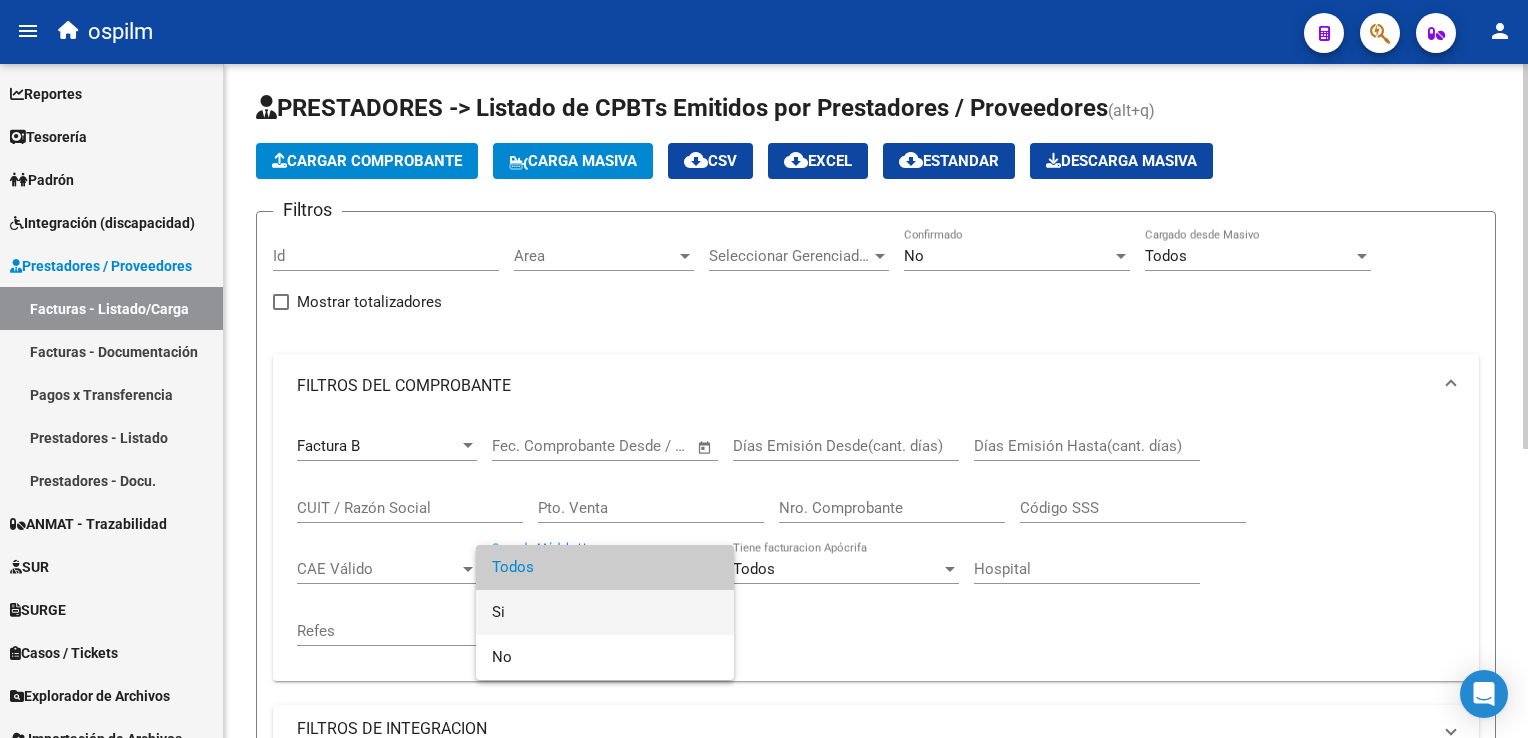 click on "Si" at bounding box center (605, 612) 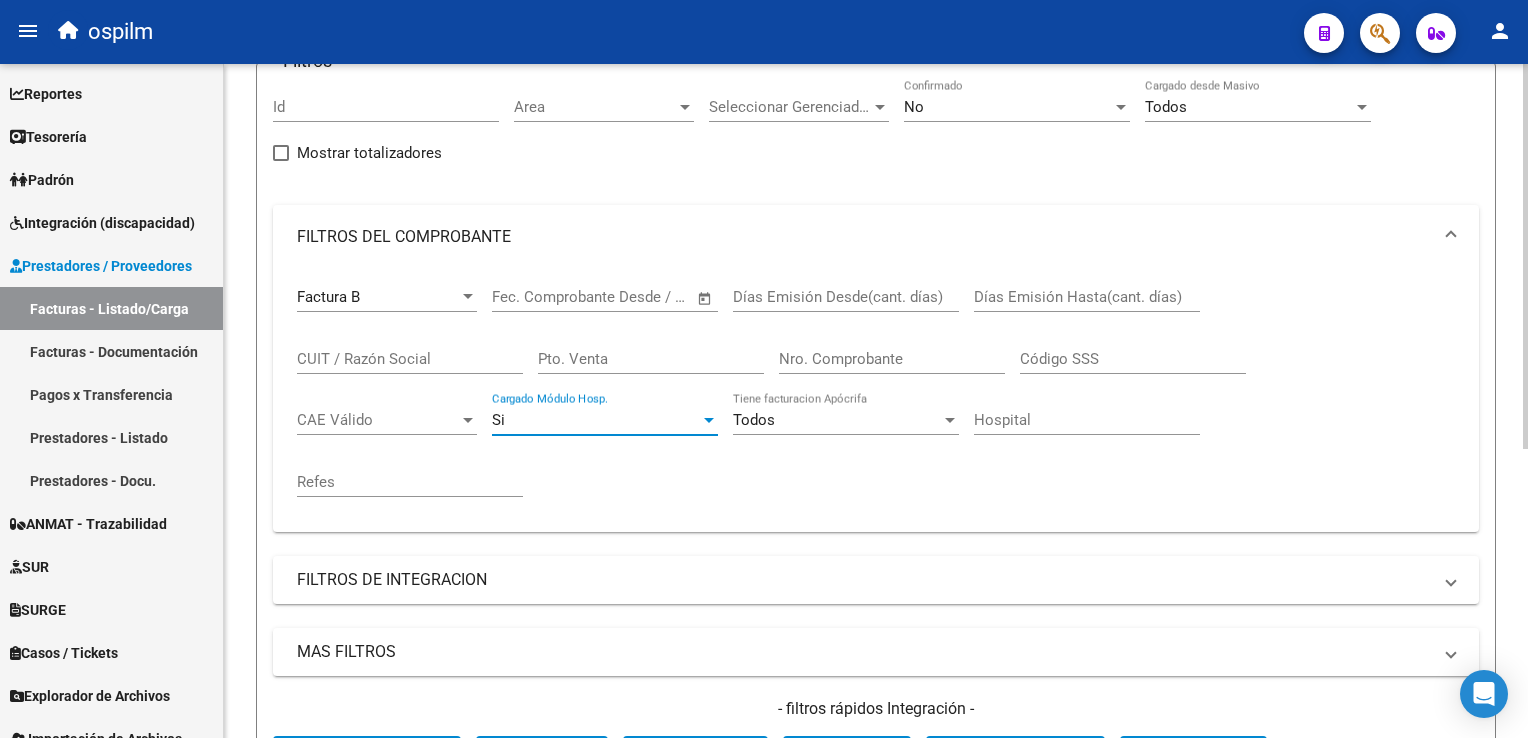 scroll, scrollTop: 304, scrollLeft: 0, axis: vertical 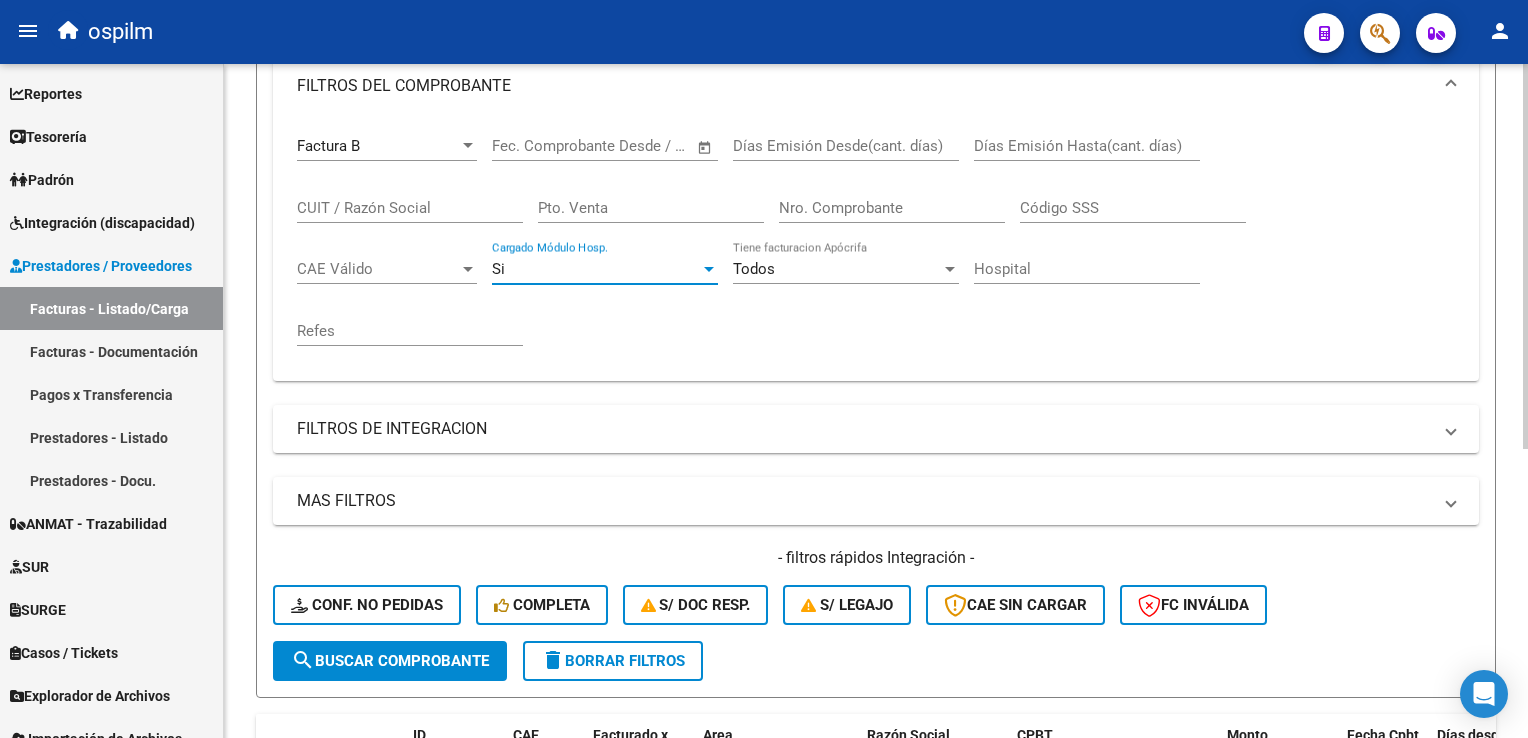 click on "search  Buscar Comprobante" 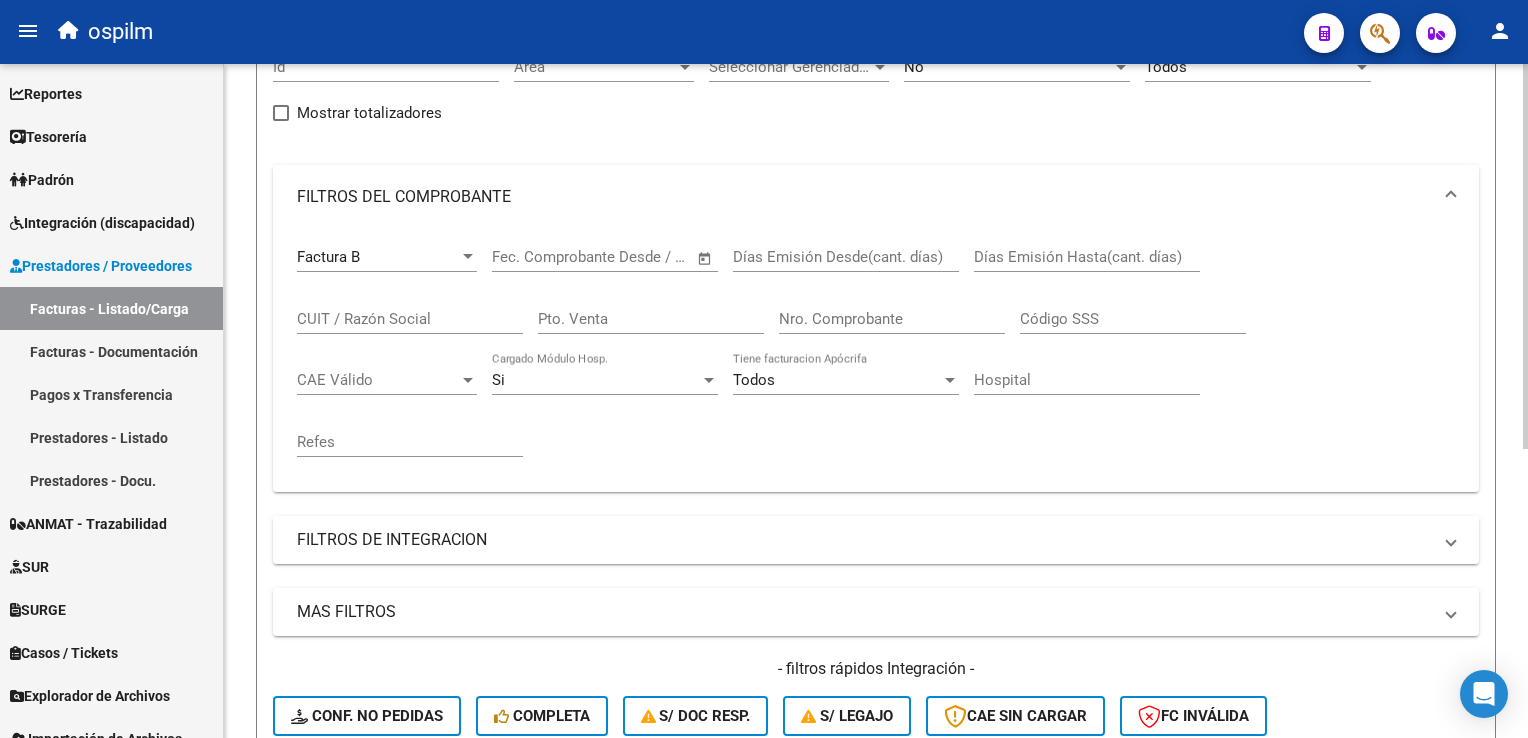 scroll, scrollTop: 104, scrollLeft: 0, axis: vertical 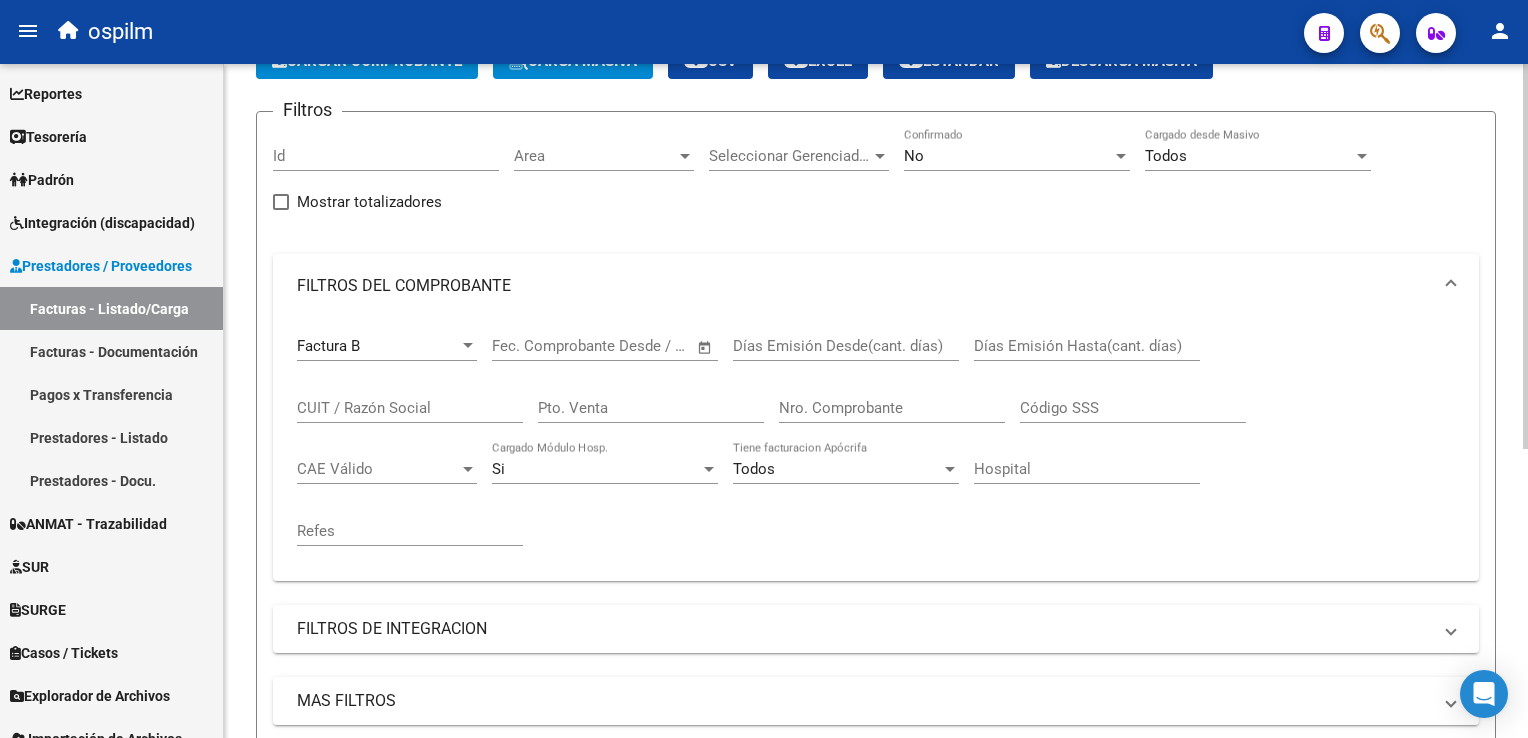 click on "Si" at bounding box center [596, 469] 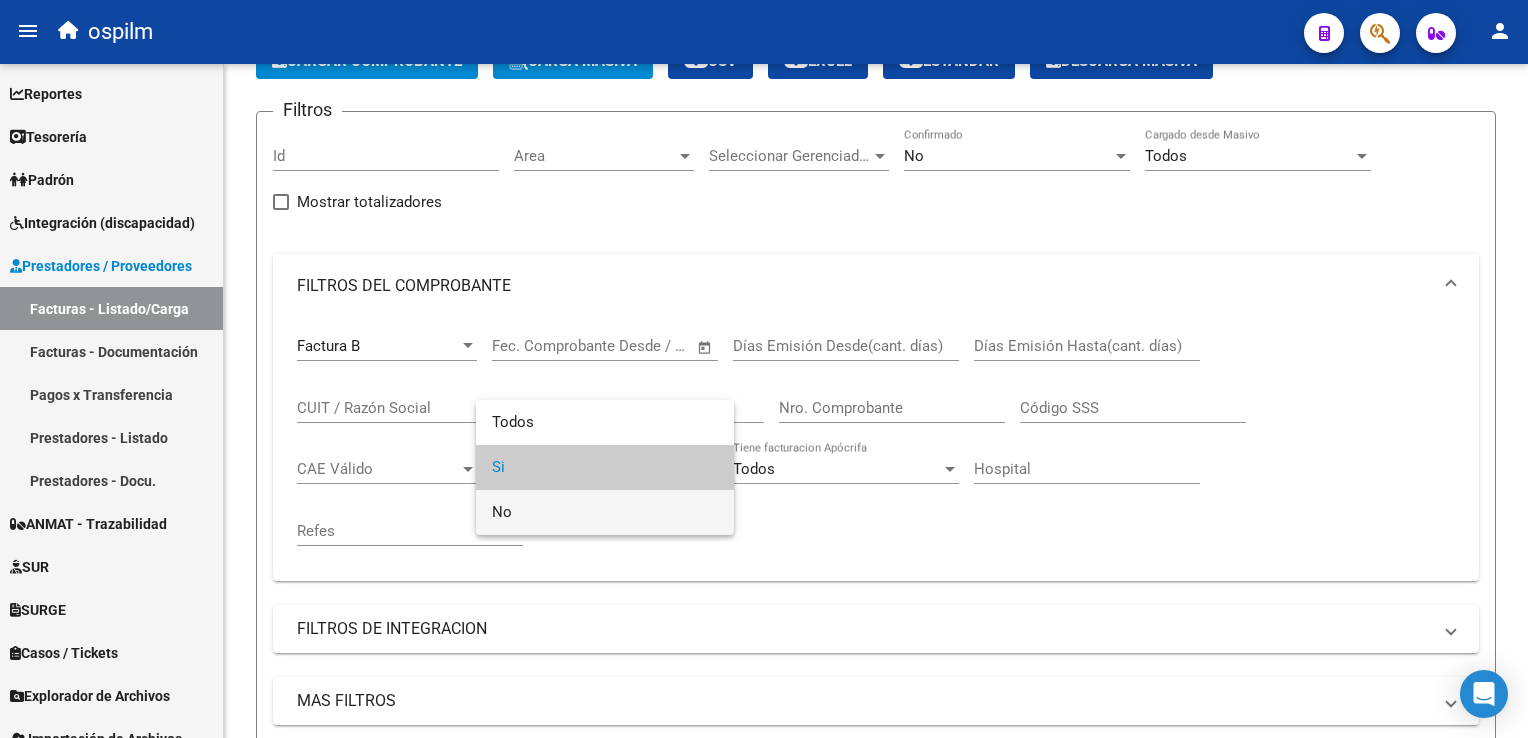 click on "No" at bounding box center (605, 512) 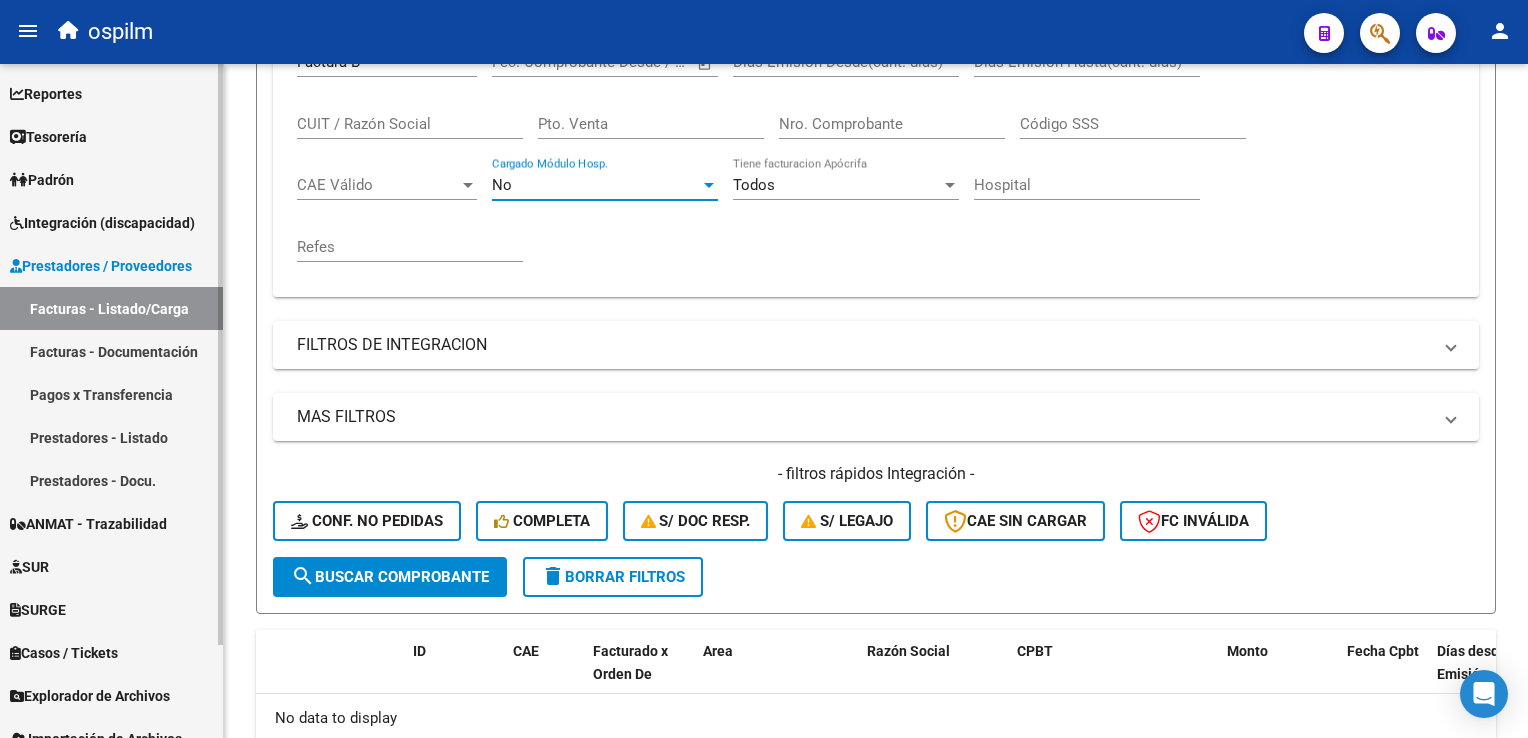 scroll, scrollTop: 204, scrollLeft: 0, axis: vertical 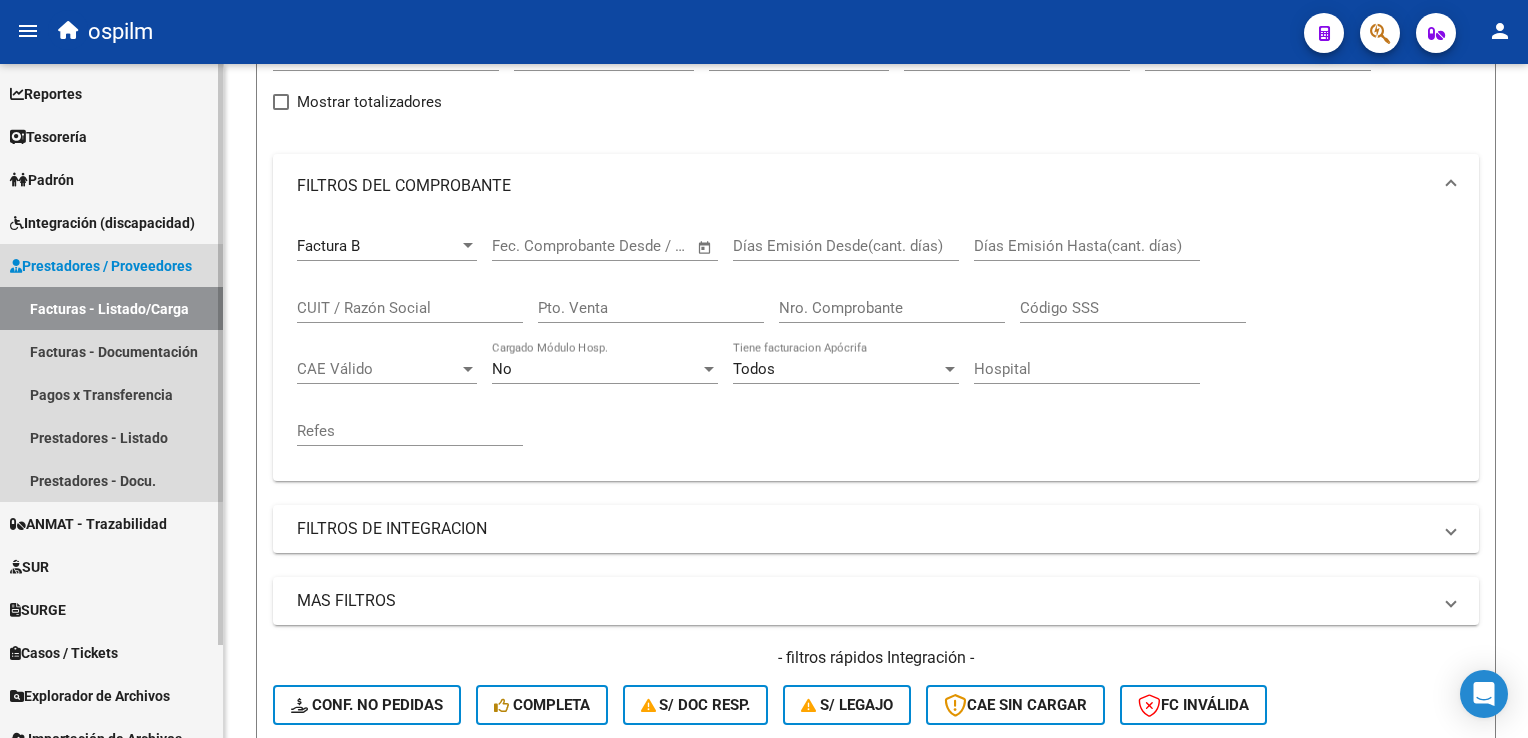 click on "Facturas - Listado/Carga" at bounding box center [111, 308] 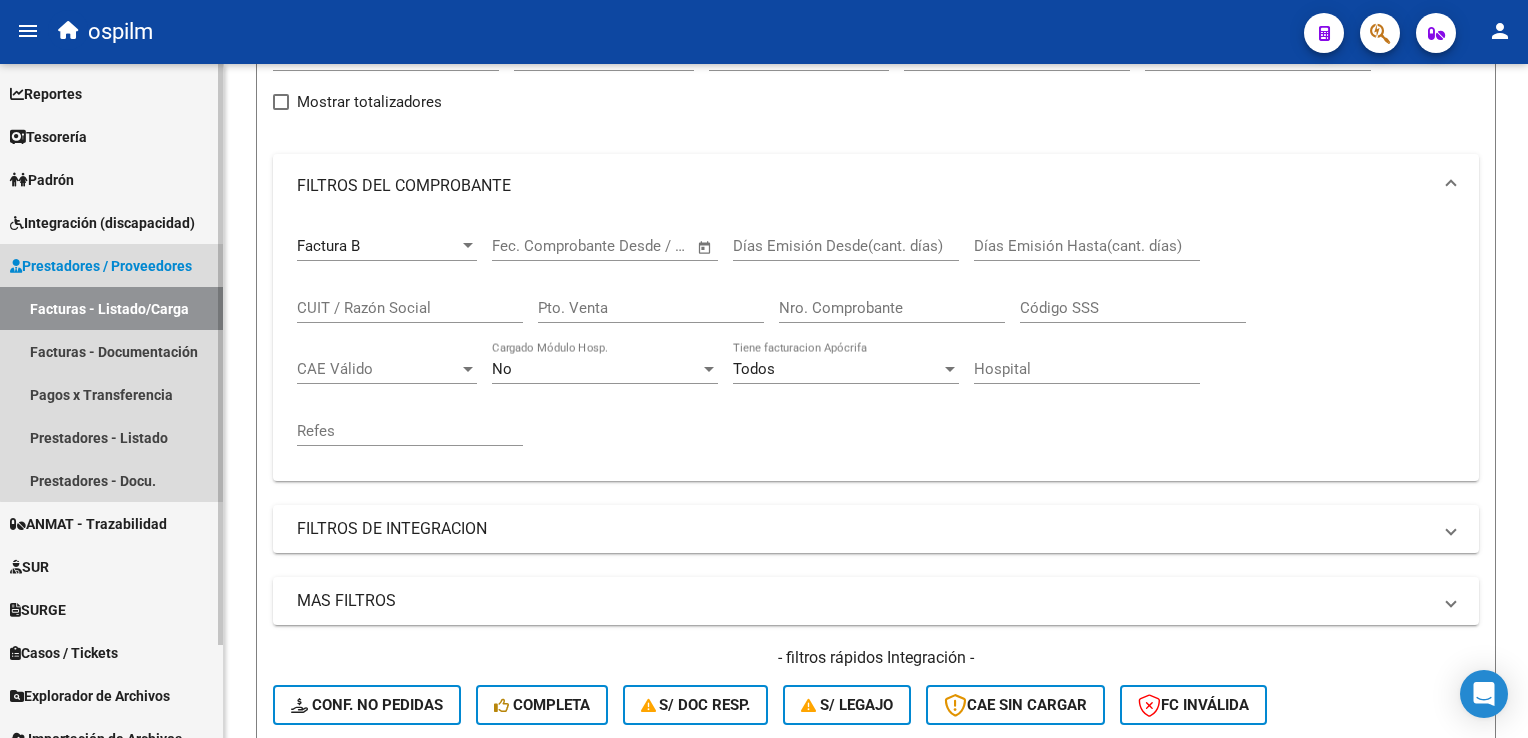 click on "Facturas - Listado/Carga" at bounding box center (111, 308) 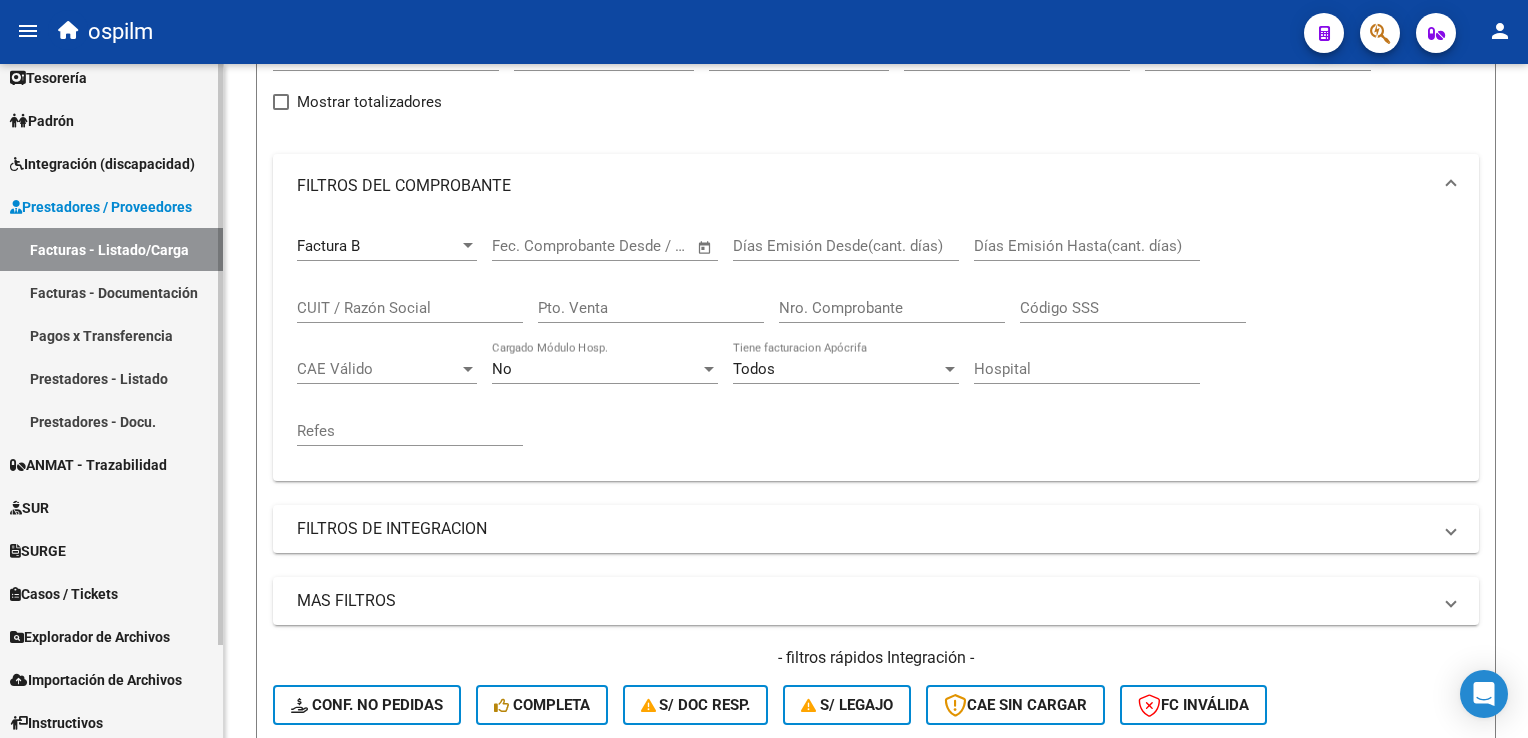 scroll, scrollTop: 108, scrollLeft: 0, axis: vertical 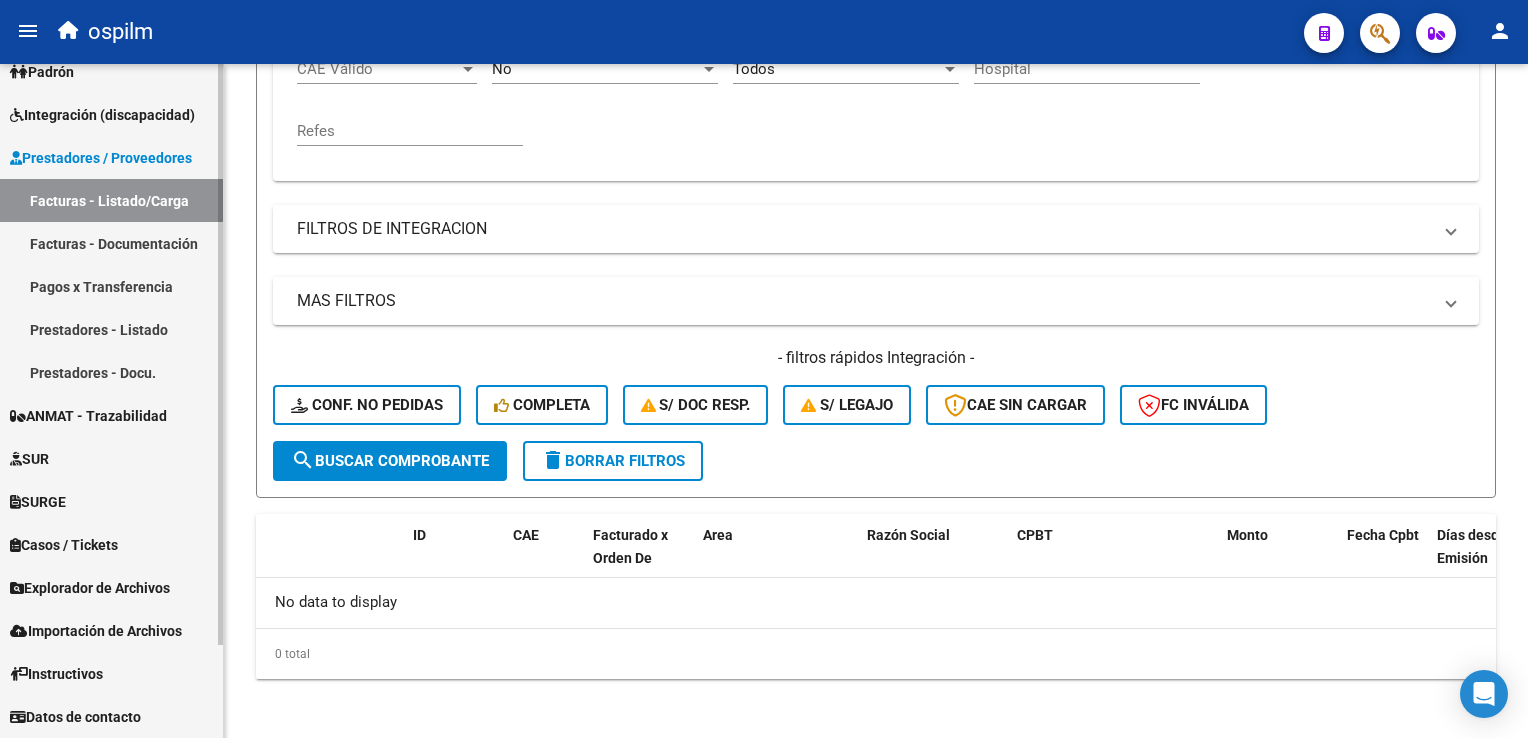 click on "Facturas - Documentación" at bounding box center (111, 243) 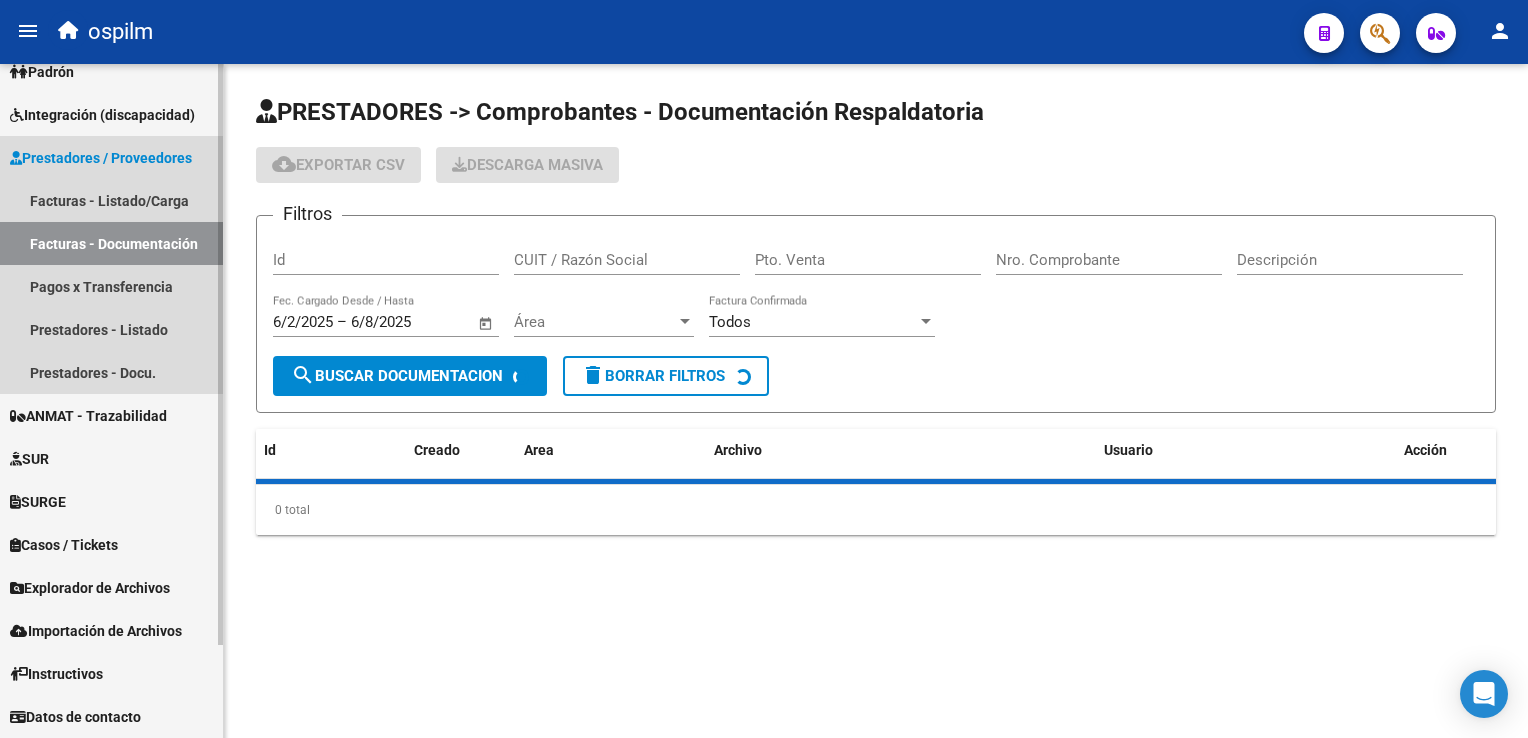 scroll, scrollTop: 0, scrollLeft: 0, axis: both 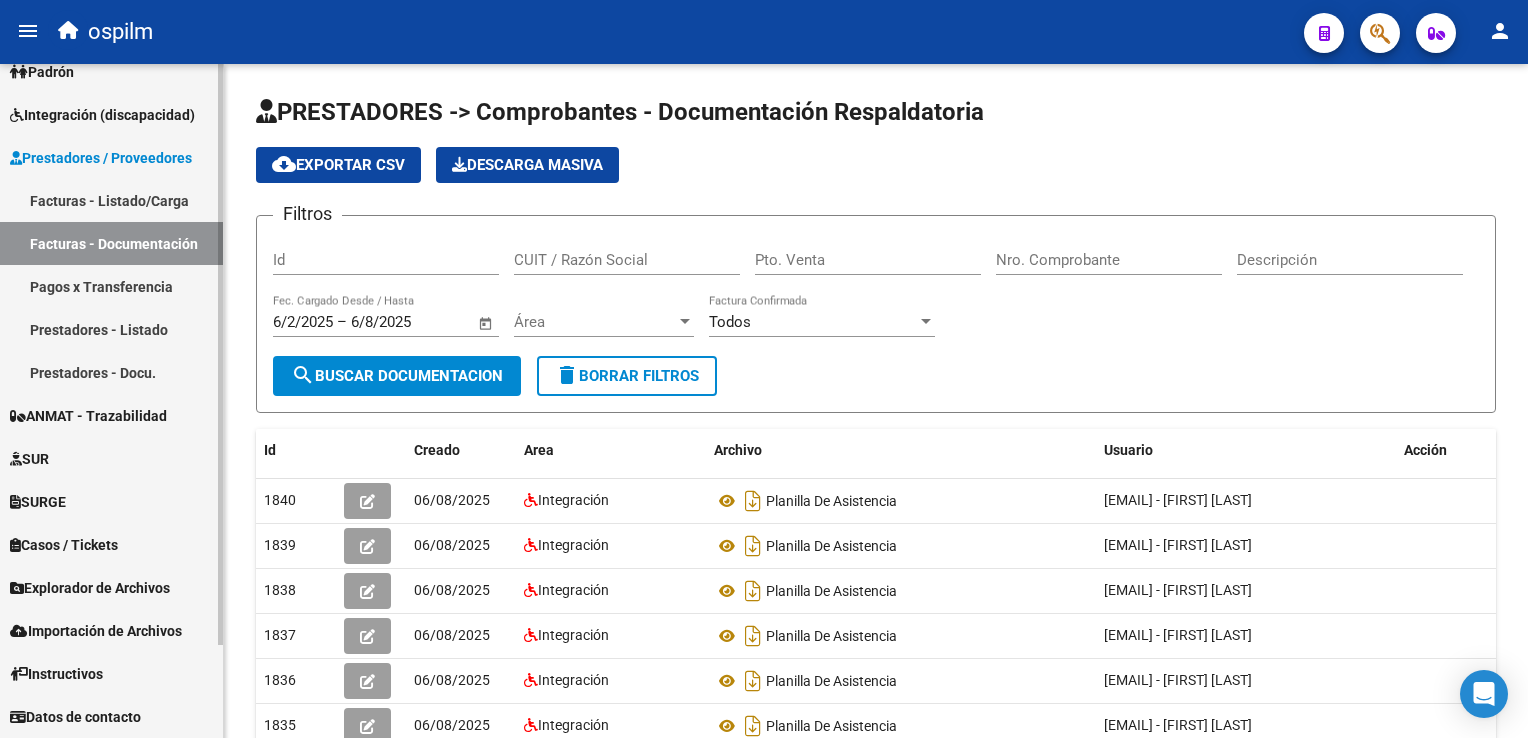 click on "Facturas - Listado/Carga" at bounding box center [111, 200] 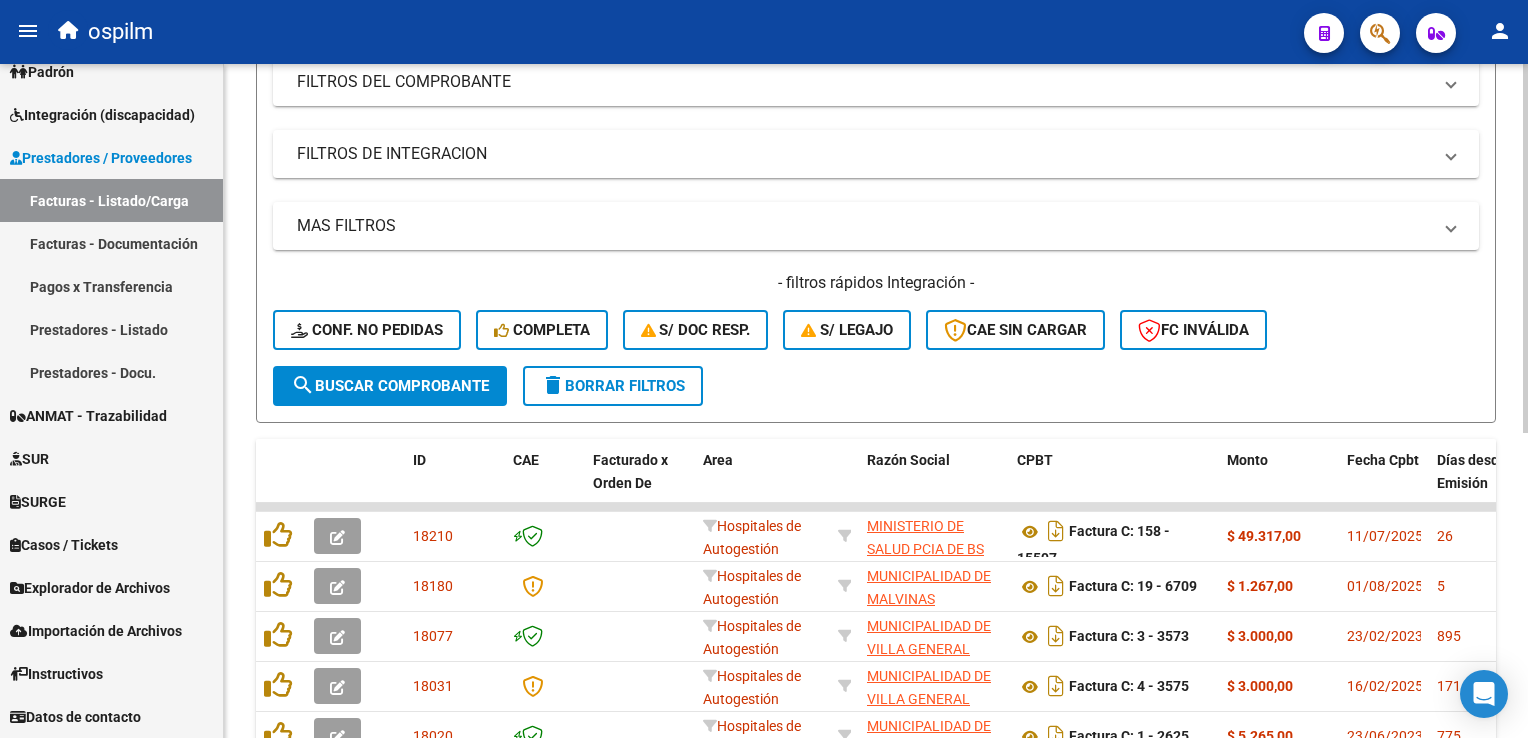 scroll, scrollTop: 556, scrollLeft: 0, axis: vertical 